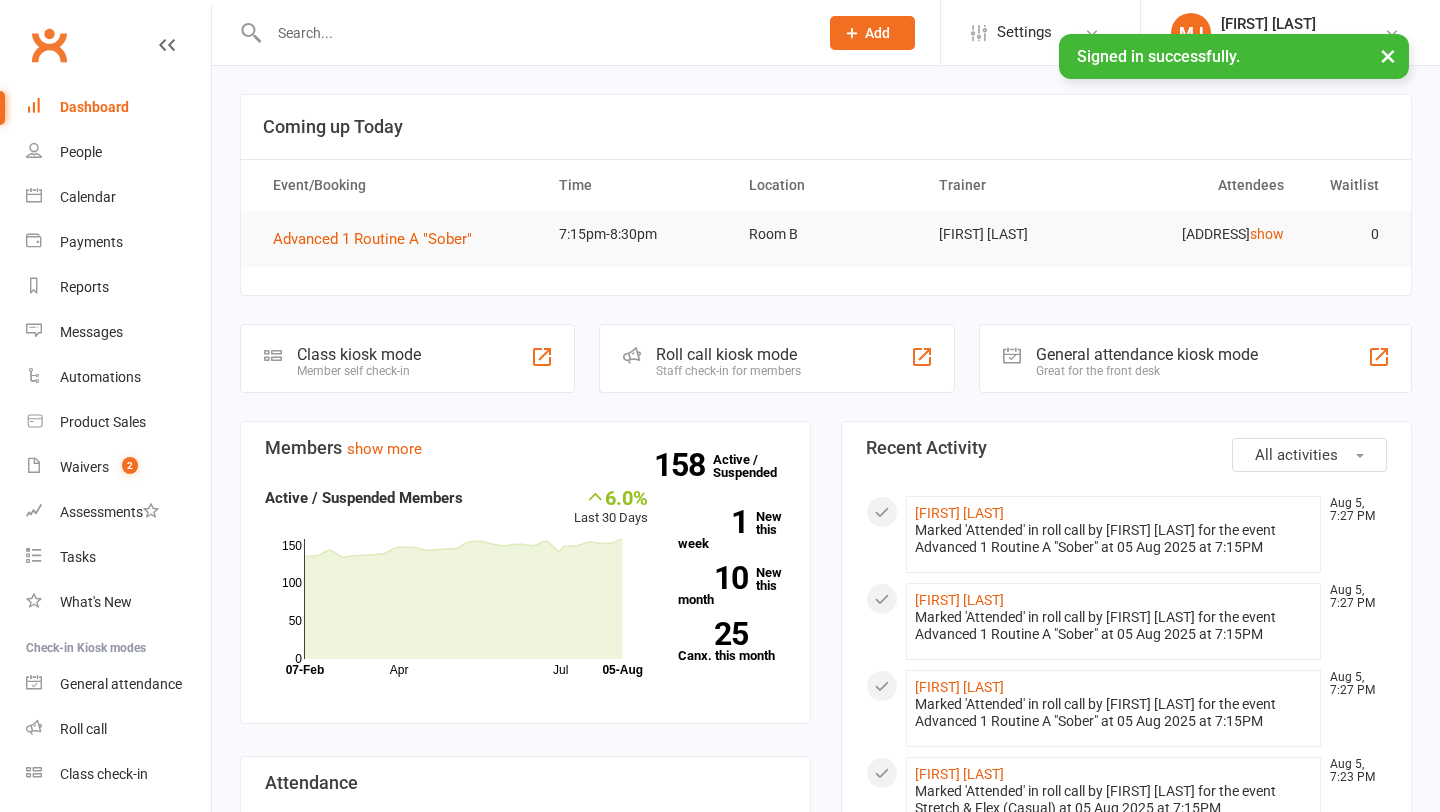 scroll, scrollTop: 0, scrollLeft: 0, axis: both 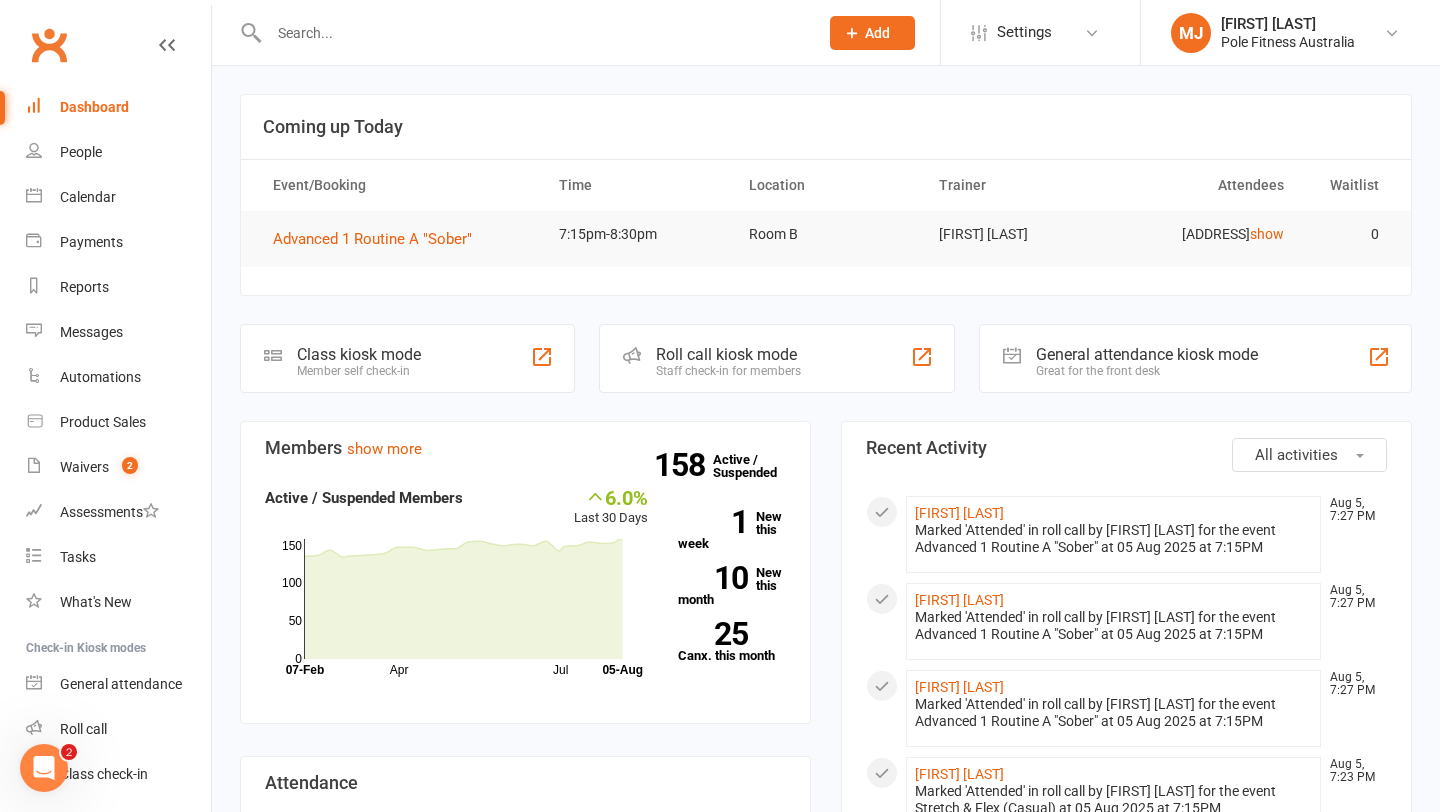 click at bounding box center [533, 33] 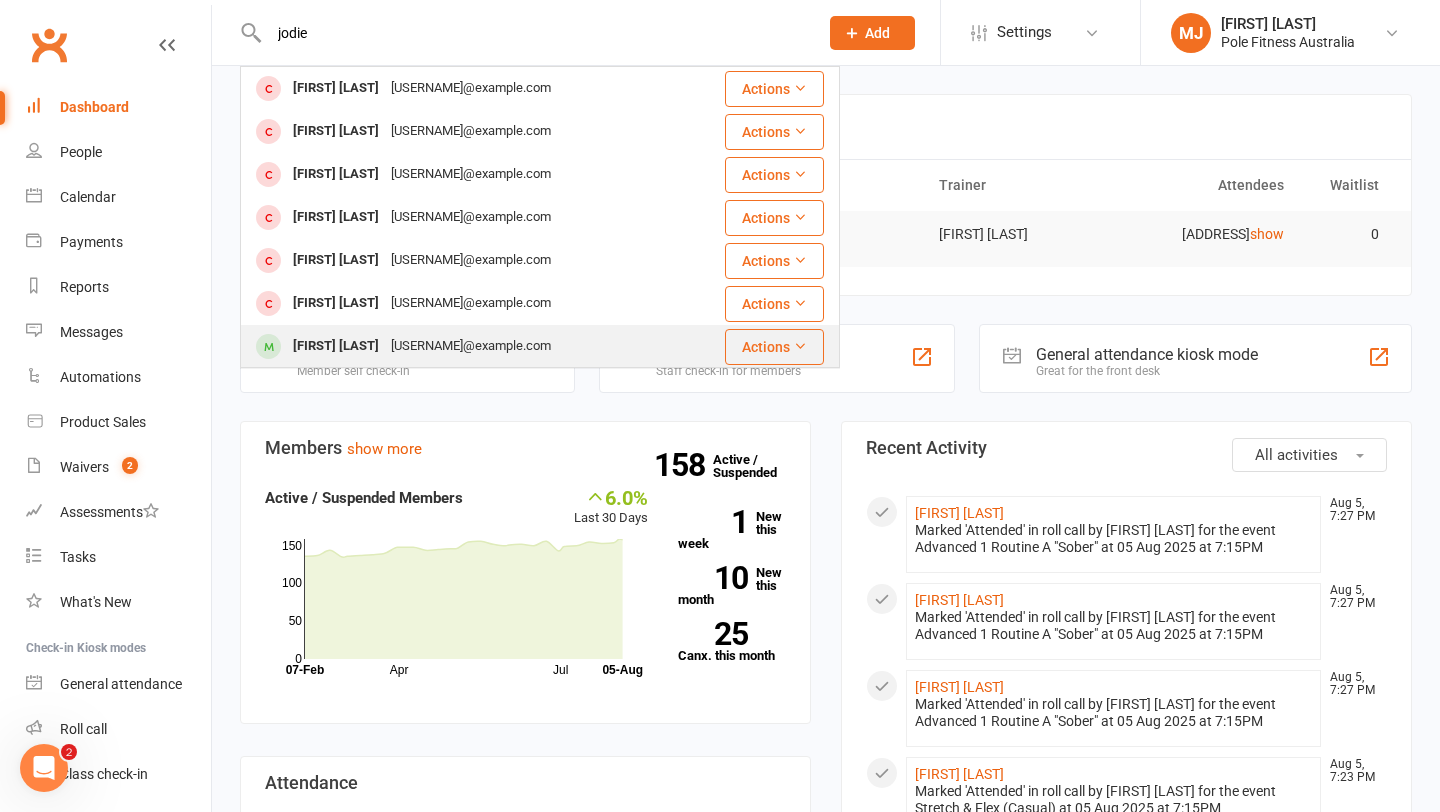 type on "jodie" 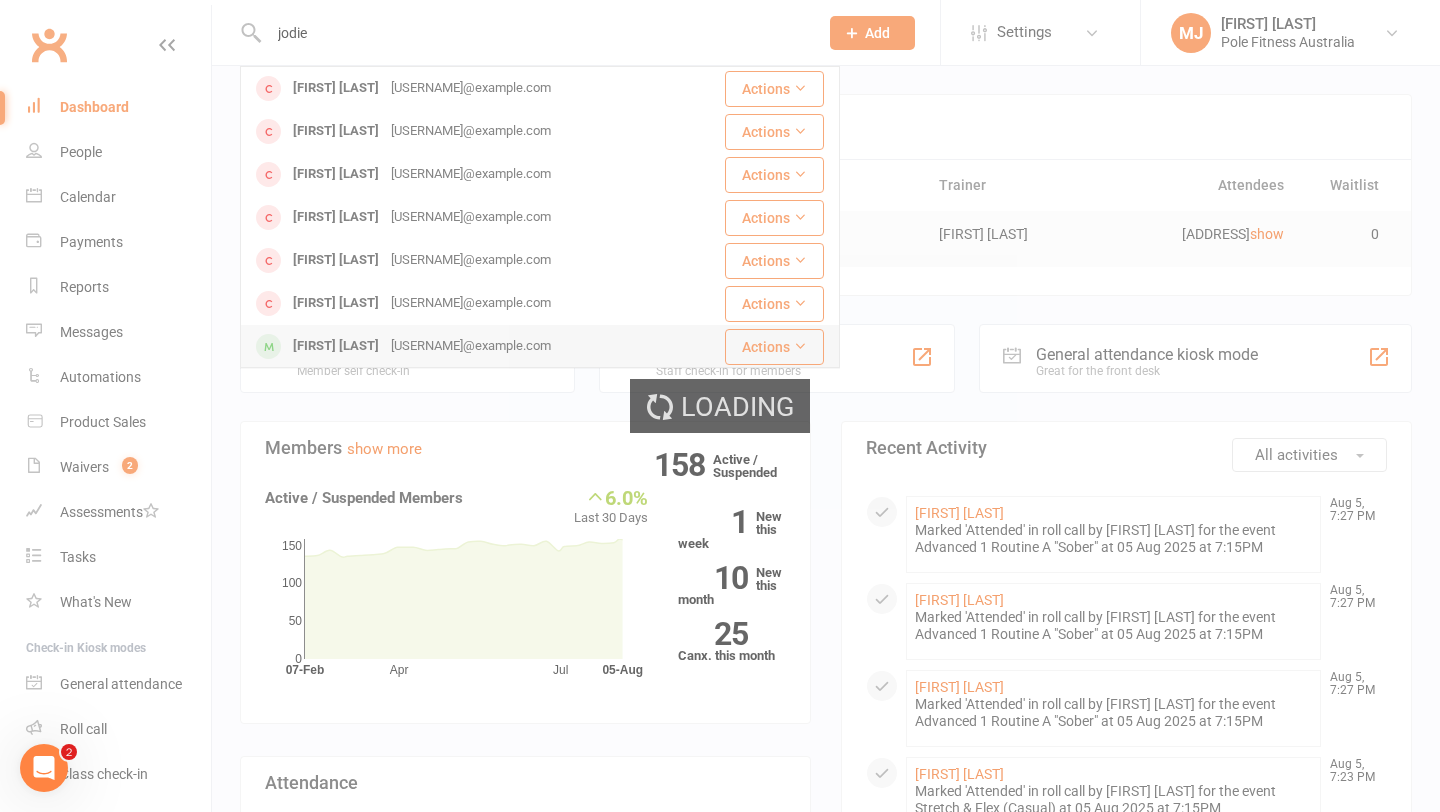 type 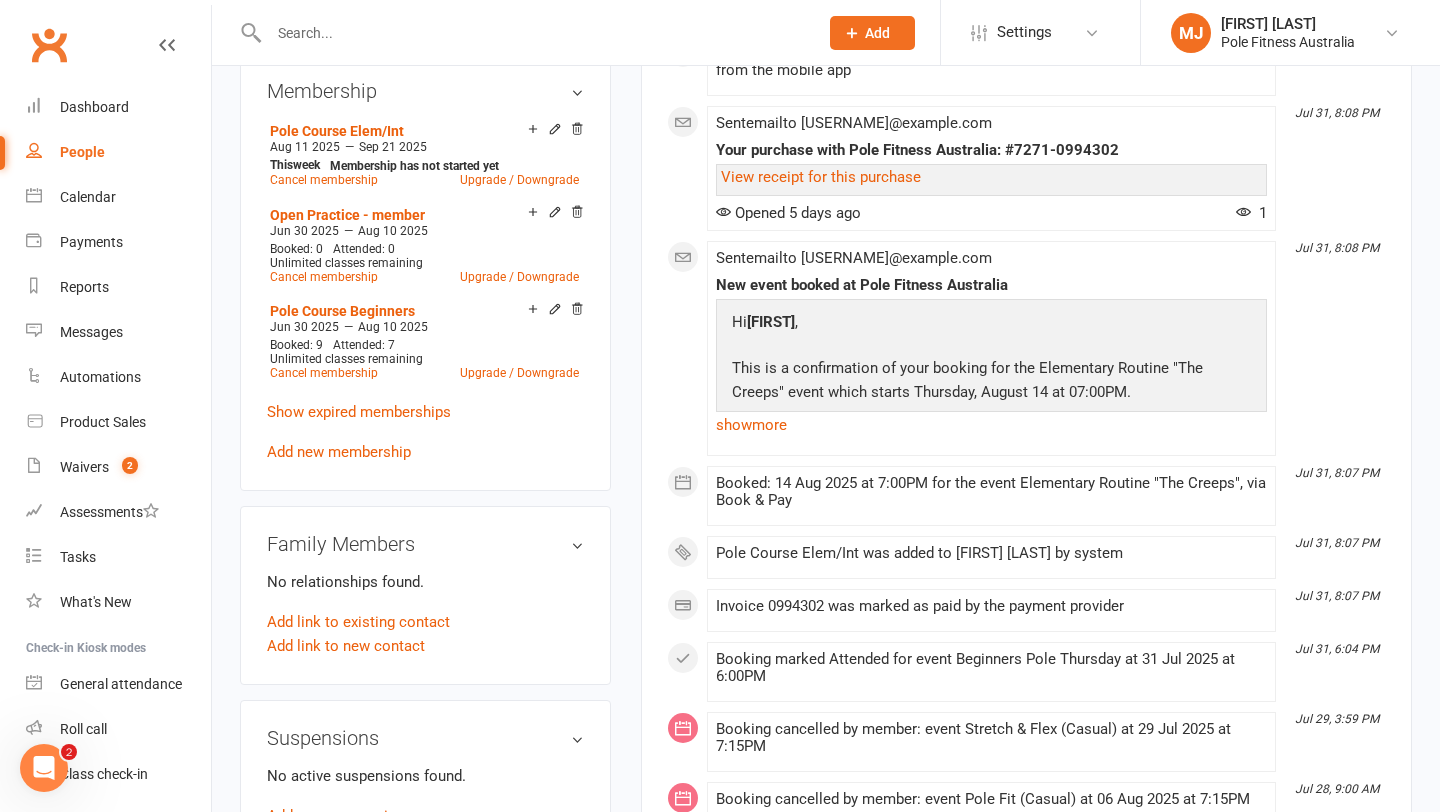 scroll, scrollTop: 789, scrollLeft: 0, axis: vertical 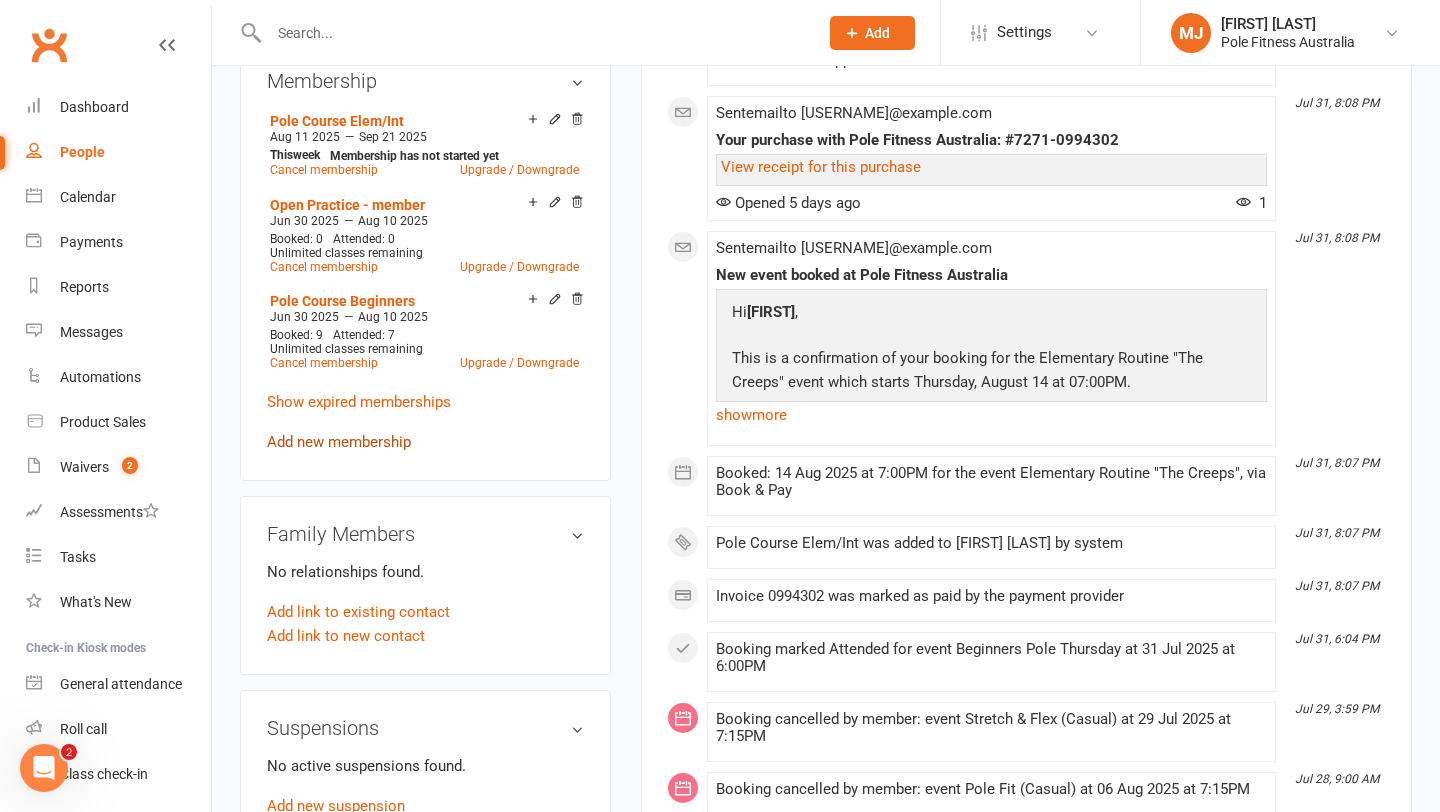 click on "Add new membership" at bounding box center [339, 442] 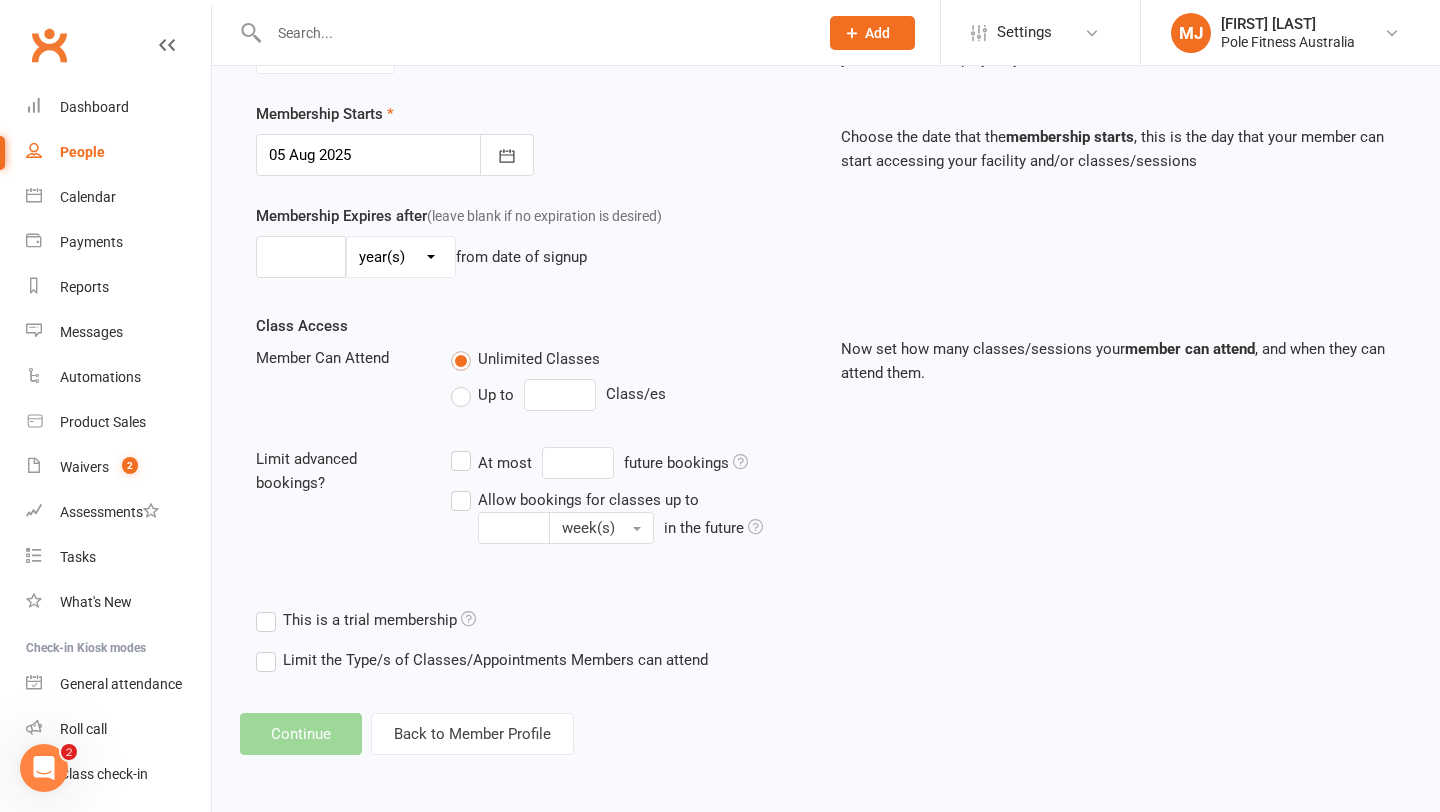 scroll, scrollTop: 0, scrollLeft: 0, axis: both 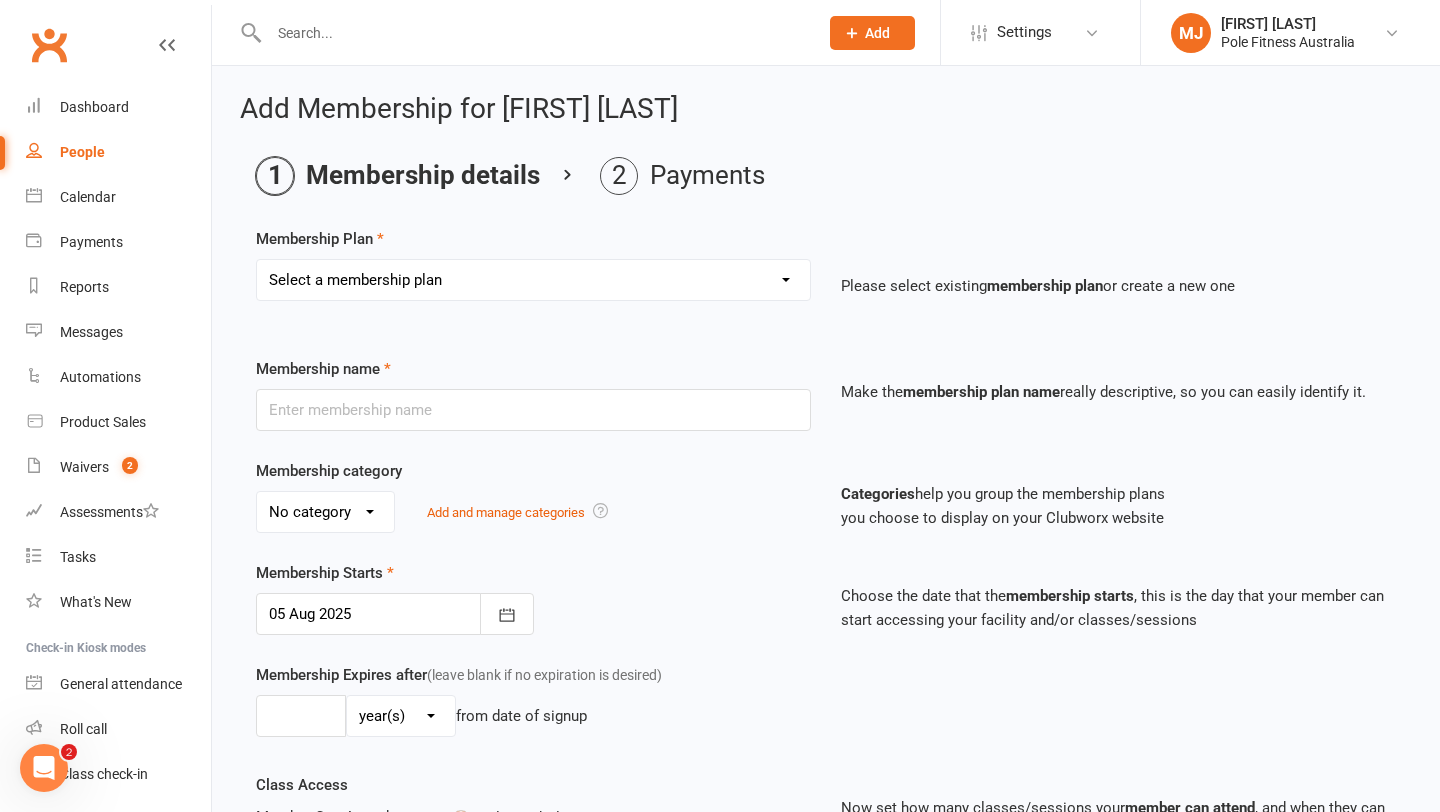 click on "Select a membership plan Create new Membership Plan Pole Course Advanced Casual Class 45min Pole Course Beginners Casual Class - single class 1hr Pole Course Elem/Int Casual Class - 6 pack pass Casual Class - weekly pass 1hr Private lesson_1 person 1hr Private lesson Comp level_1 person 3x 1hr Private lesson_1 person 5x 1hr Private lesson_1 person 30mins Private lesson_1 person 3x 30mins Private lesson_1 person 5x 30mins Private lesson_1 person Causal Class - term pass Open Practice - non member Pole Beginner Trial 1hr Private lesson_2 people (price per person) 3x 1hr Private lesson_2 people (price per person) 5x 1hr Private lesson_2 people (price per person) 1hr Private lesson_3 people (price per person) 1hr Private lesson Comp level_2 people (price per person) 1hr Private lesson Comp level_3 people (price per peron) Party - Gold package (remaining payment) Party - Platinum package (remaining payment) Party - deposit Training with PFA student Dance Workshop Burlesque Elite Casual Class Clubworx Test" at bounding box center [533, 280] 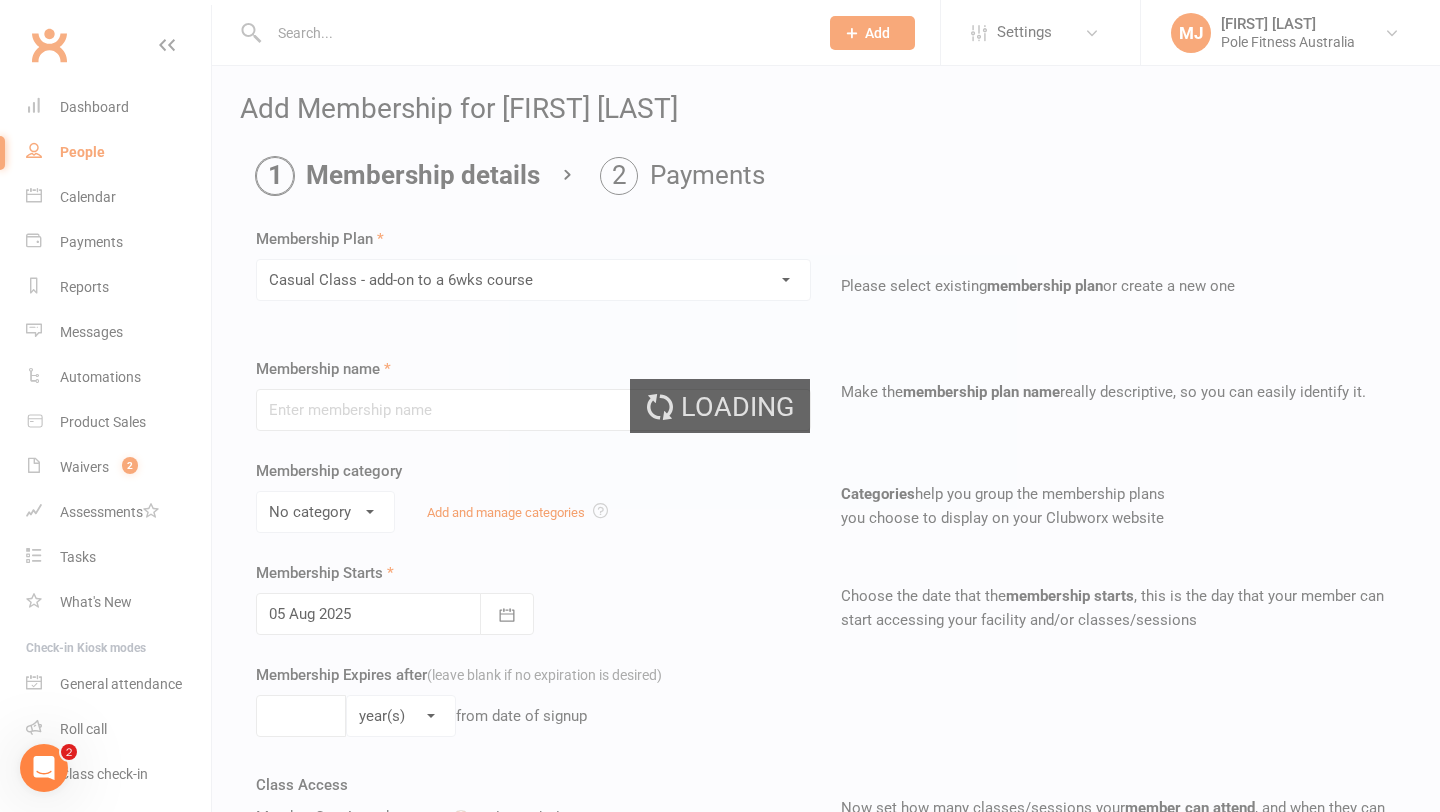 type on "Casual Class - add-on to a 6wks course" 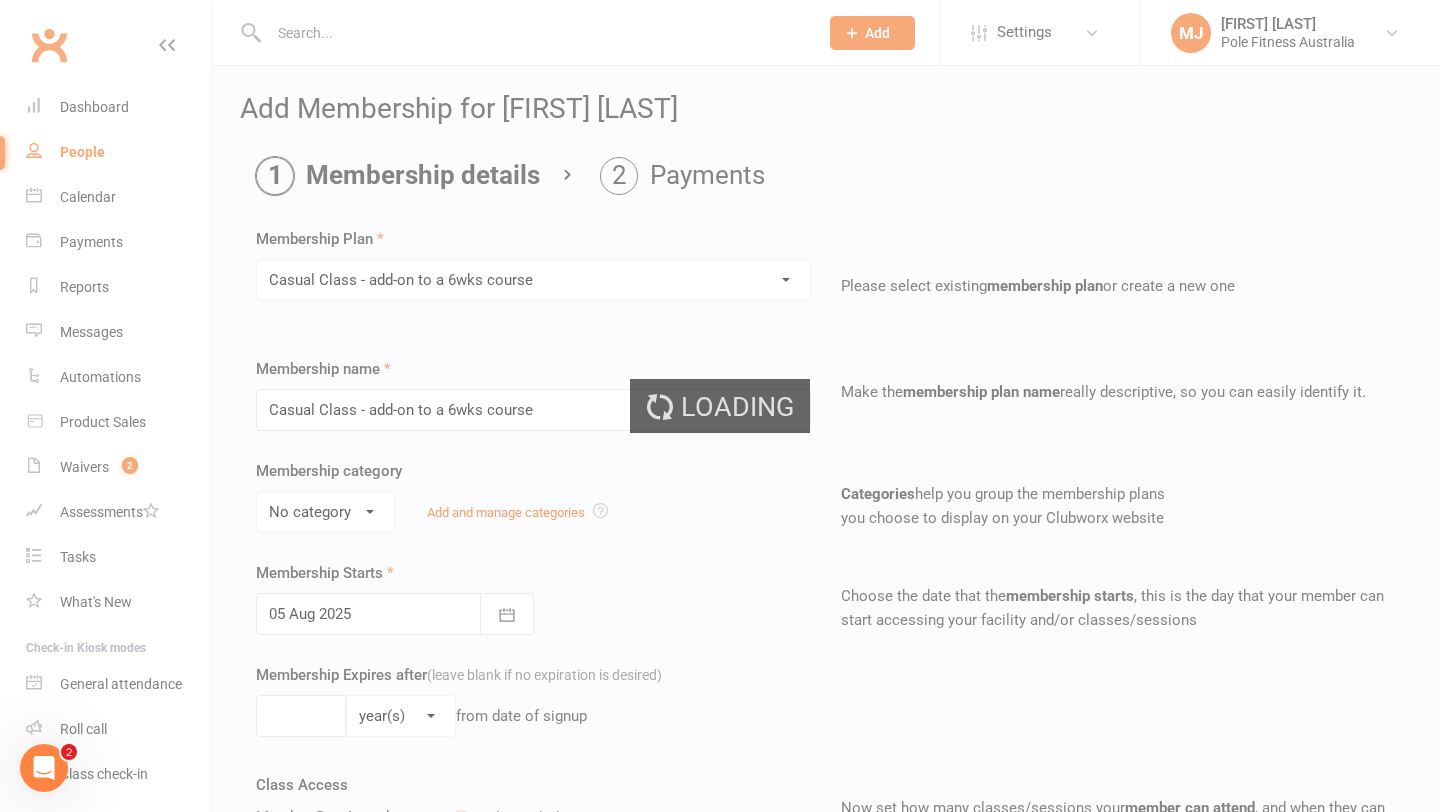 select on "0" 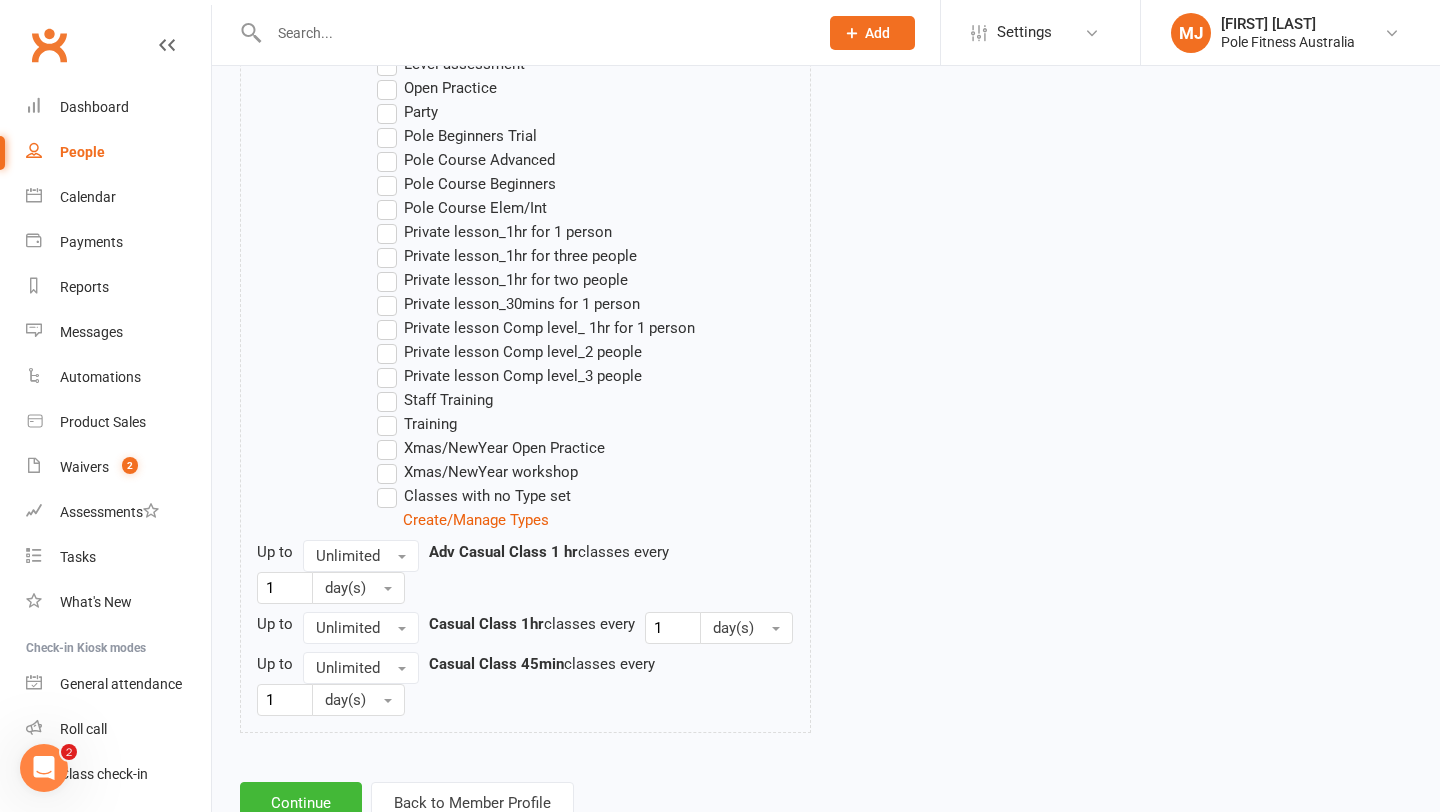 scroll, scrollTop: 1325, scrollLeft: 0, axis: vertical 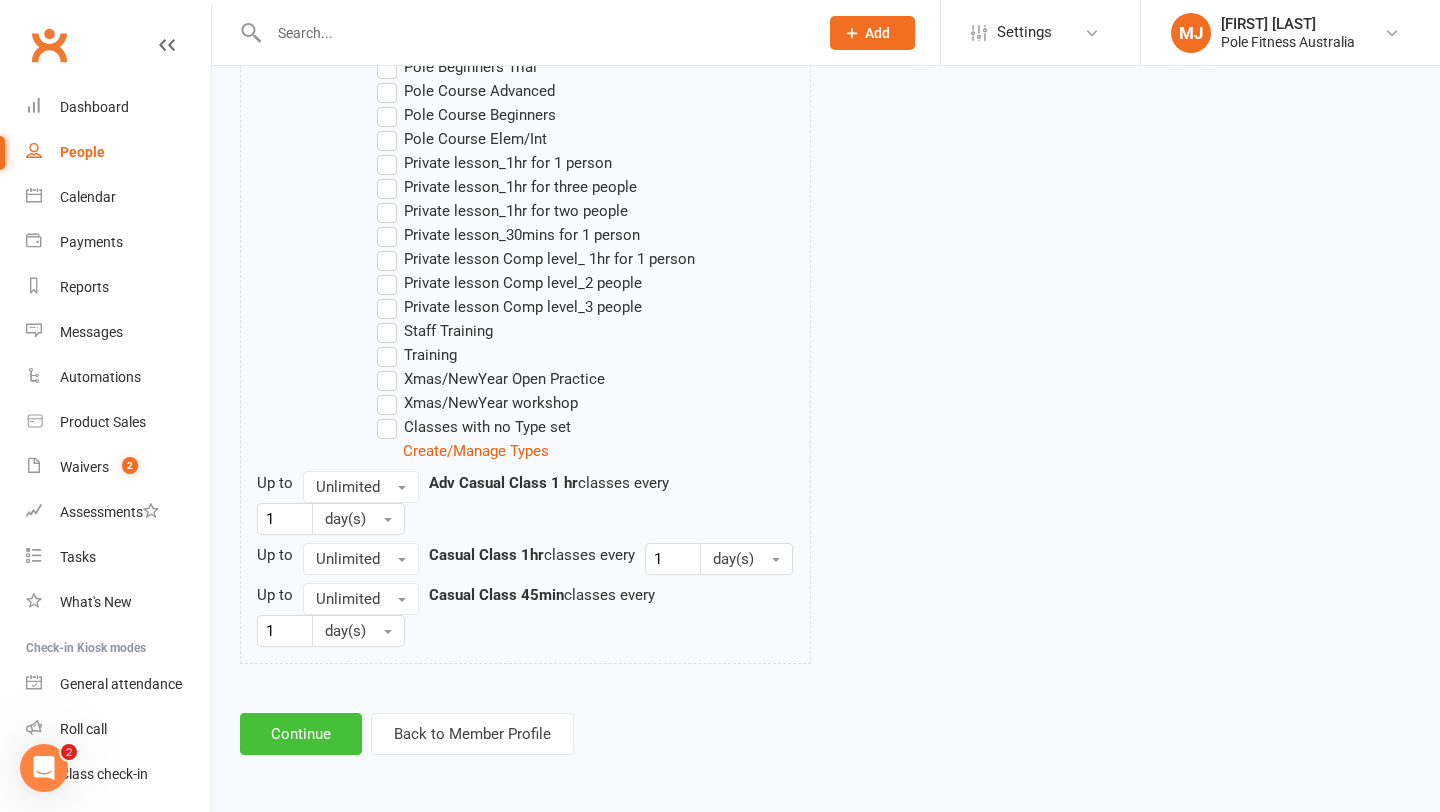click on "Continue" at bounding box center [301, 734] 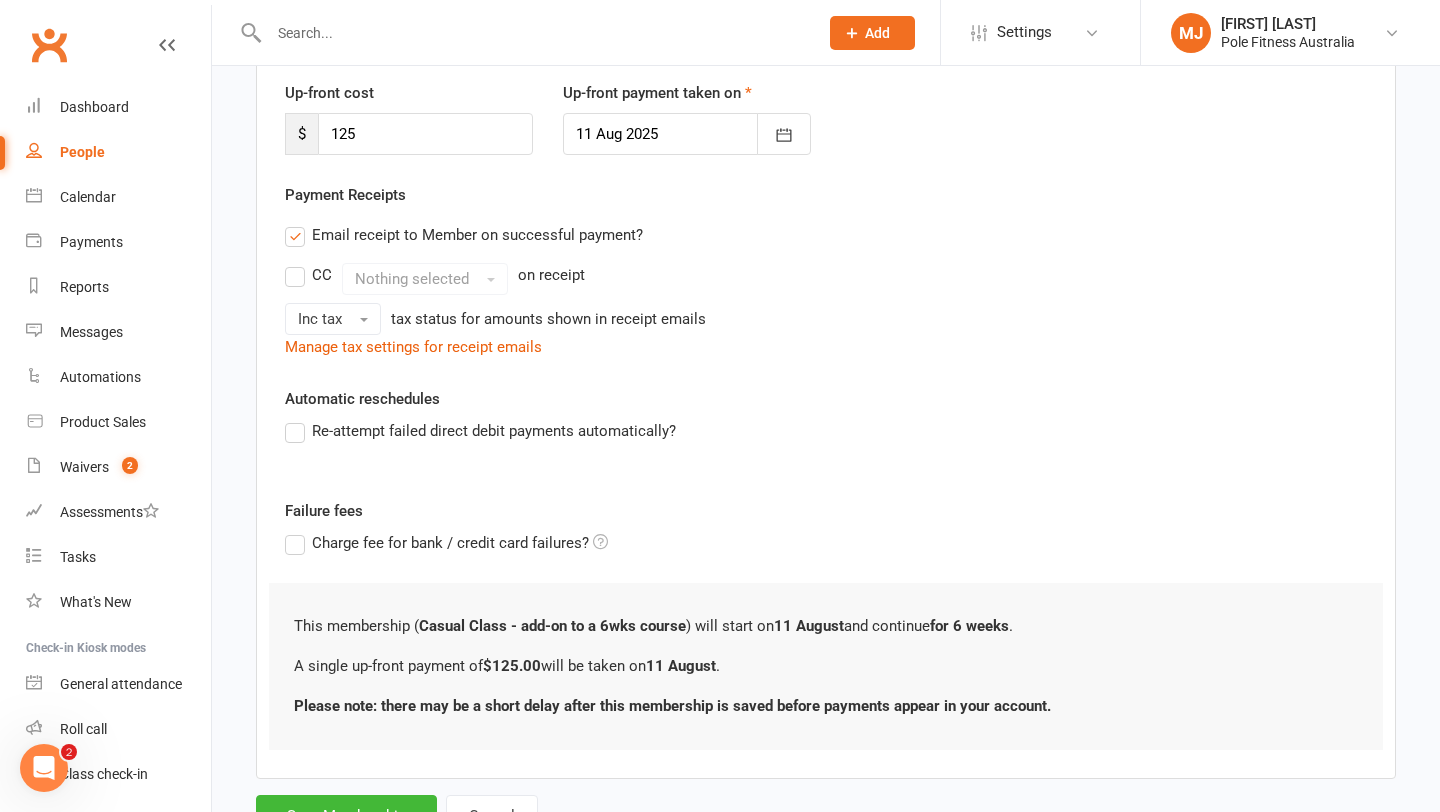 scroll, scrollTop: 357, scrollLeft: 0, axis: vertical 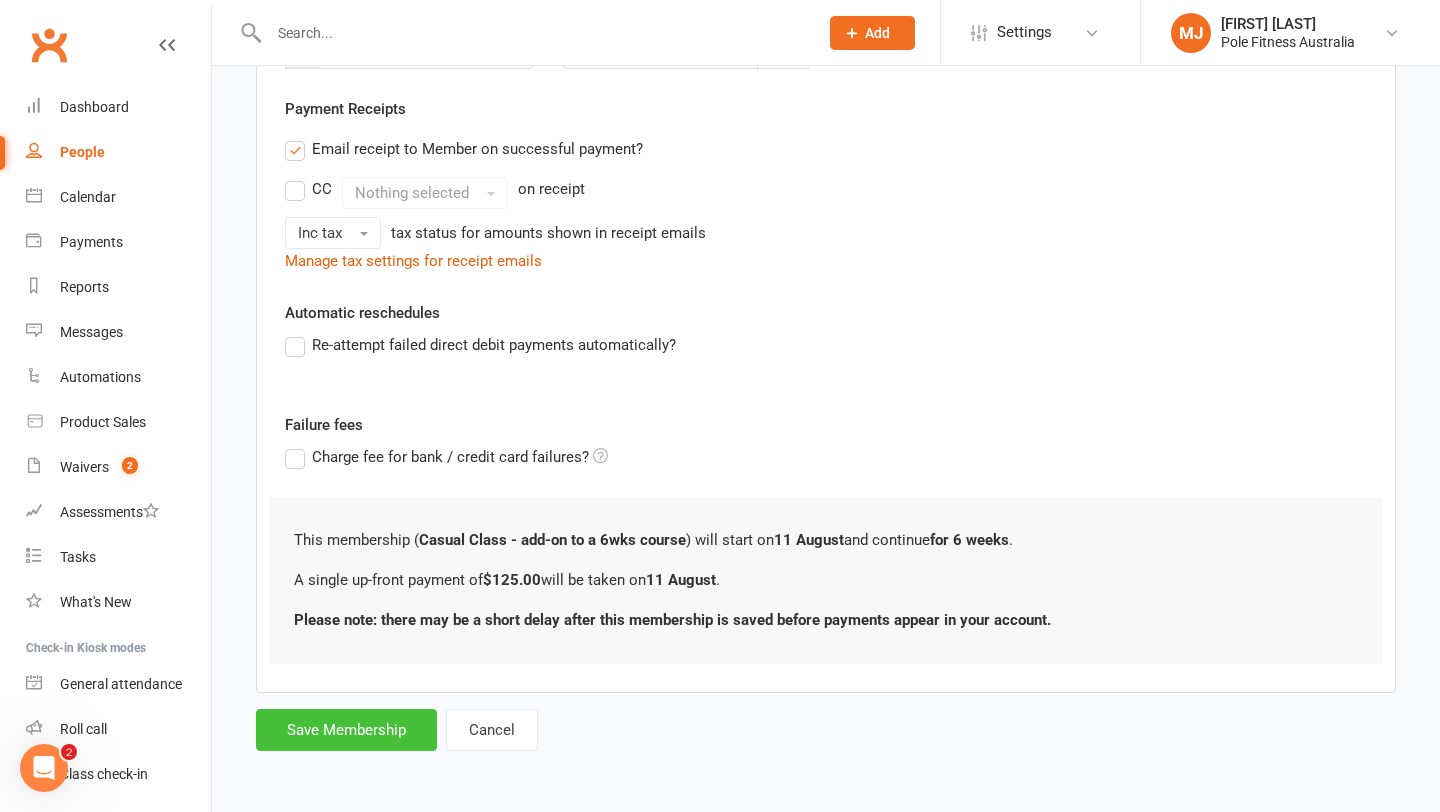 click on "Save Membership" at bounding box center [346, 730] 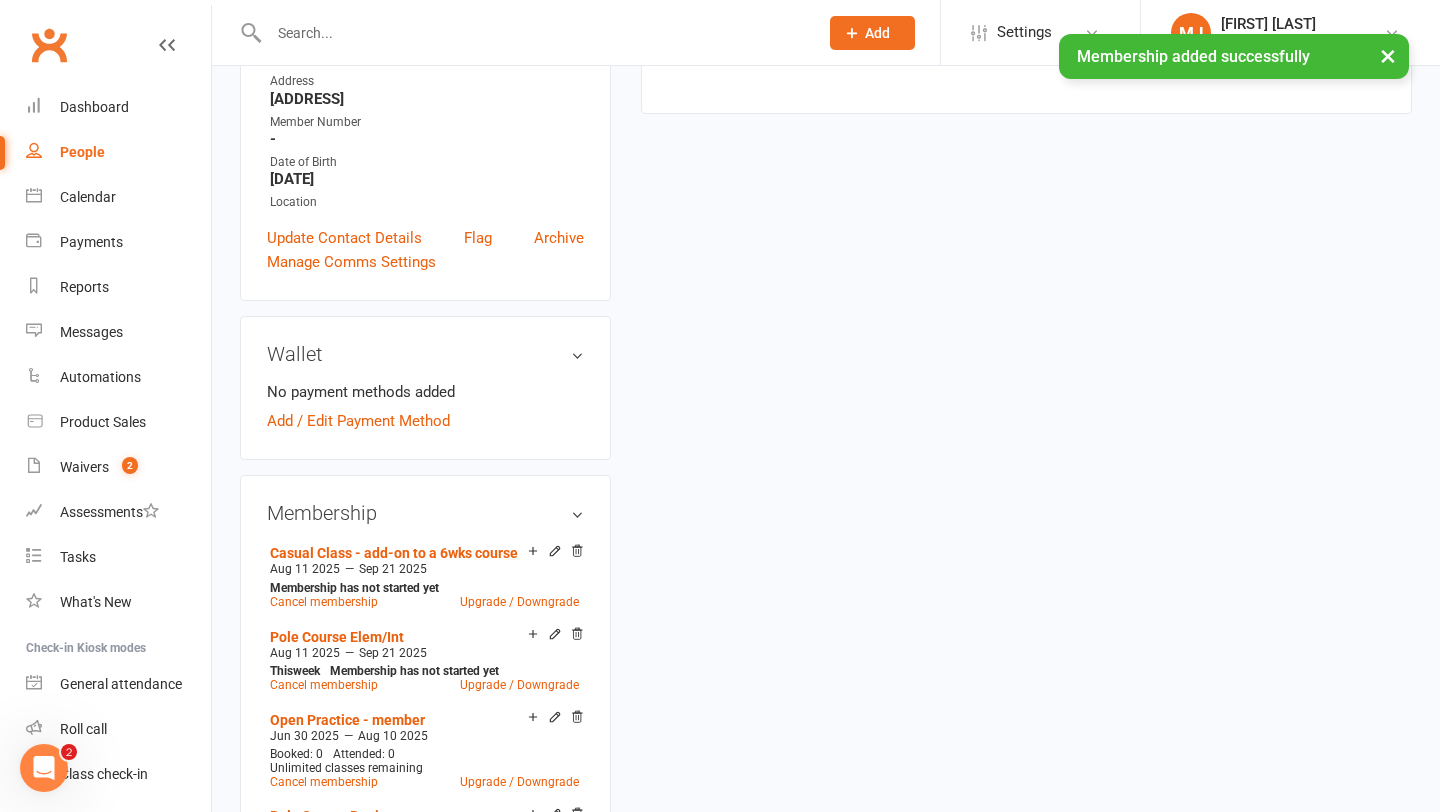 scroll, scrollTop: 0, scrollLeft: 0, axis: both 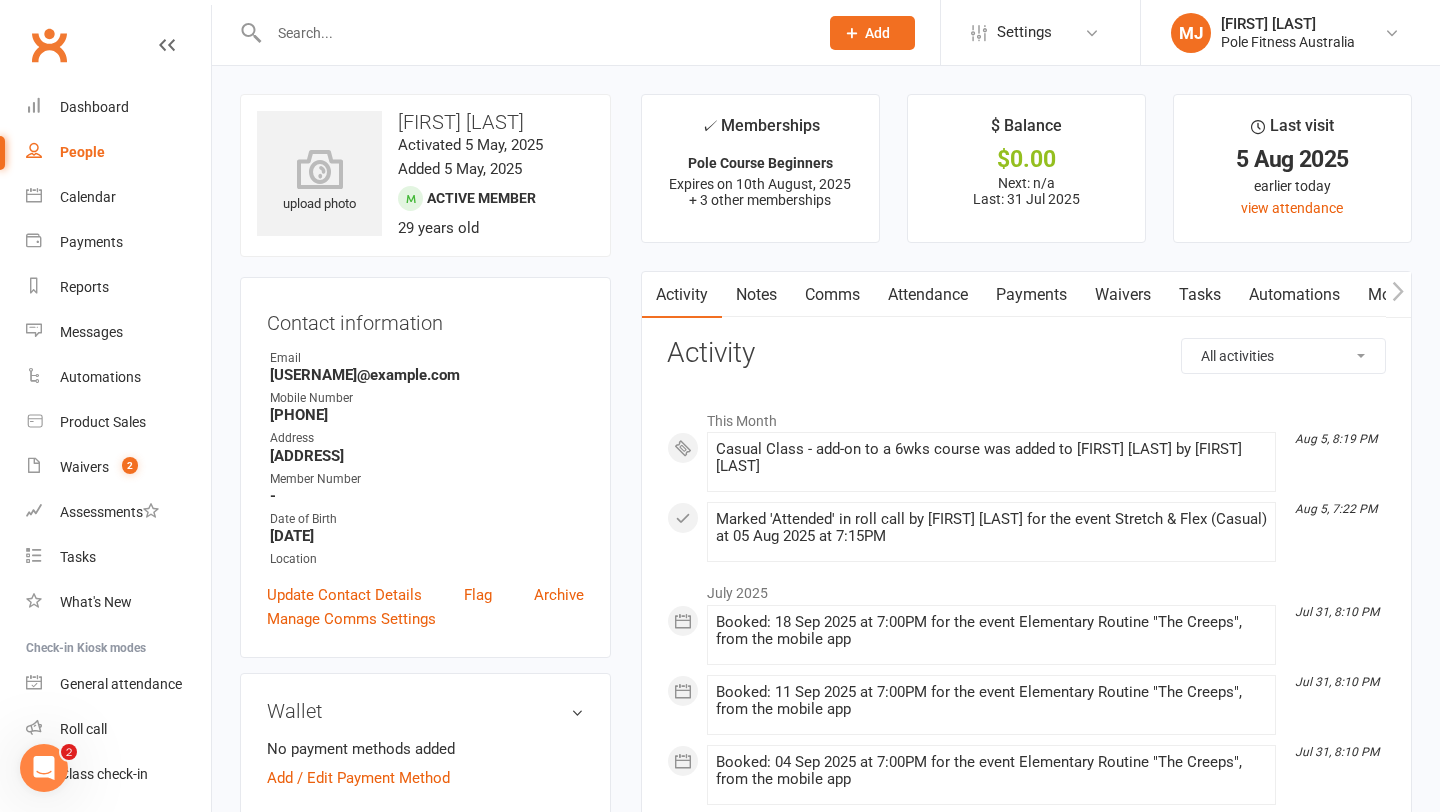 click on "Payments" at bounding box center [1031, 295] 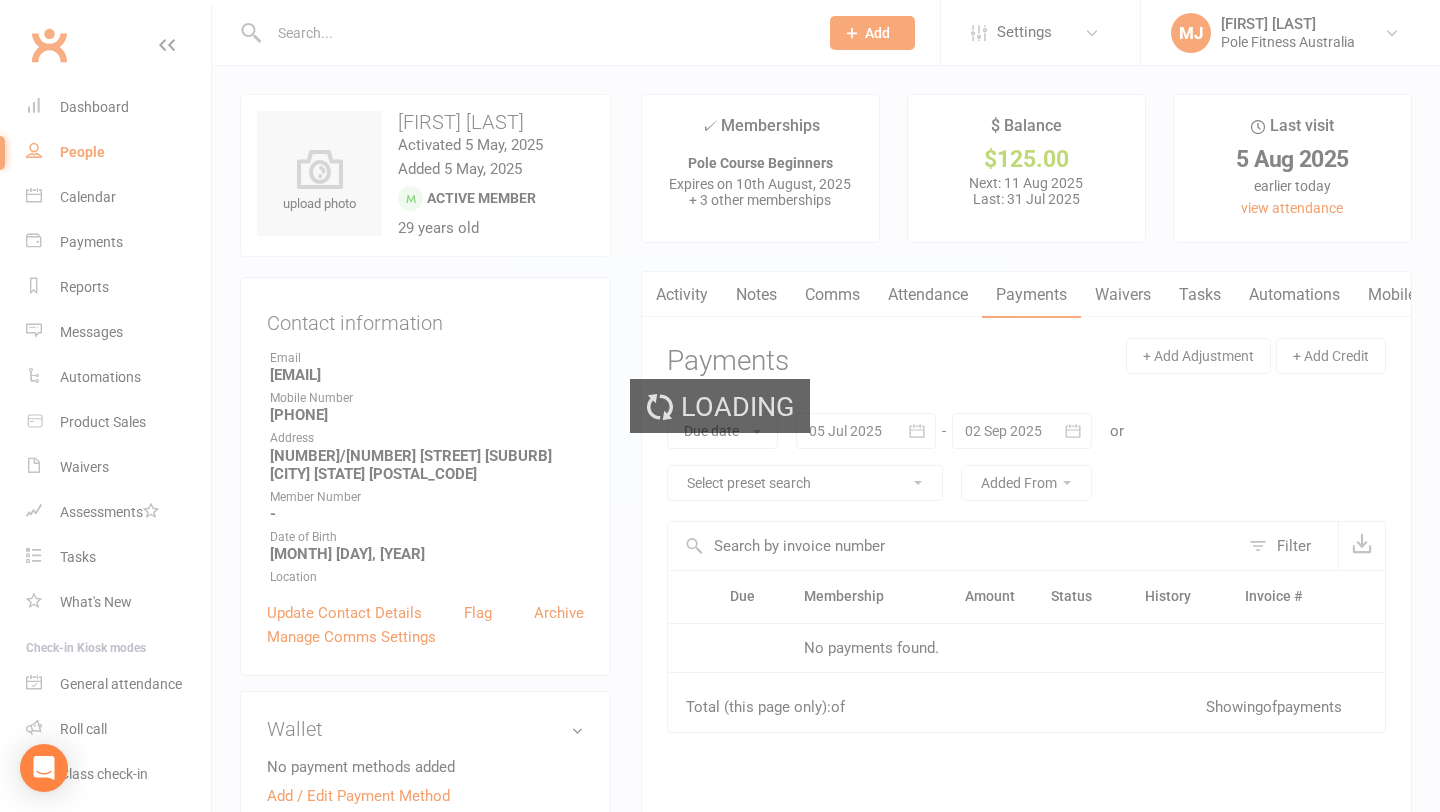 scroll, scrollTop: 0, scrollLeft: 0, axis: both 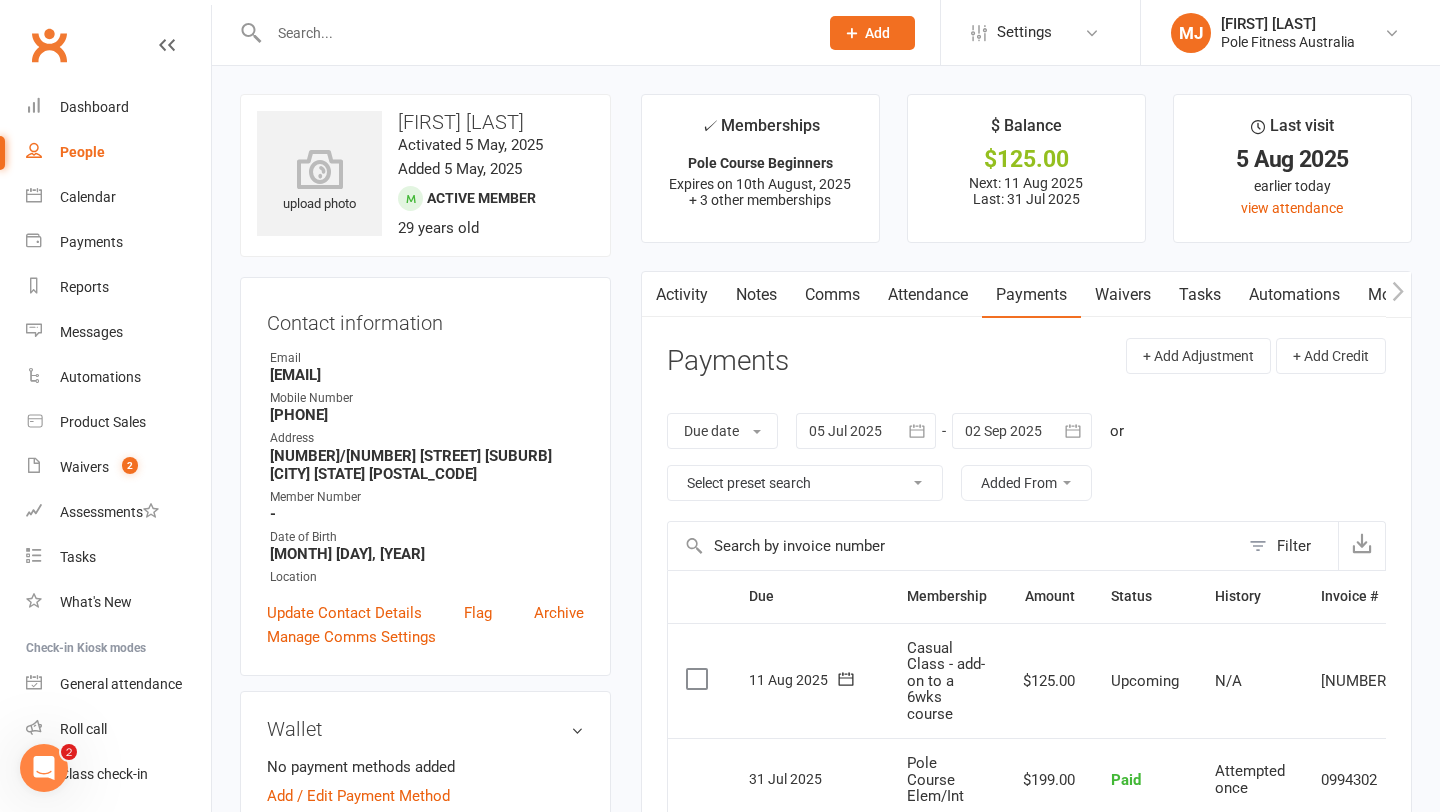 click on "Payments" at bounding box center (1031, 295) 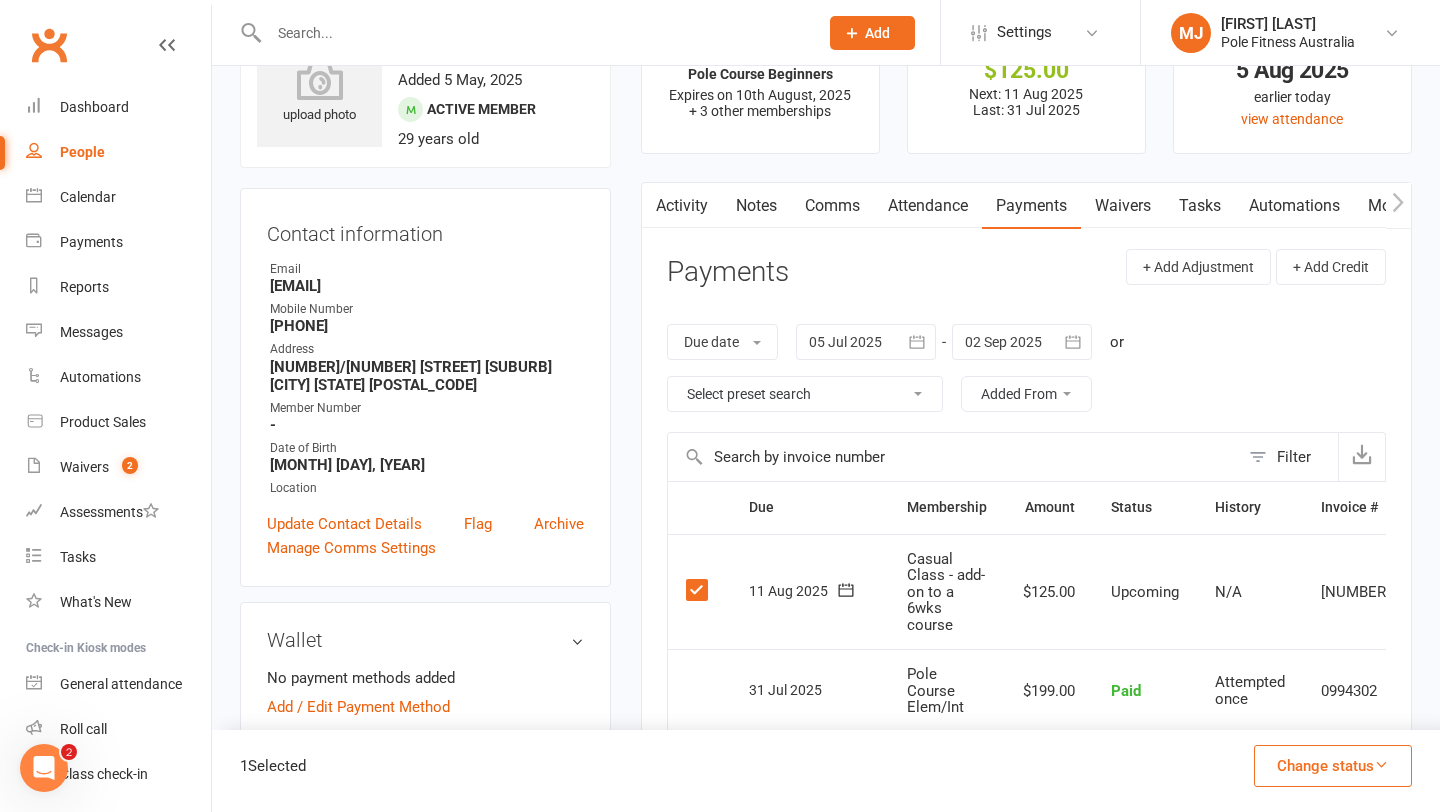 scroll, scrollTop: 158, scrollLeft: 0, axis: vertical 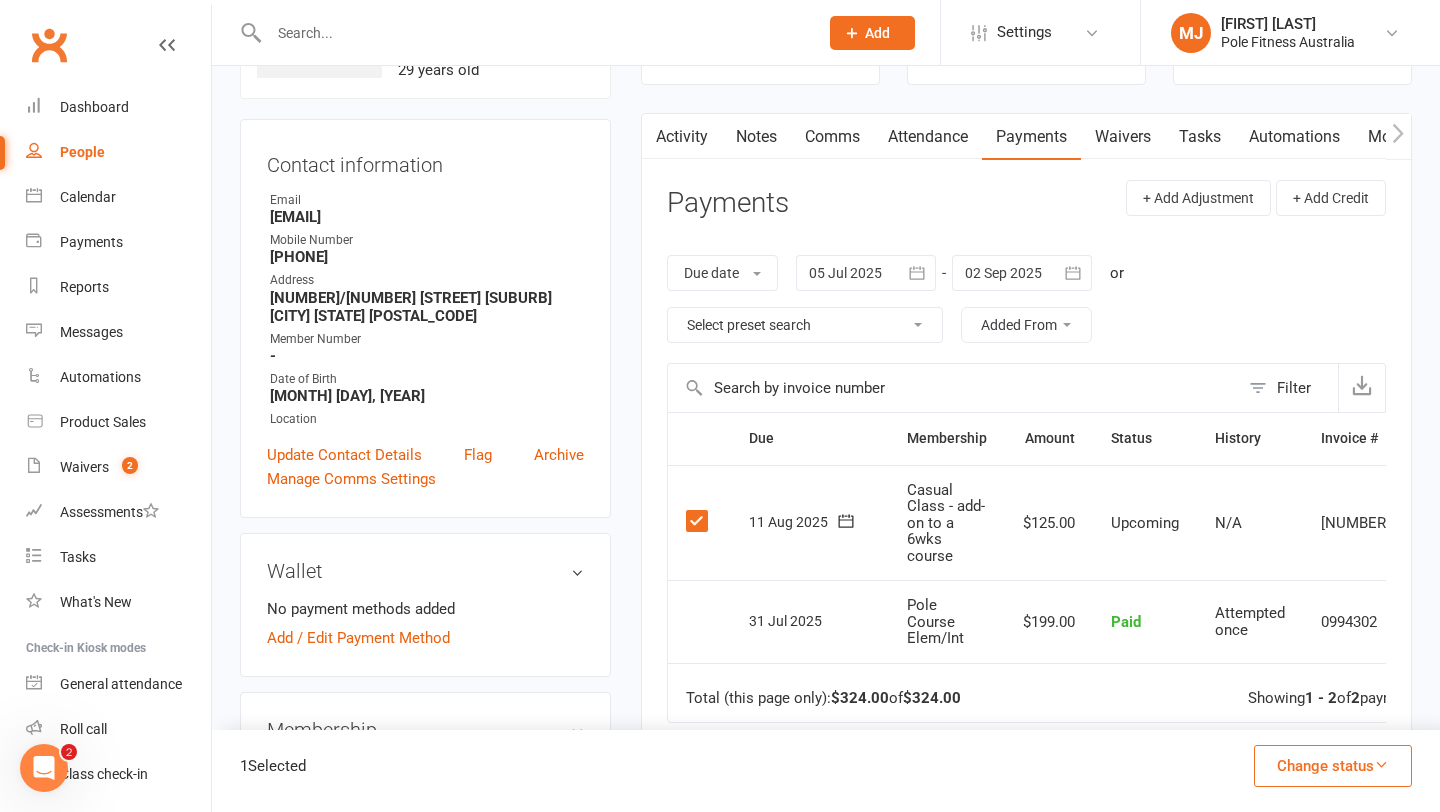 click on "Change status" at bounding box center (1333, 766) 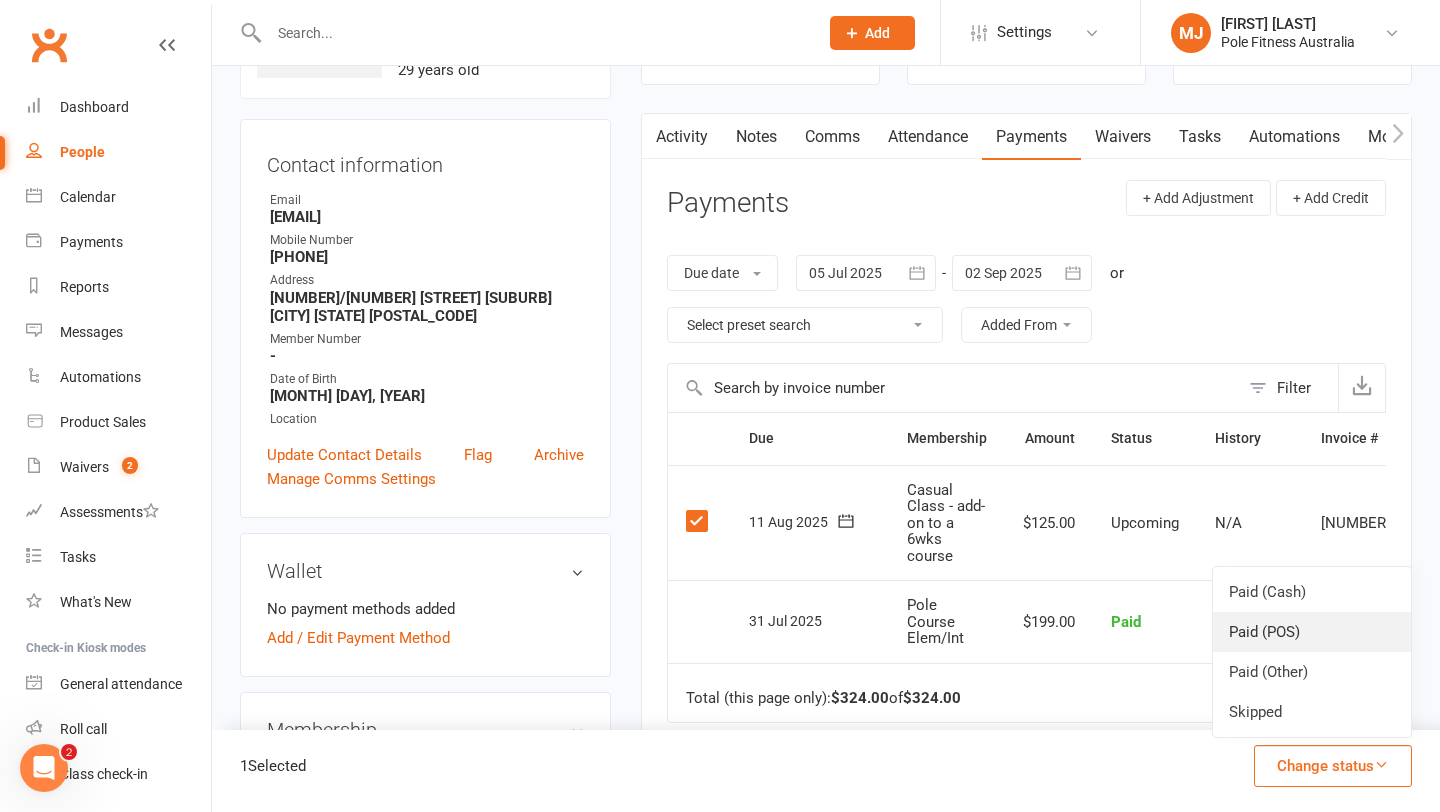 click on "Paid (POS)" at bounding box center (1312, 632) 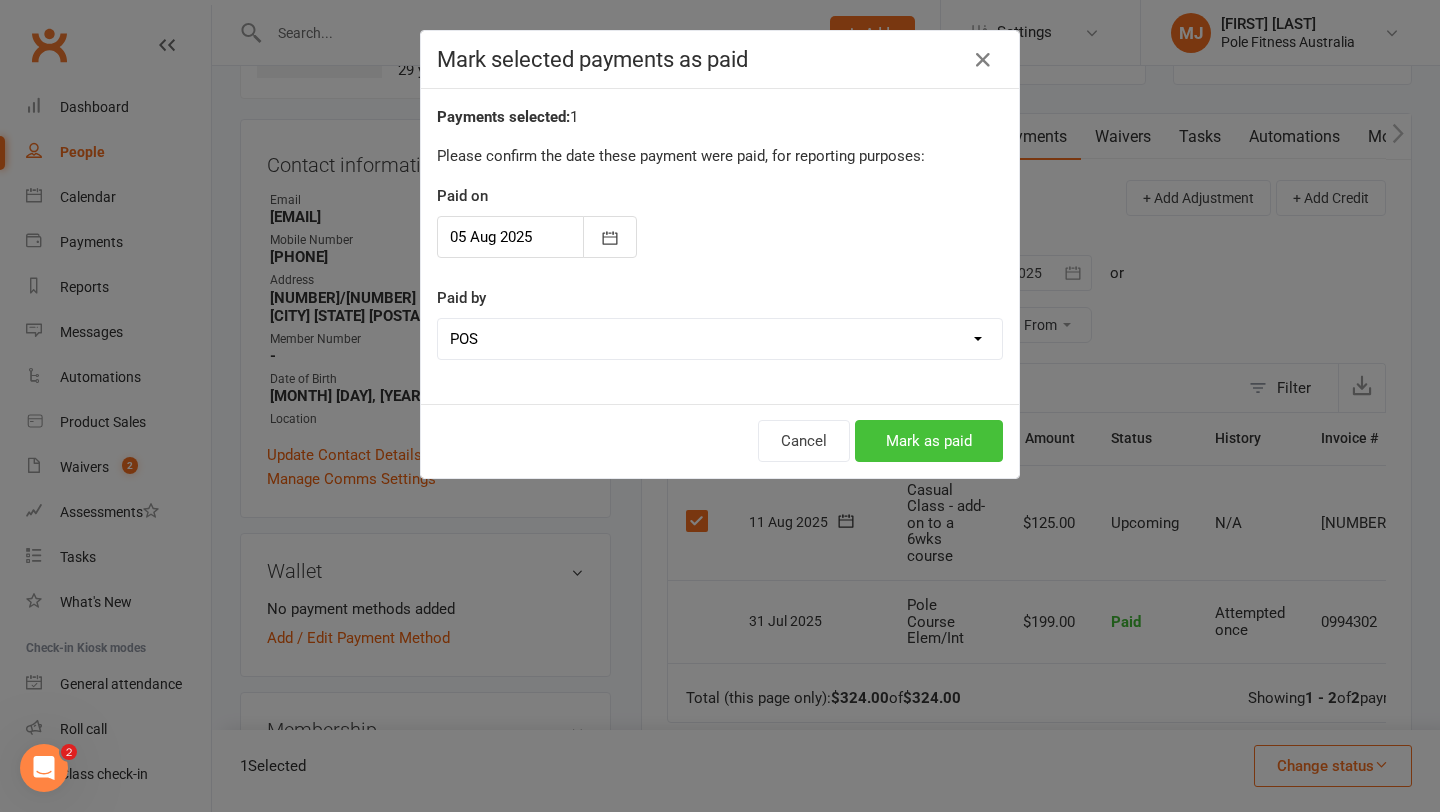 click on "Mark as paid" at bounding box center [929, 441] 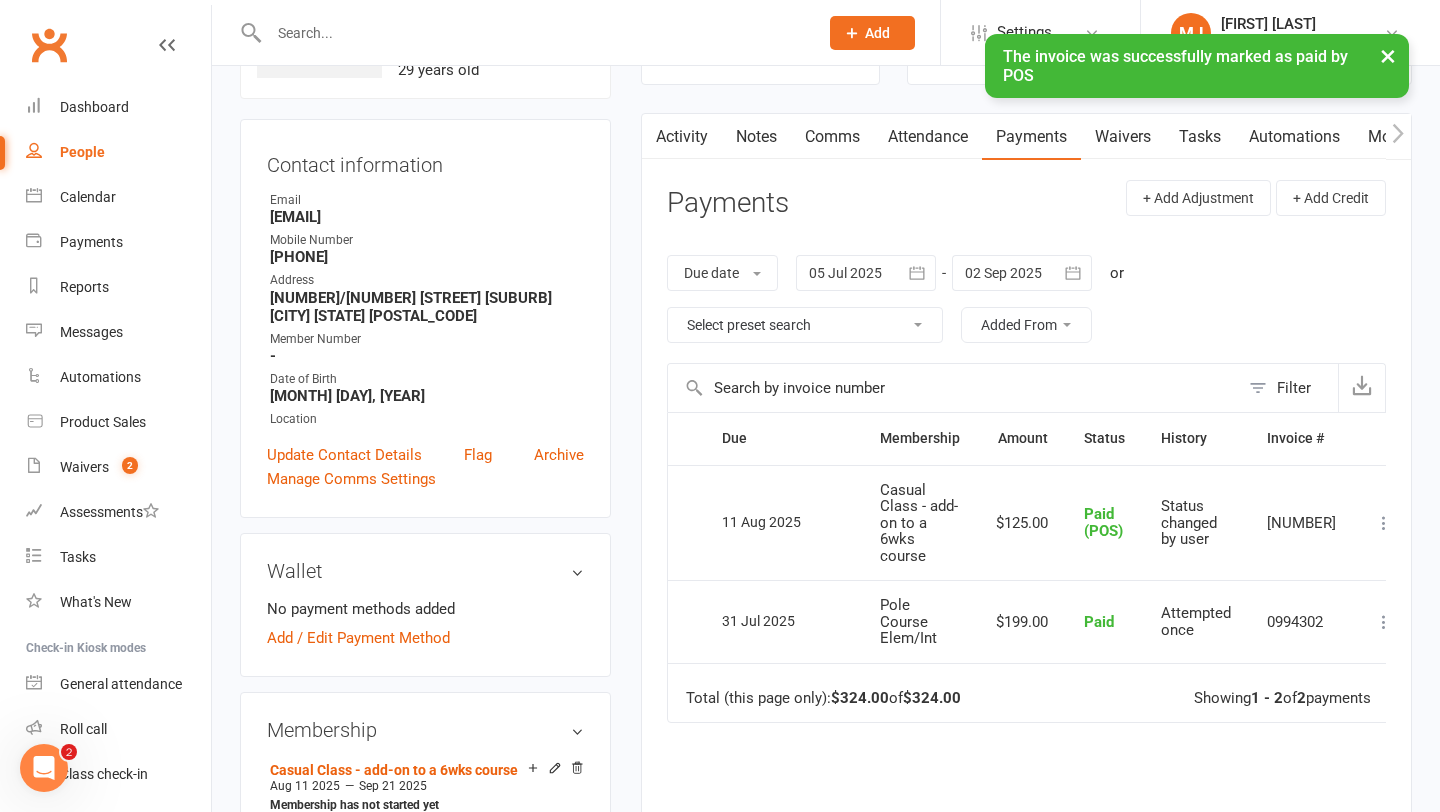 click at bounding box center (533, 33) 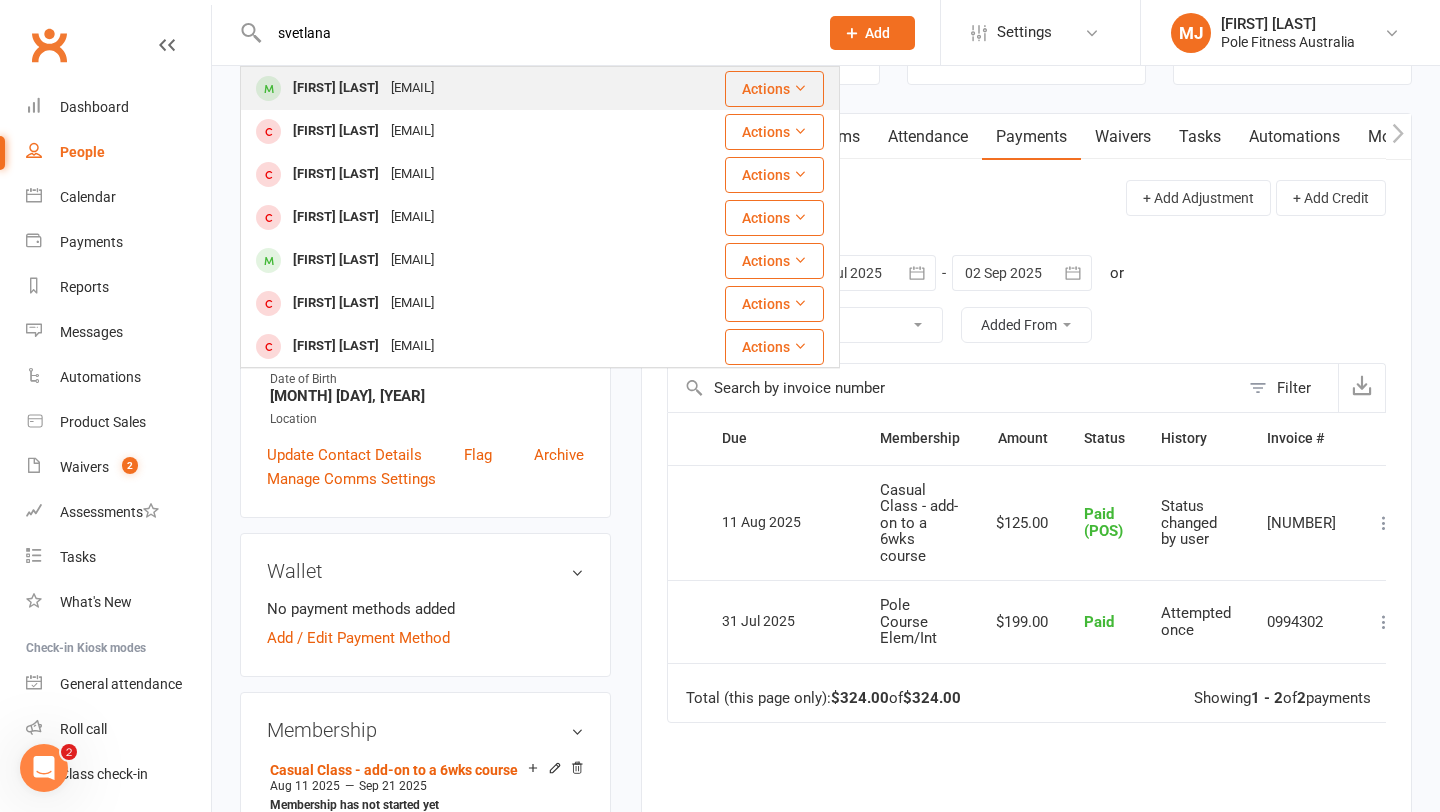 type on "[FIRST]" 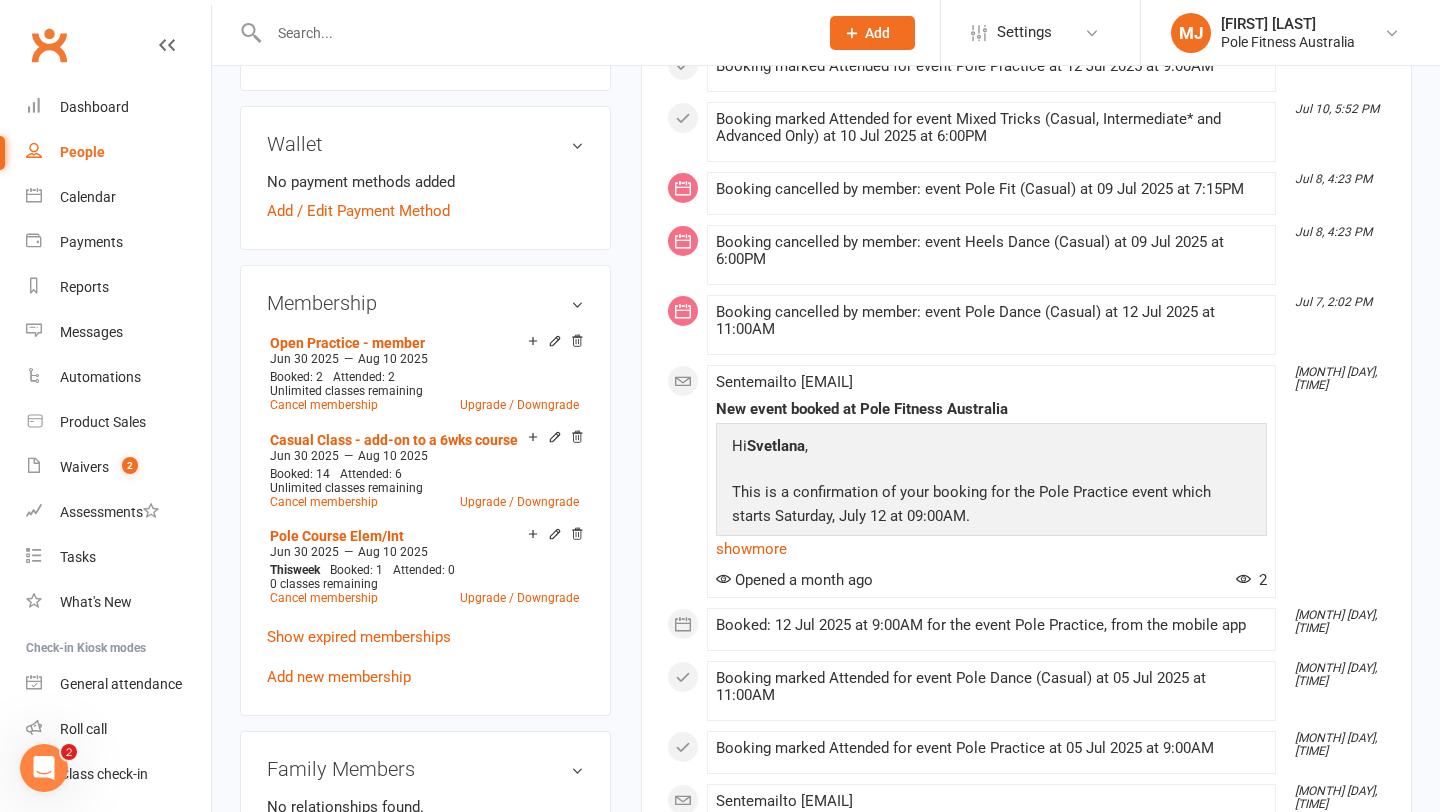 scroll, scrollTop: 626, scrollLeft: 0, axis: vertical 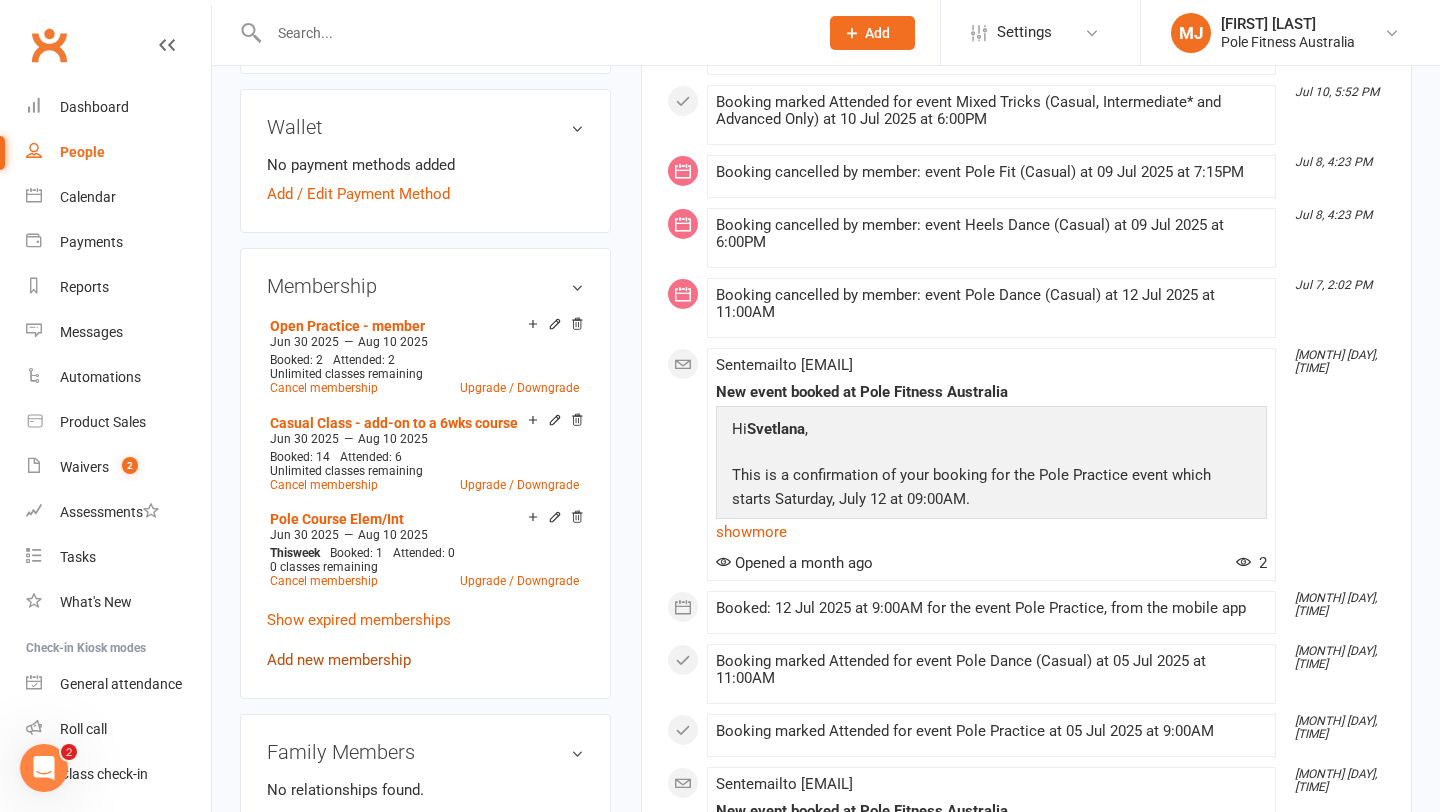 click on "Add new membership" at bounding box center (339, 660) 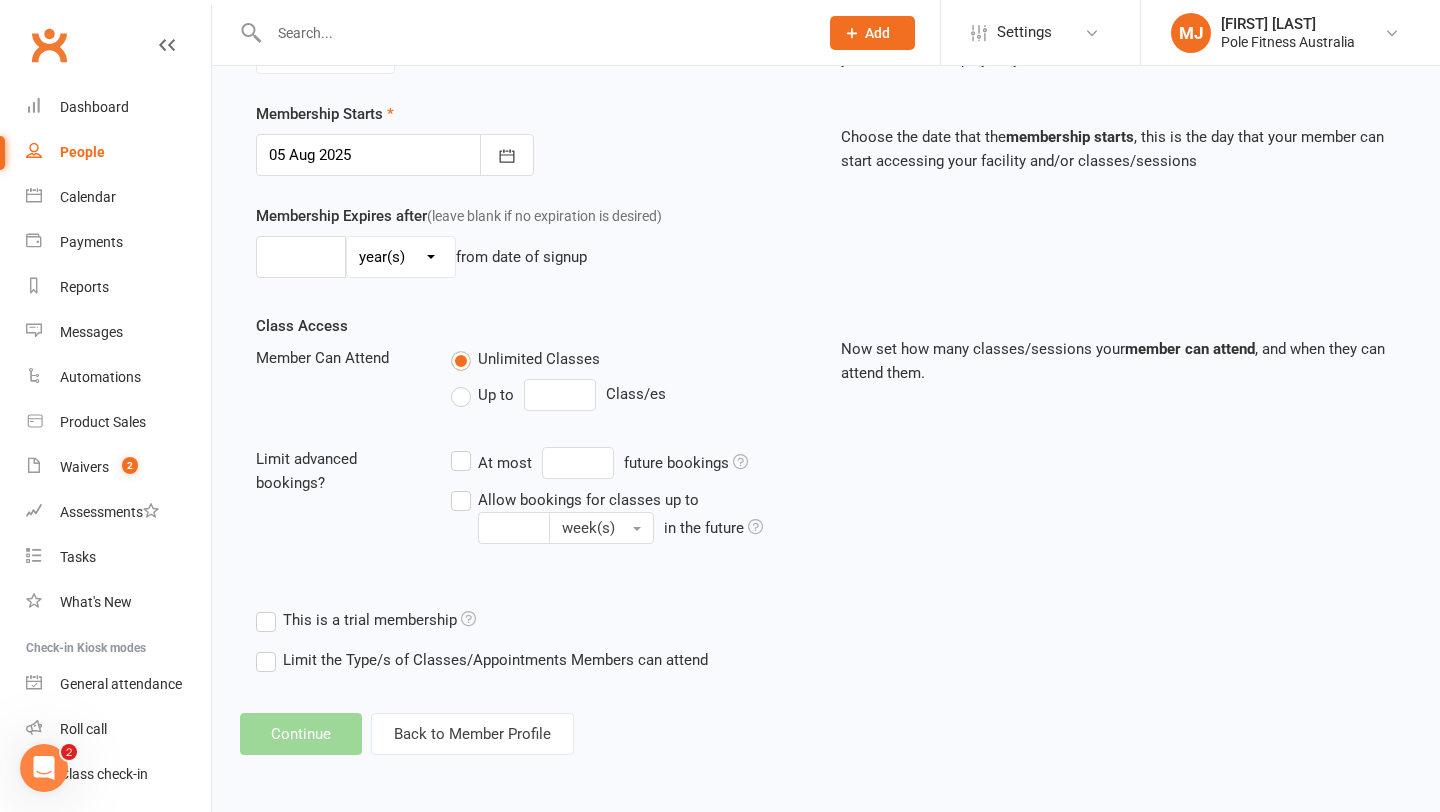 scroll, scrollTop: 0, scrollLeft: 0, axis: both 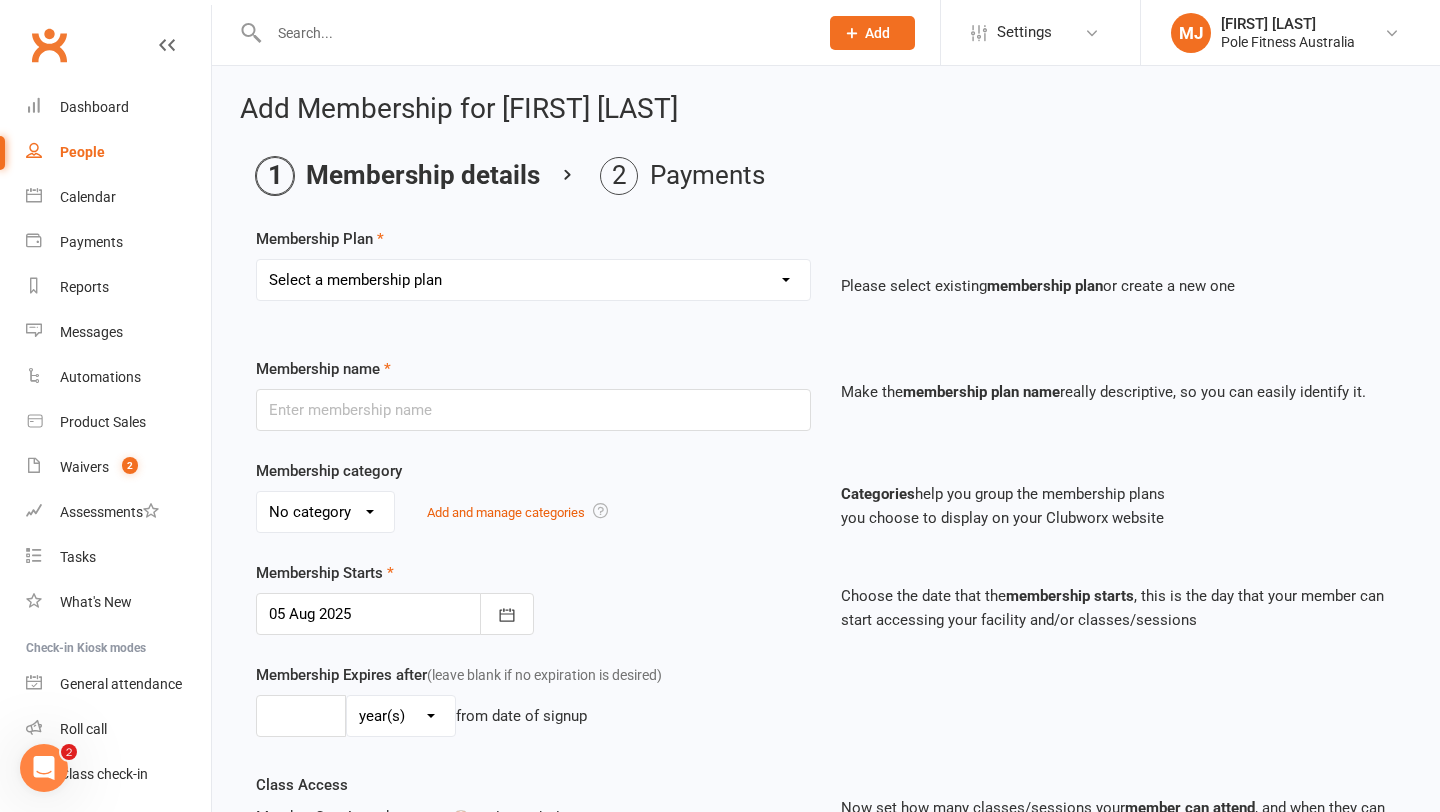 click on "Select a membership plan Create new Membership Plan Pole Course Advanced Casual Class 45min Pole Course Beginners Casual Class - single class 1hr Pole Course Elem/Int Casual Class - 6 pack pass Casual Class - weekly pass 1hr Private lesson_1 person 1hr Private lesson Comp level_1 person 3x 1hr Private lesson_1 person 5x 1hr Private lesson_1 person 30mins Private lesson_1 person 3x 30mins Private lesson_1 person 5x 30mins Private lesson_1 person Causal Class - term pass Open Practice - non member Pole Beginner Trial 1hr Private lesson_2 people (price per person) 3x 1hr Private lesson_2 people (price per person) 5x 1hr Private lesson_2 people (price per person) 1hr Private lesson_3 people (price per person) 1hr Private lesson Comp level_2 people (price per person) 1hr Private lesson Comp level_3 people (price per peron) Party - Gold package (remaining payment) Party - Platinum package (remaining payment) Party - deposit Training with PFA student Dance Workshop Burlesque Elite Casual Class Clubworx Test" at bounding box center (533, 280) 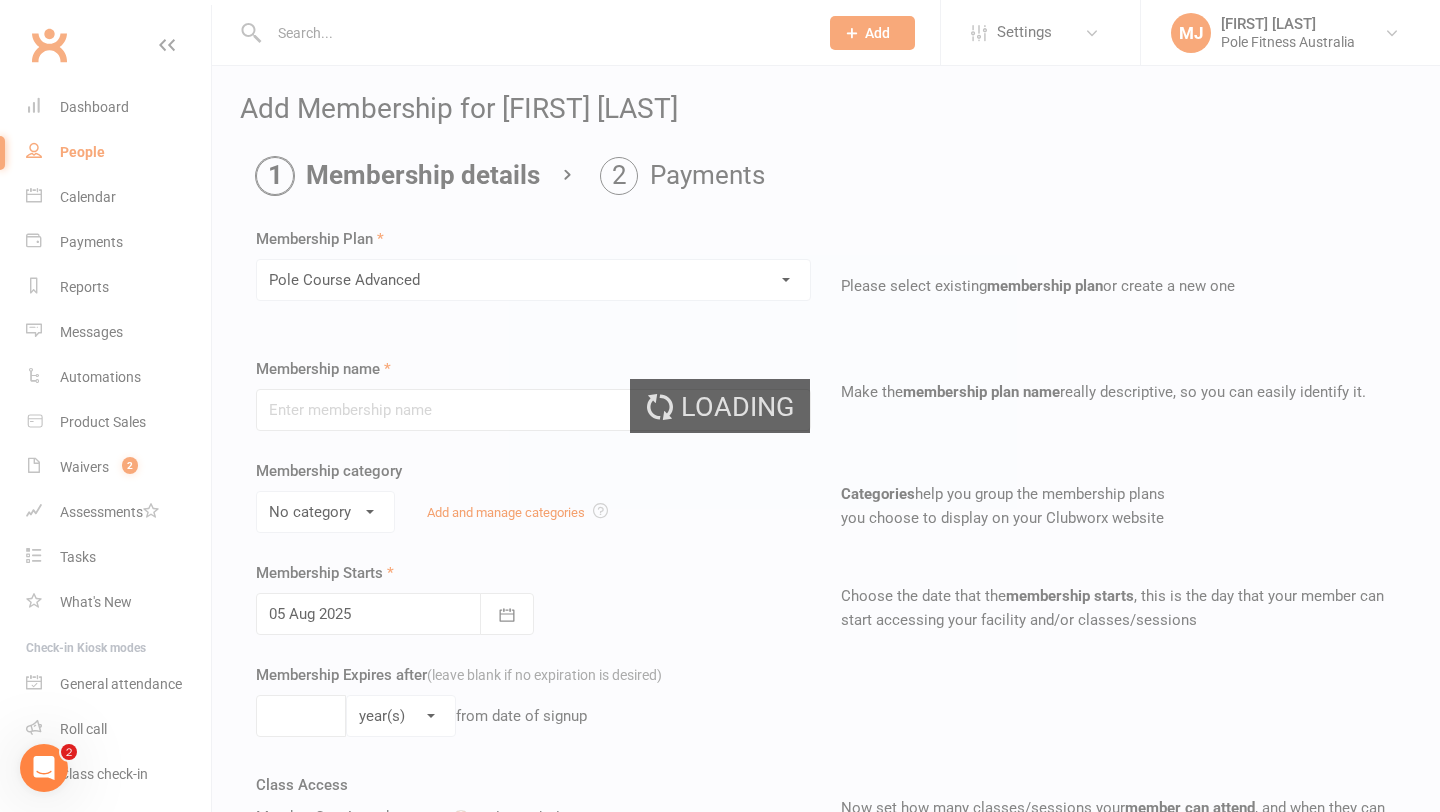 type on "Pole Course Advanced" 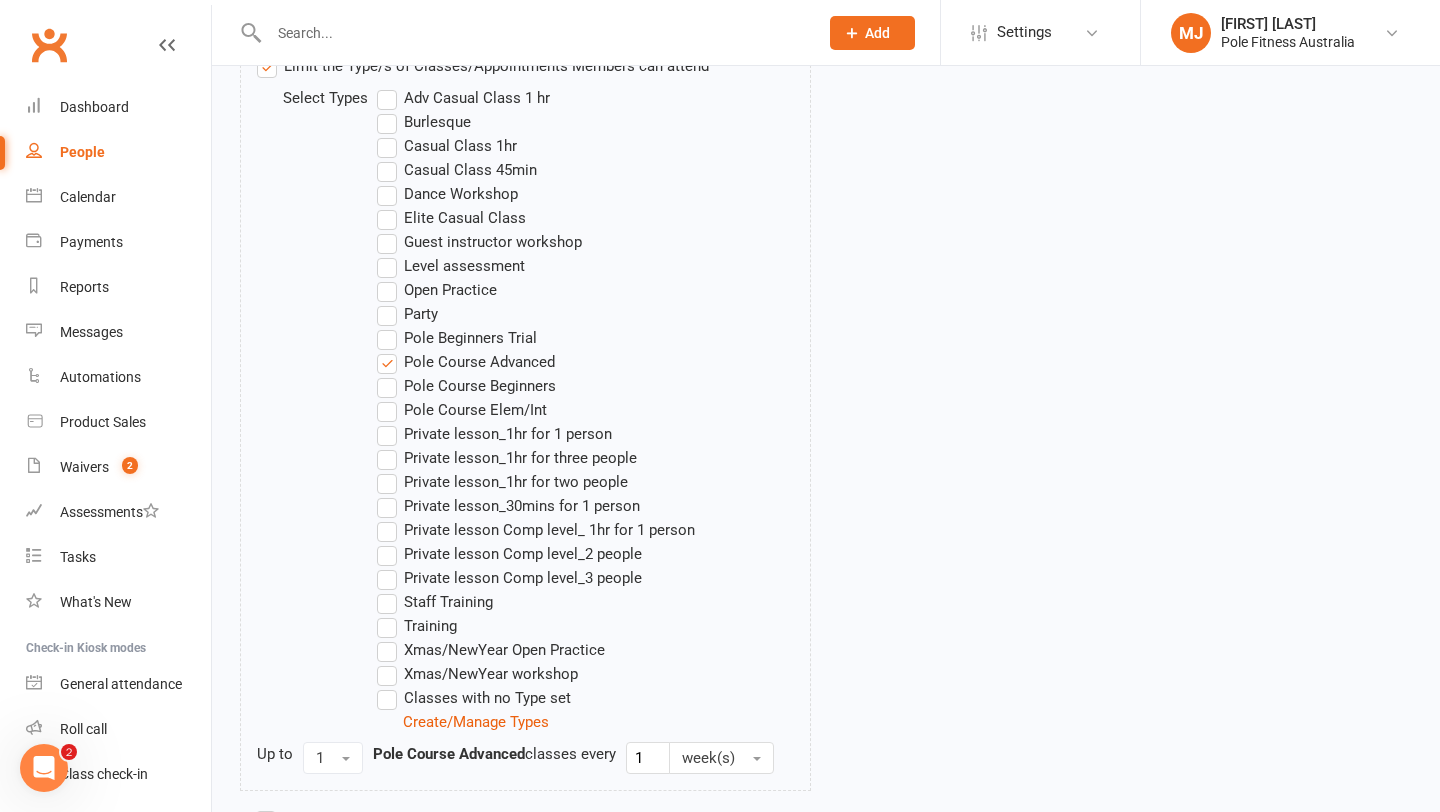 scroll, scrollTop: 1208, scrollLeft: 0, axis: vertical 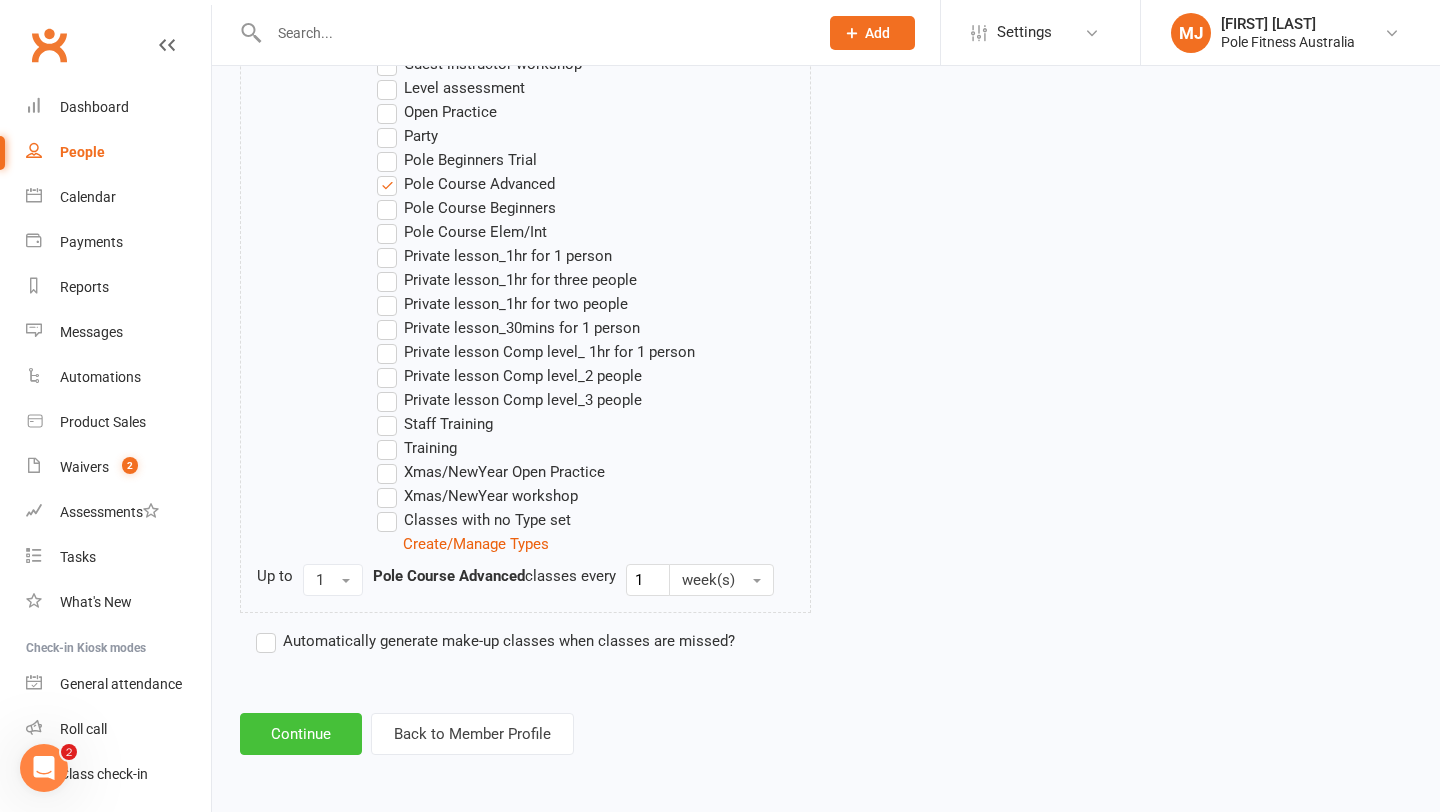 click on "Continue" at bounding box center (301, 734) 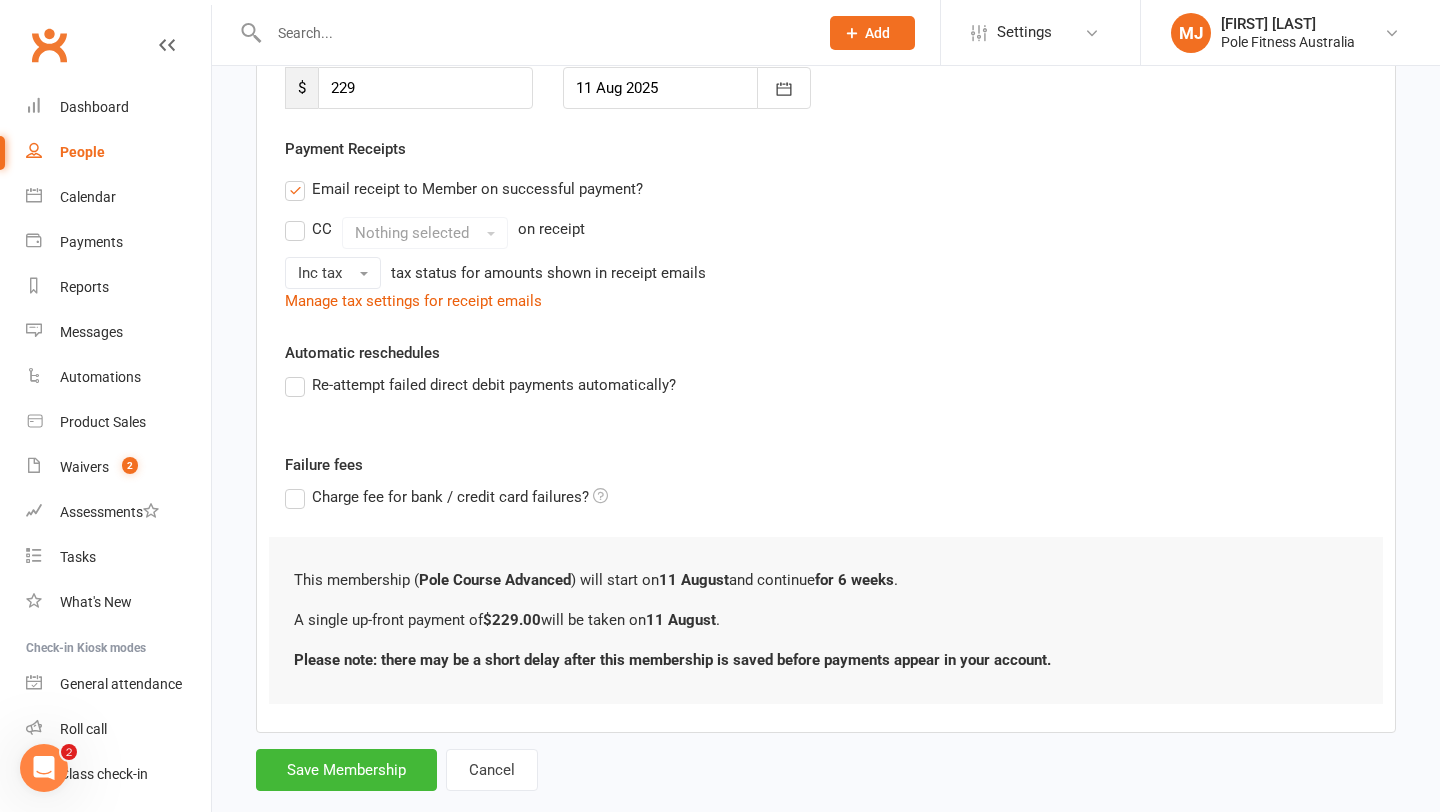 scroll, scrollTop: 318, scrollLeft: 0, axis: vertical 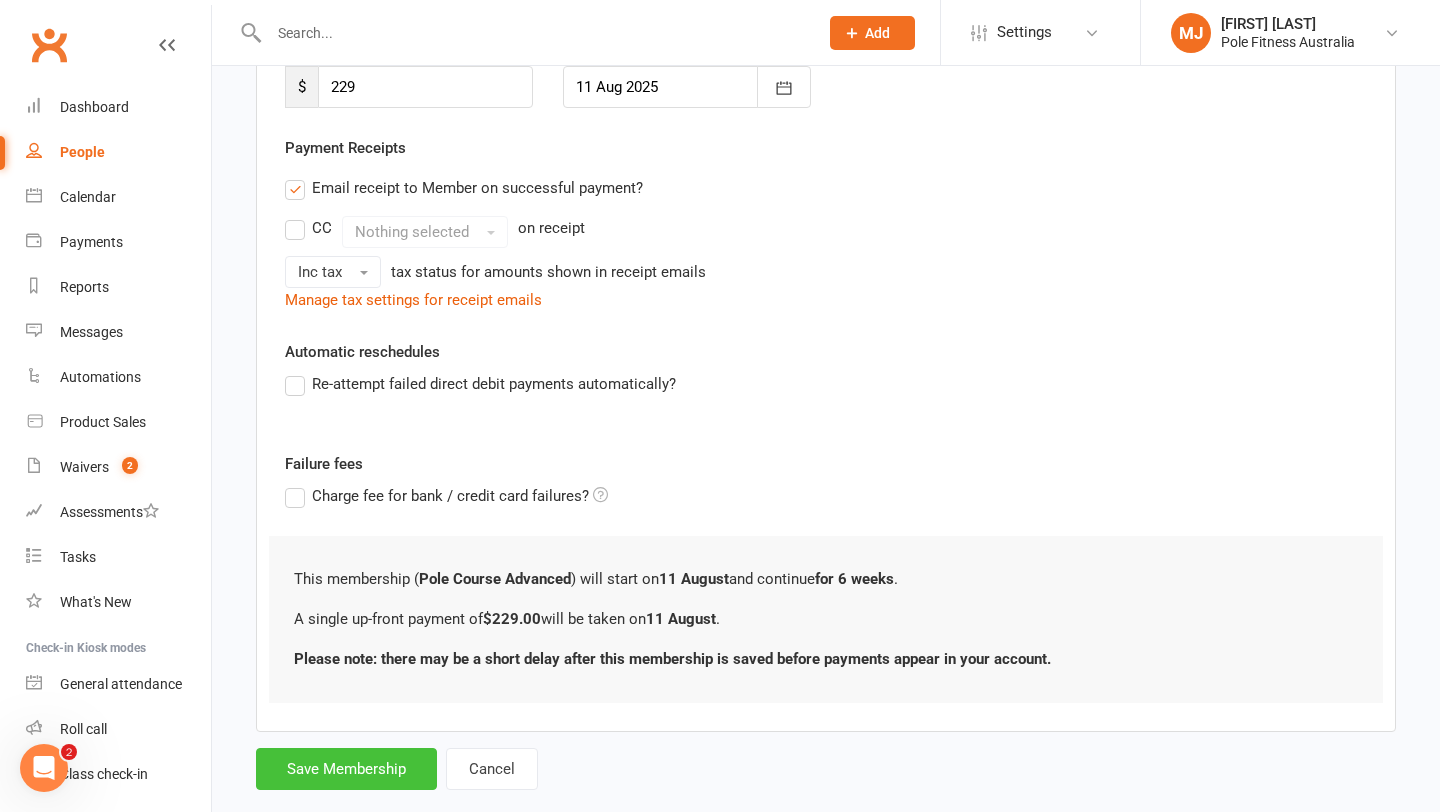 click on "Save Membership" at bounding box center [346, 769] 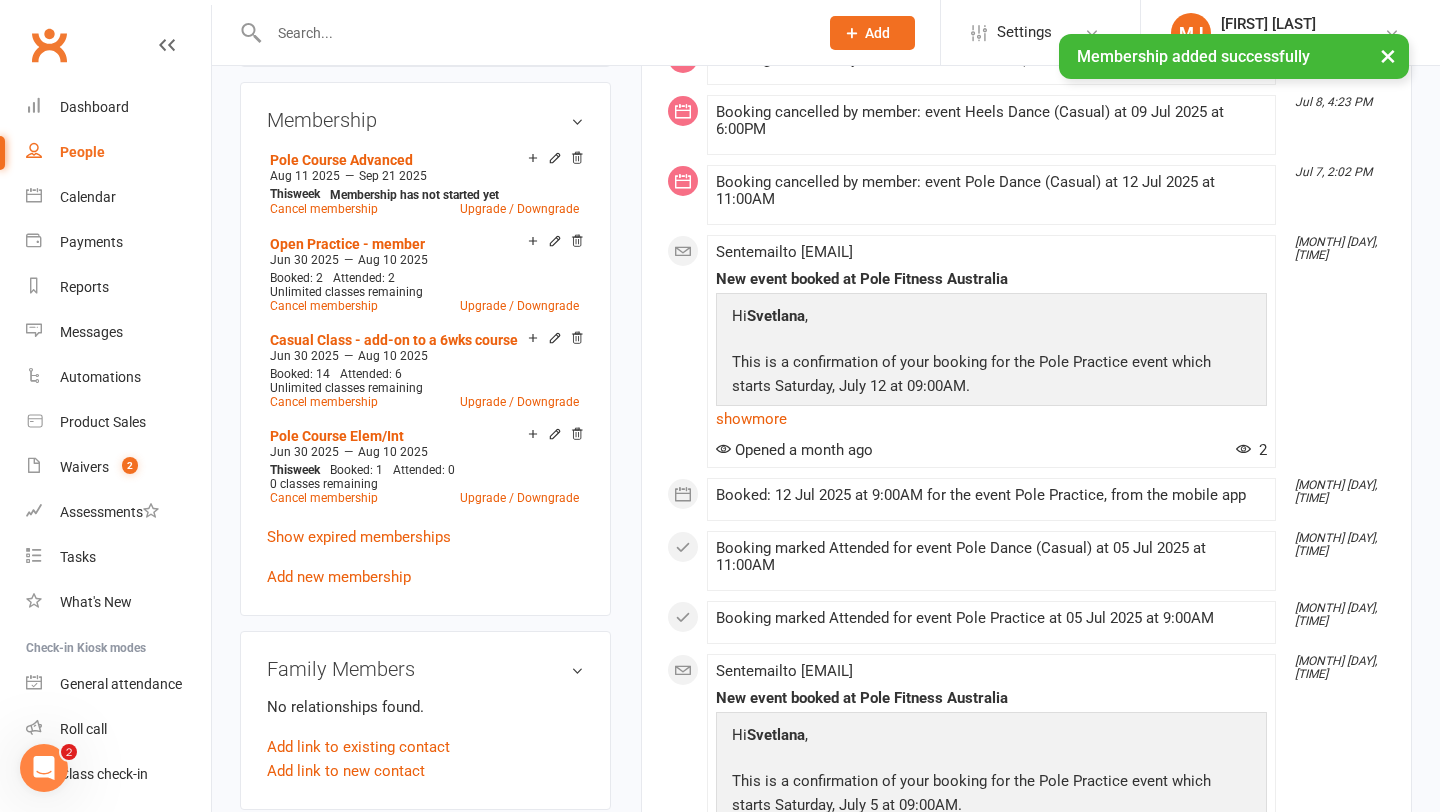 scroll, scrollTop: 791, scrollLeft: 0, axis: vertical 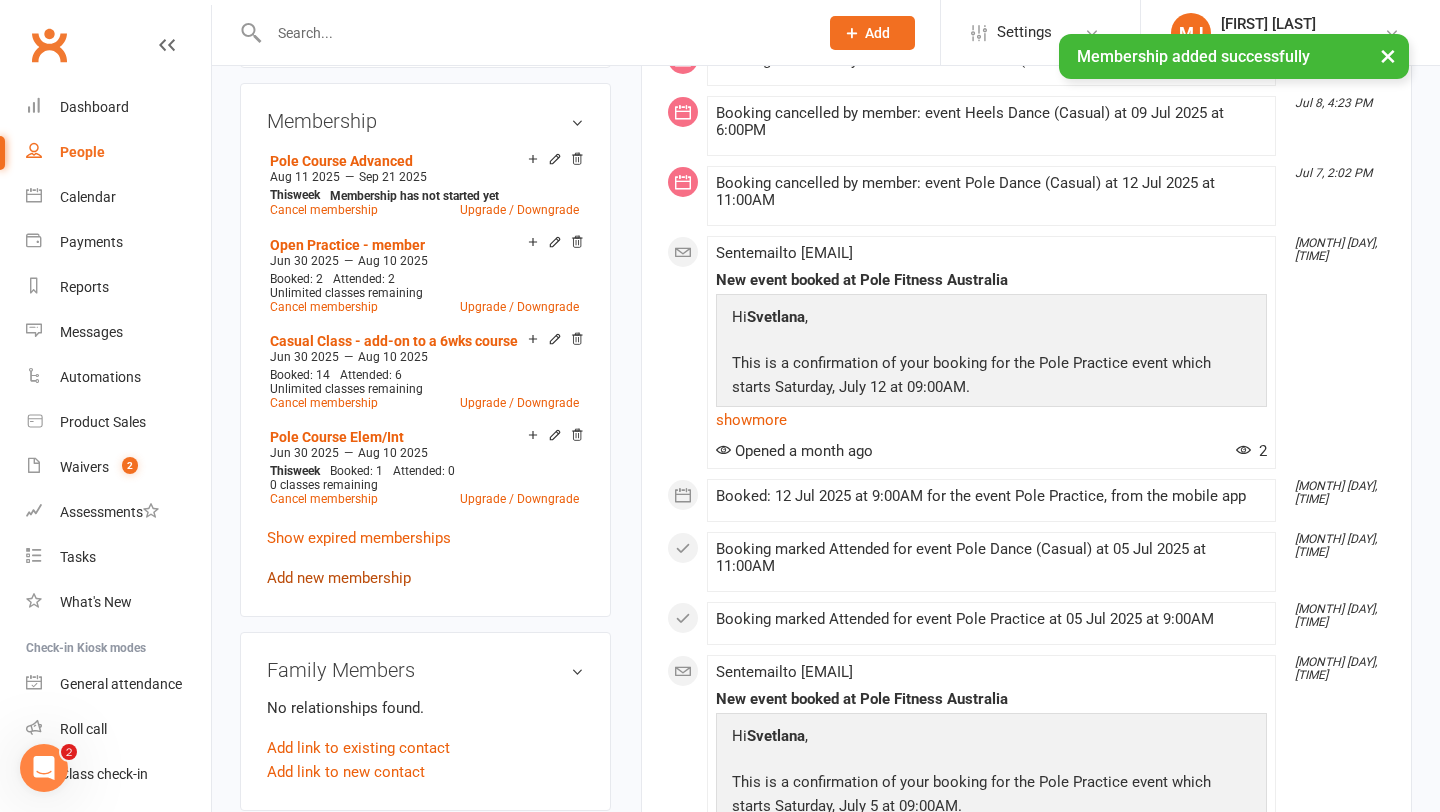 click on "Add new membership" at bounding box center (339, 578) 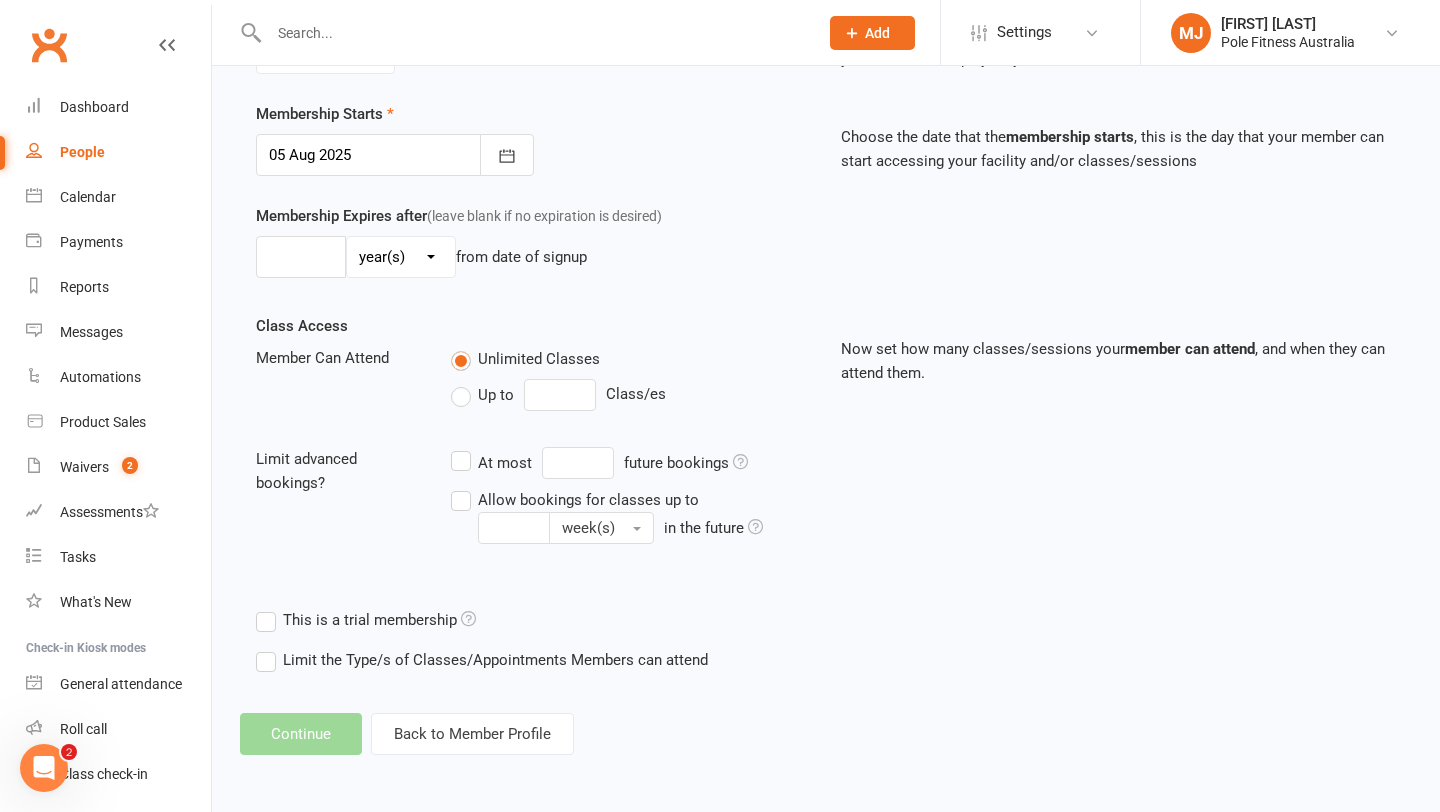 scroll, scrollTop: 0, scrollLeft: 0, axis: both 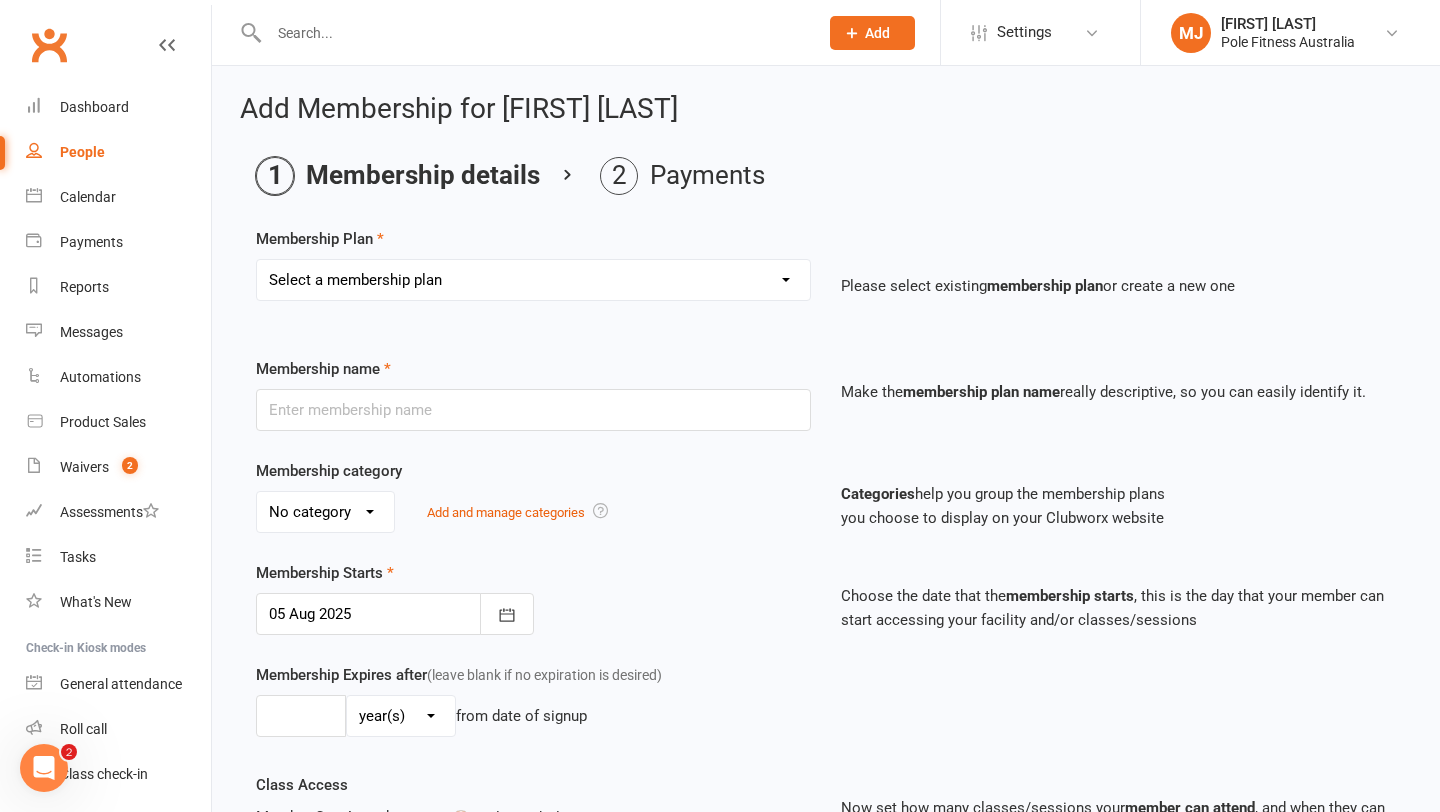 click on "Select a membership plan Create new Membership Plan Pole Course Advanced Casual Class 45min Pole Course Beginners Casual Class - single class 1hr Pole Course Elem/Int Casual Class - 6 pack pass Casual Class - weekly pass 1hr Private lesson_1 person 1hr Private lesson Comp level_1 person 3x 1hr Private lesson_1 person 5x 1hr Private lesson_1 person 30mins Private lesson_1 person 3x 30mins Private lesson_1 person 5x 30mins Private lesson_1 person Causal Class - term pass Open Practice - non member Pole Beginner Trial 1hr Private lesson_2 people (price per person) 3x 1hr Private lesson_2 people (price per person) 5x 1hr Private lesson_2 people (price per person) 1hr Private lesson_3 people (price per person) 1hr Private lesson Comp level_2 people (price per person) 1hr Private lesson Comp level_3 people (price per peron) Party - Gold package (remaining payment) Party - Platinum package (remaining payment) Party - deposit Training with PFA student Dance Workshop Burlesque Elite Casual Class Clubworx Test" at bounding box center (533, 280) 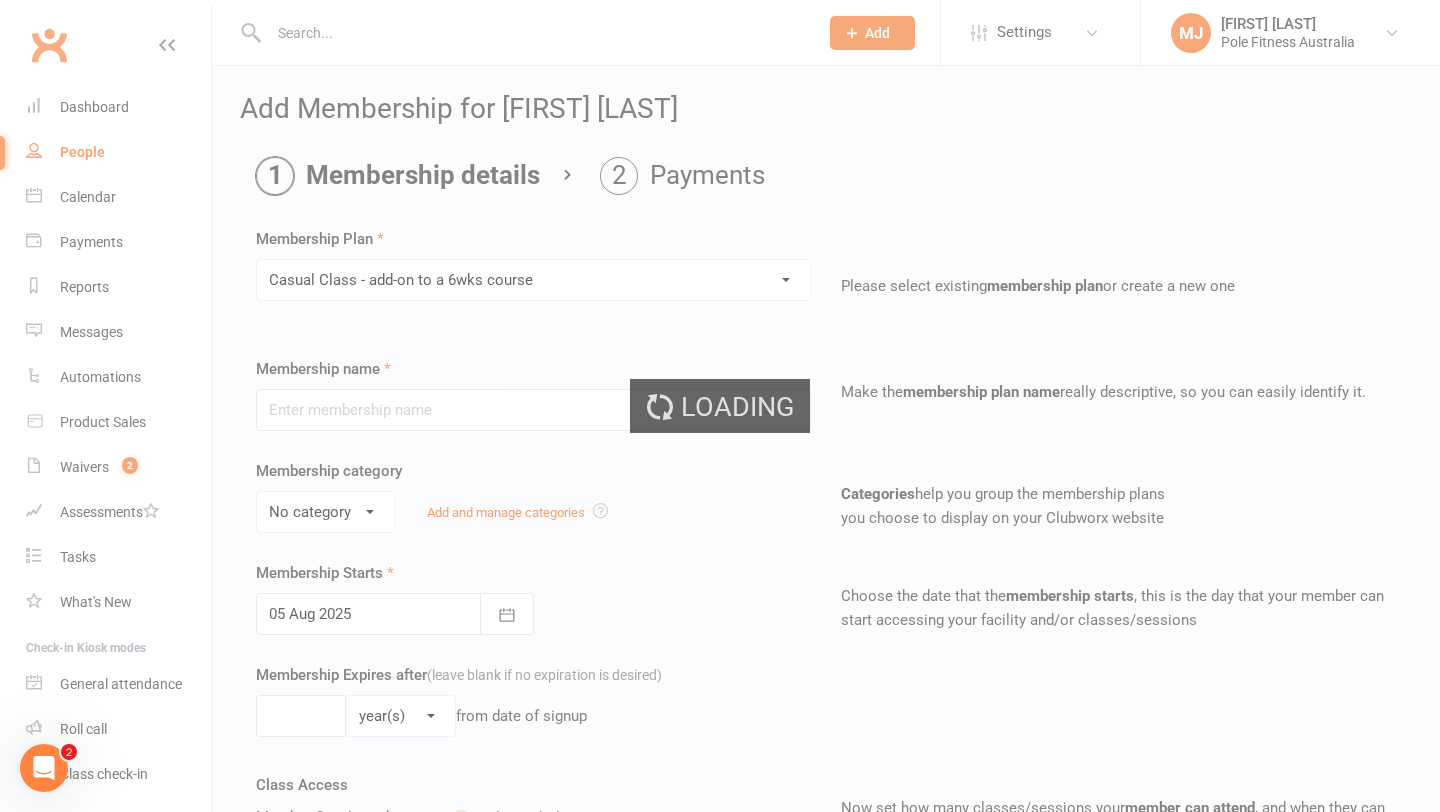 type on "Casual Class - add-on to a 6wks course" 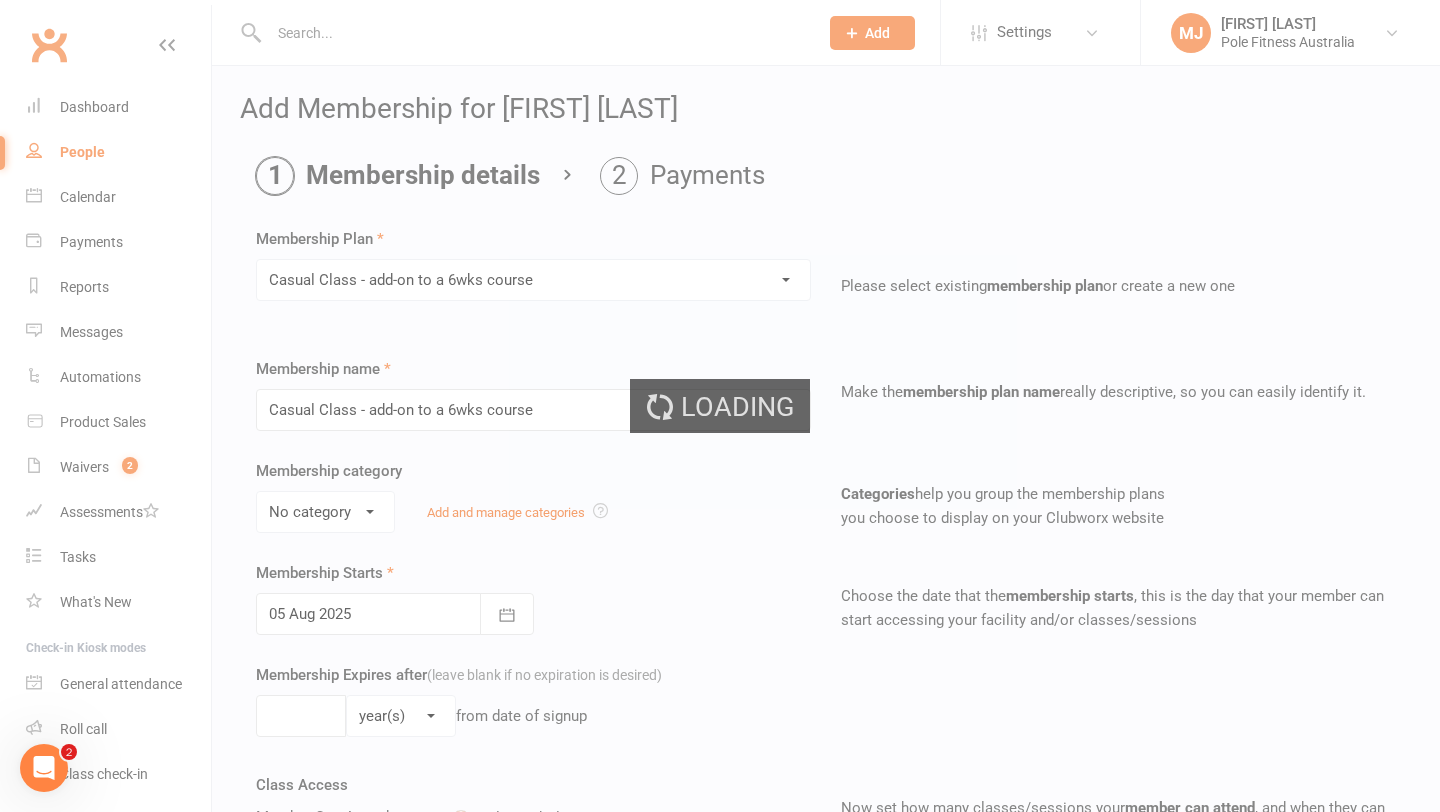 select on "0" 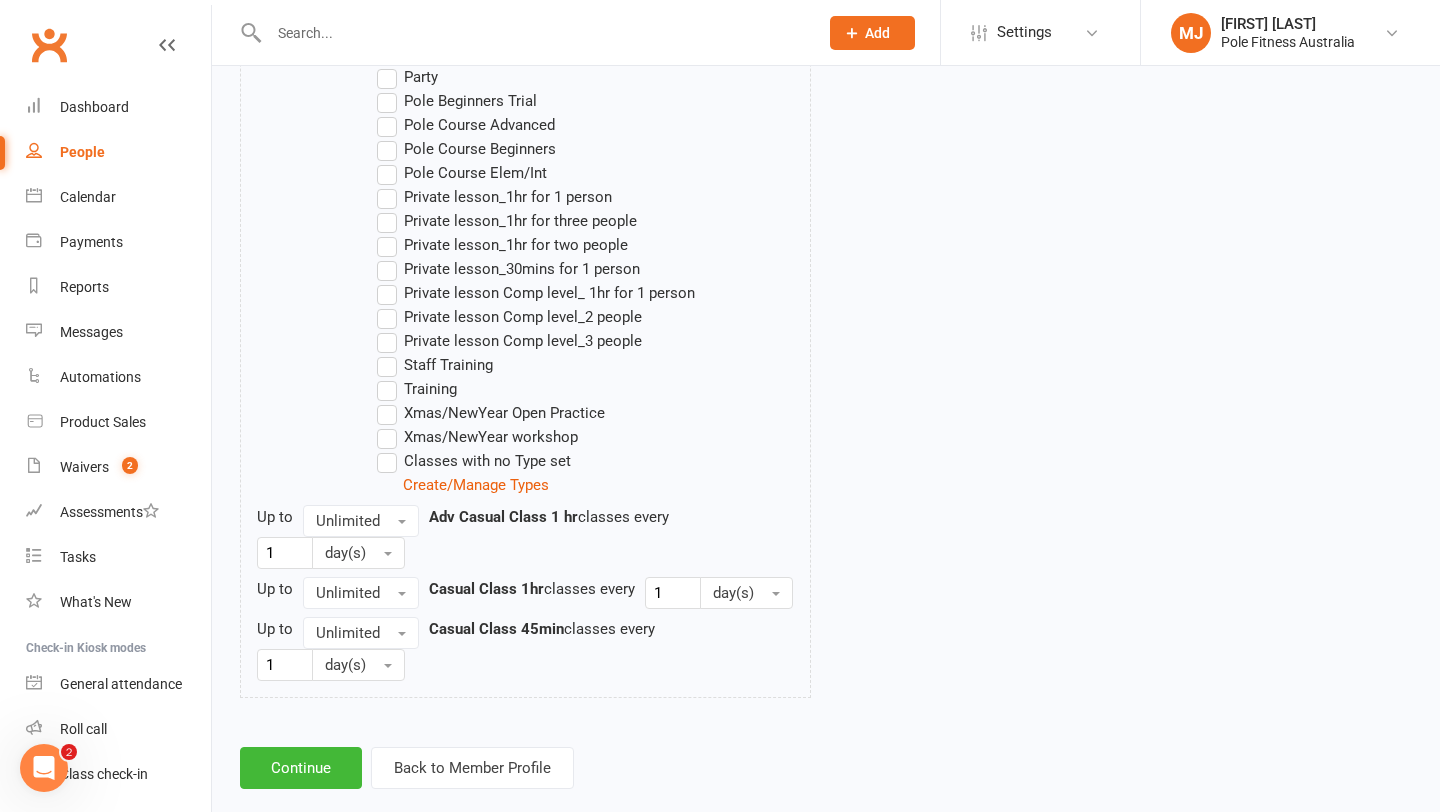 scroll, scrollTop: 1325, scrollLeft: 0, axis: vertical 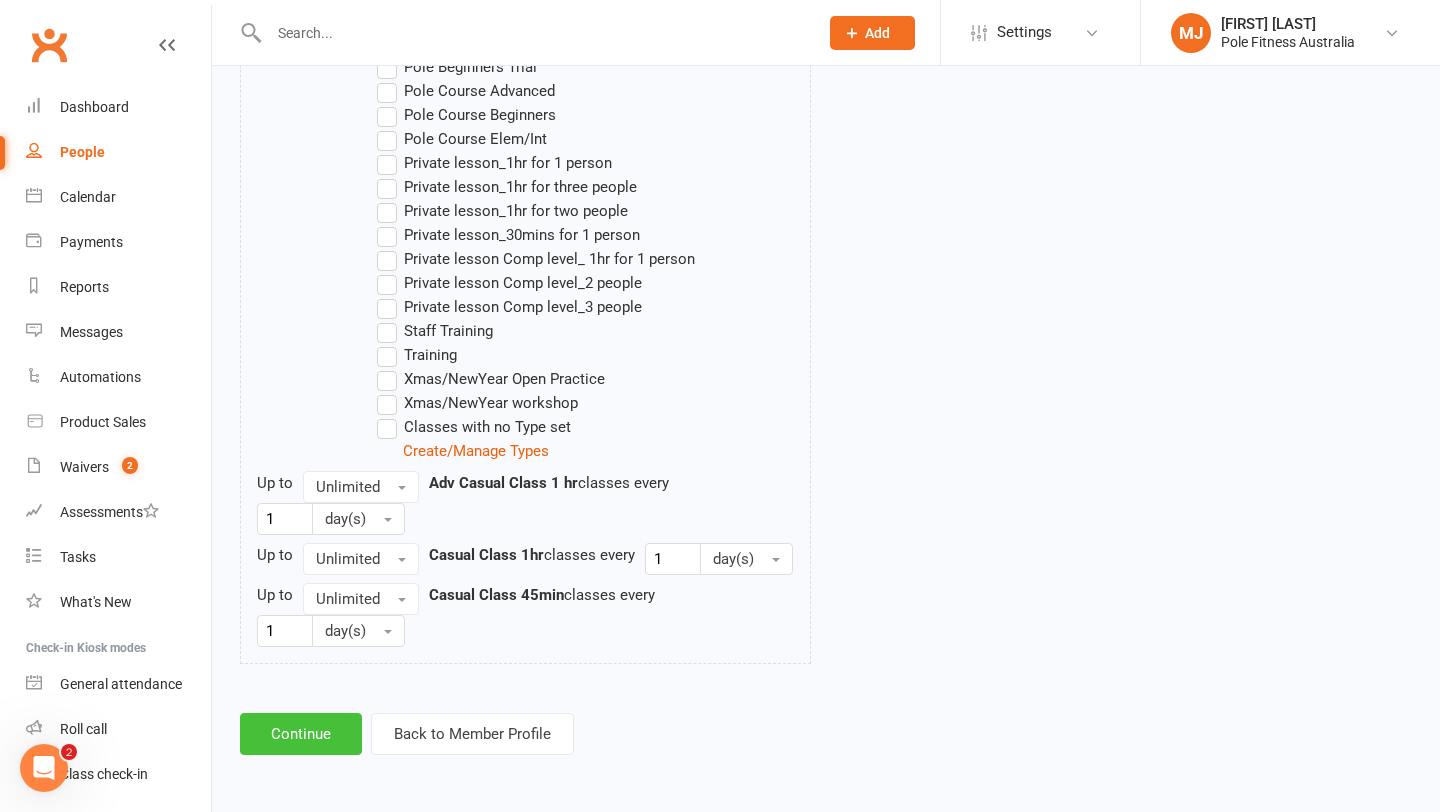 click on "Continue" at bounding box center (301, 734) 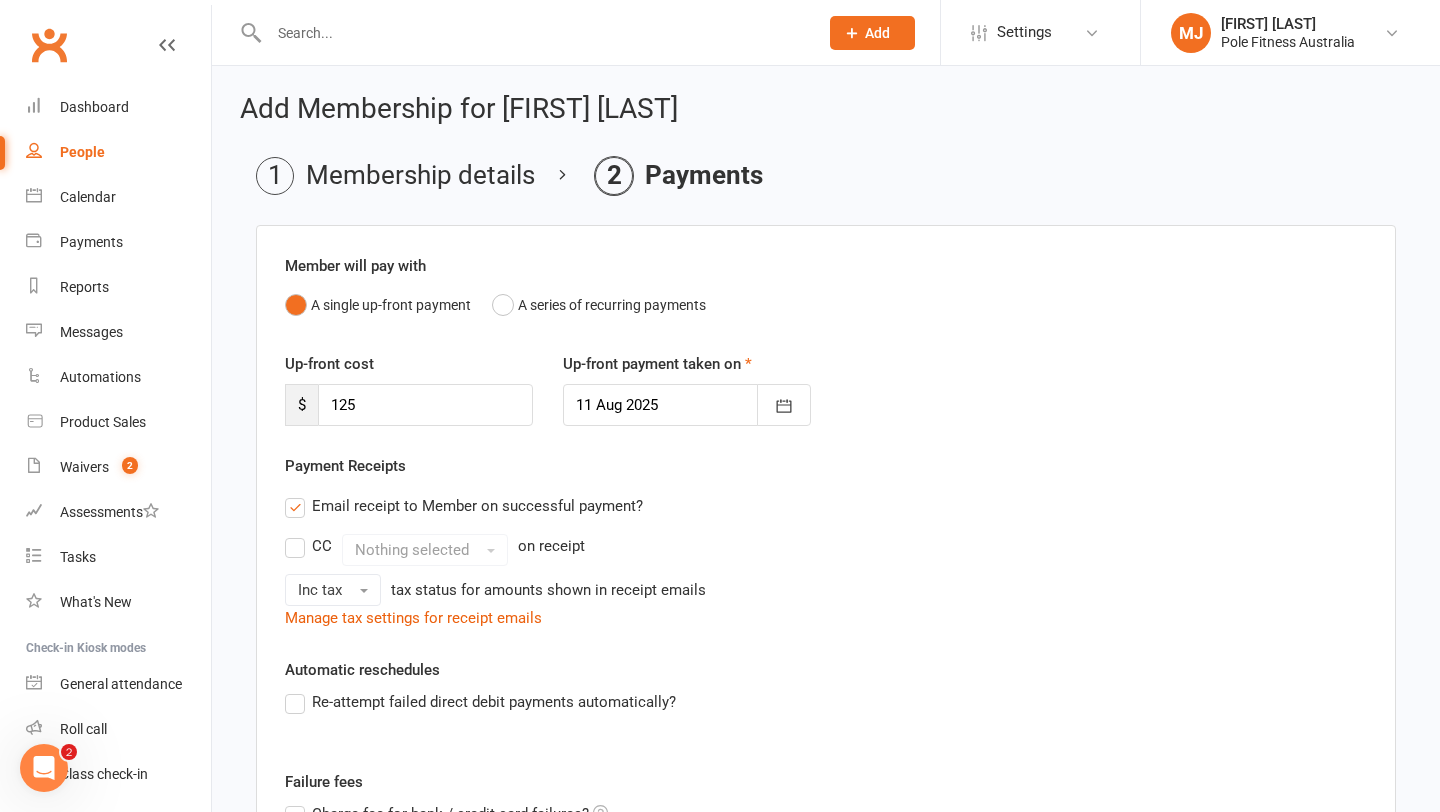 scroll, scrollTop: 357, scrollLeft: 0, axis: vertical 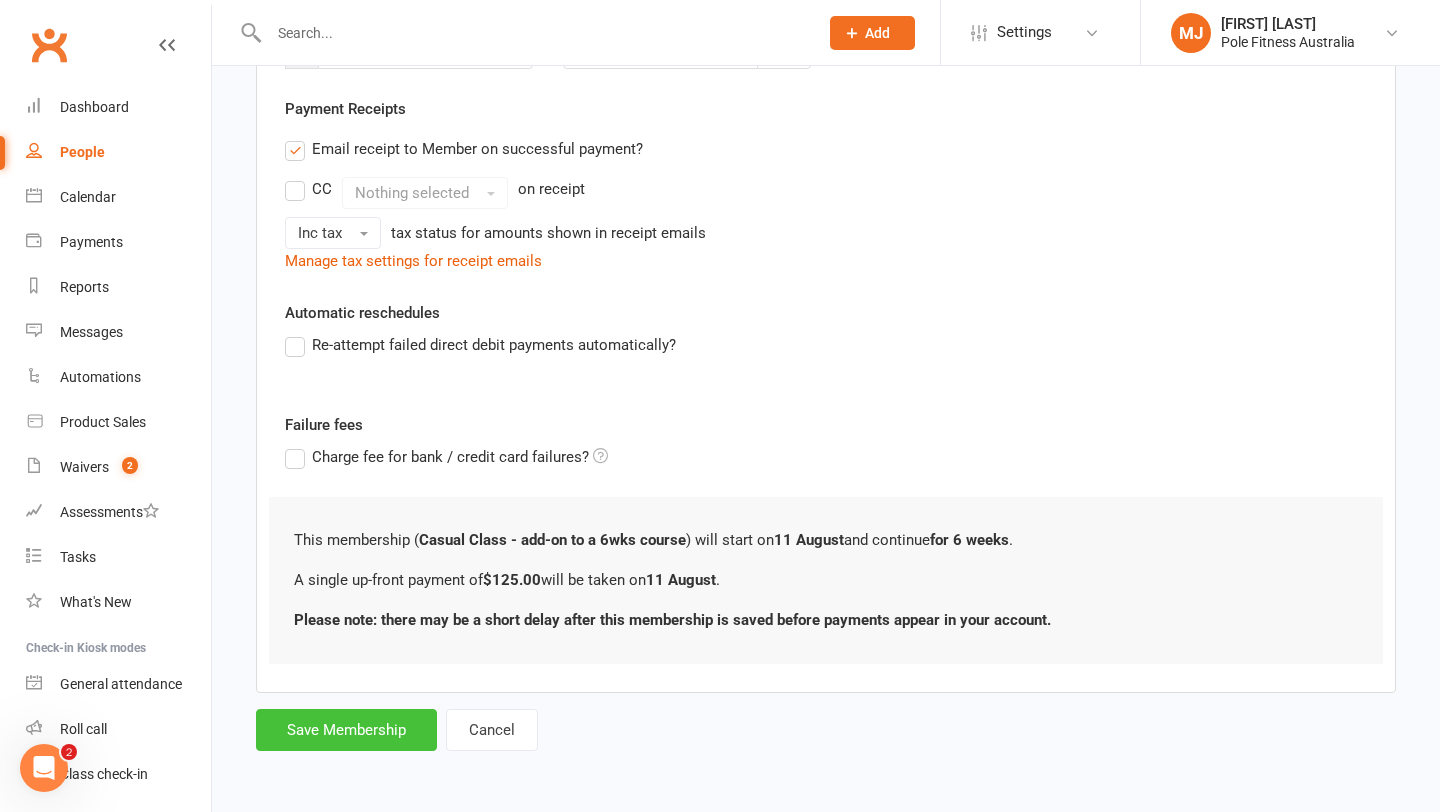 click on "Save Membership" at bounding box center [346, 730] 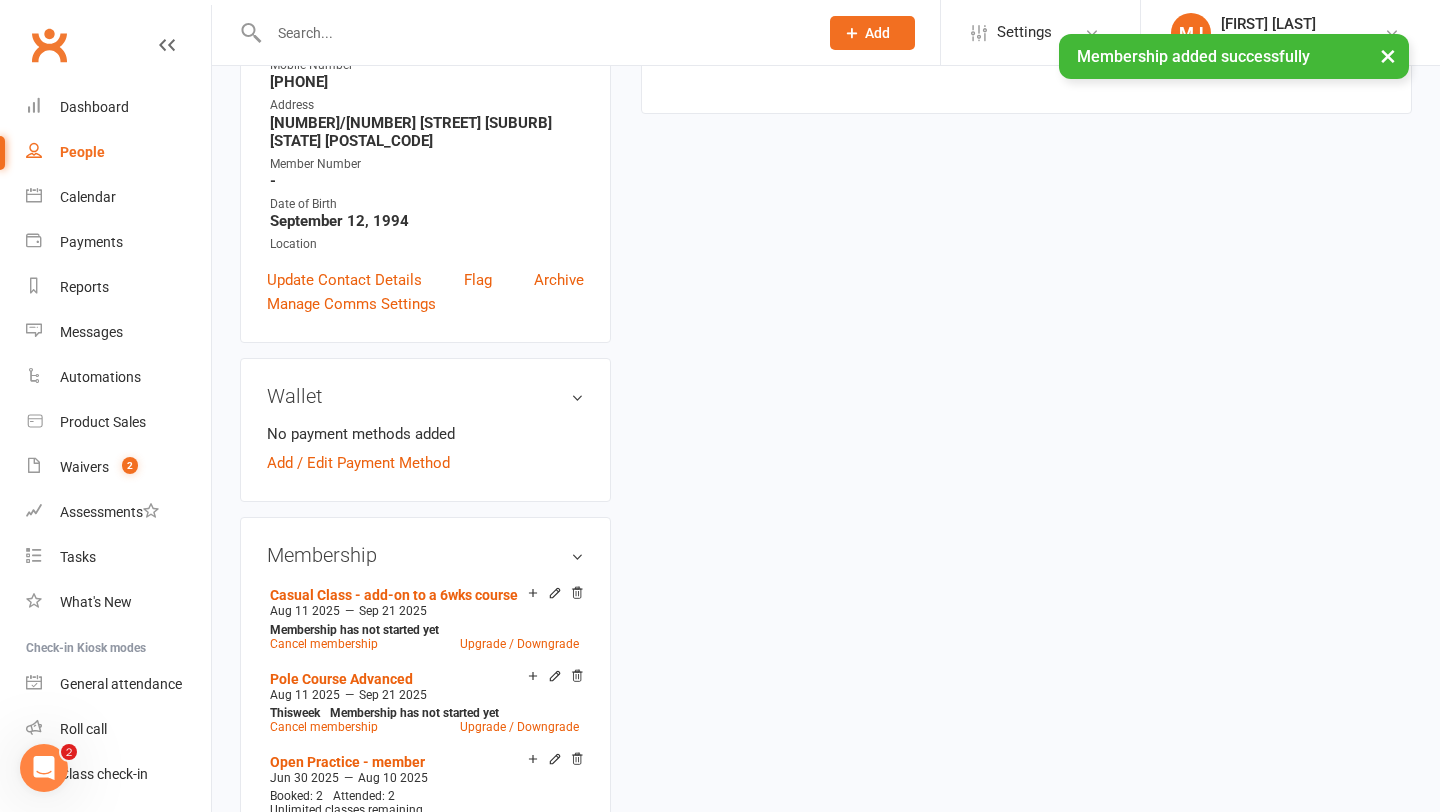 scroll, scrollTop: 0, scrollLeft: 0, axis: both 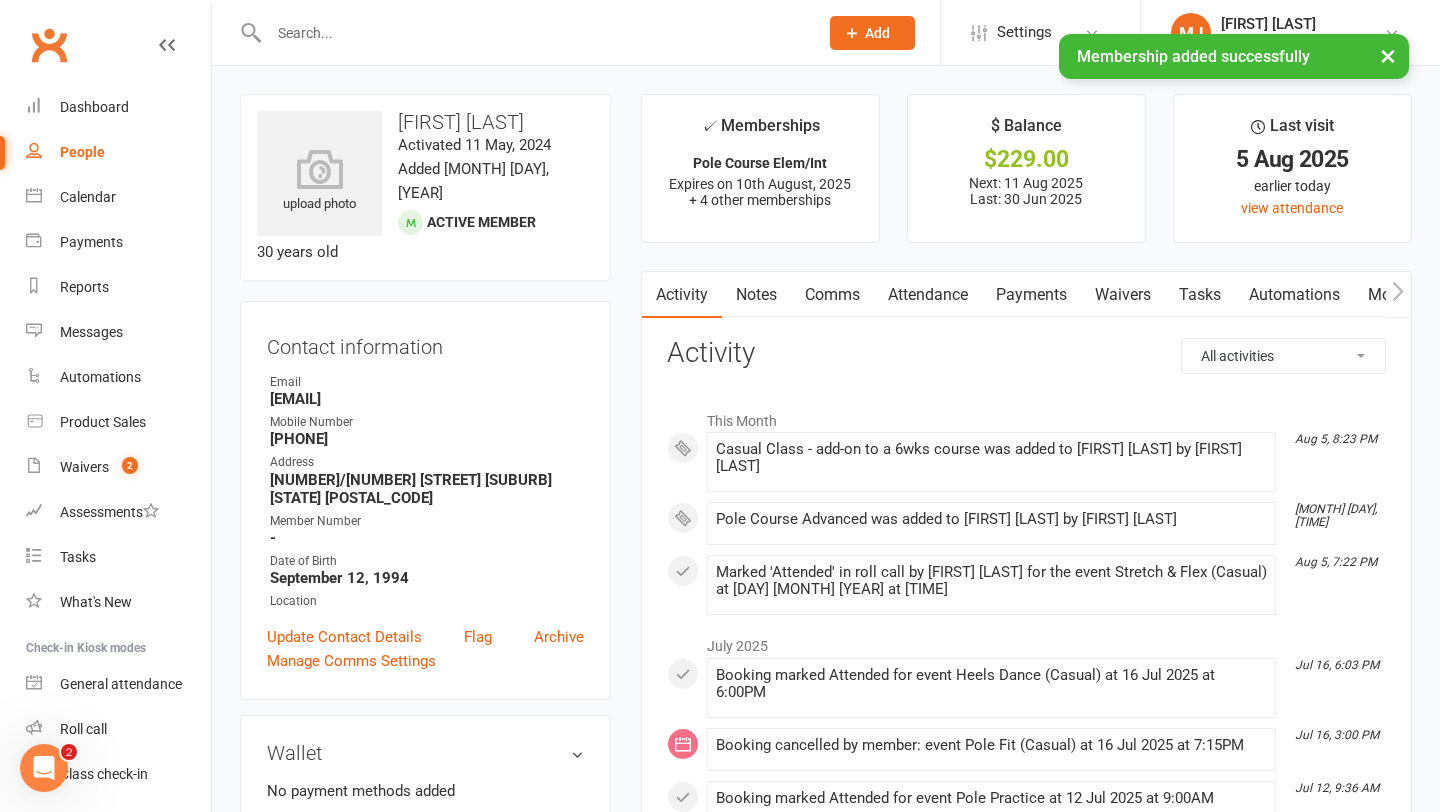 click on "Payments" at bounding box center [1031, 295] 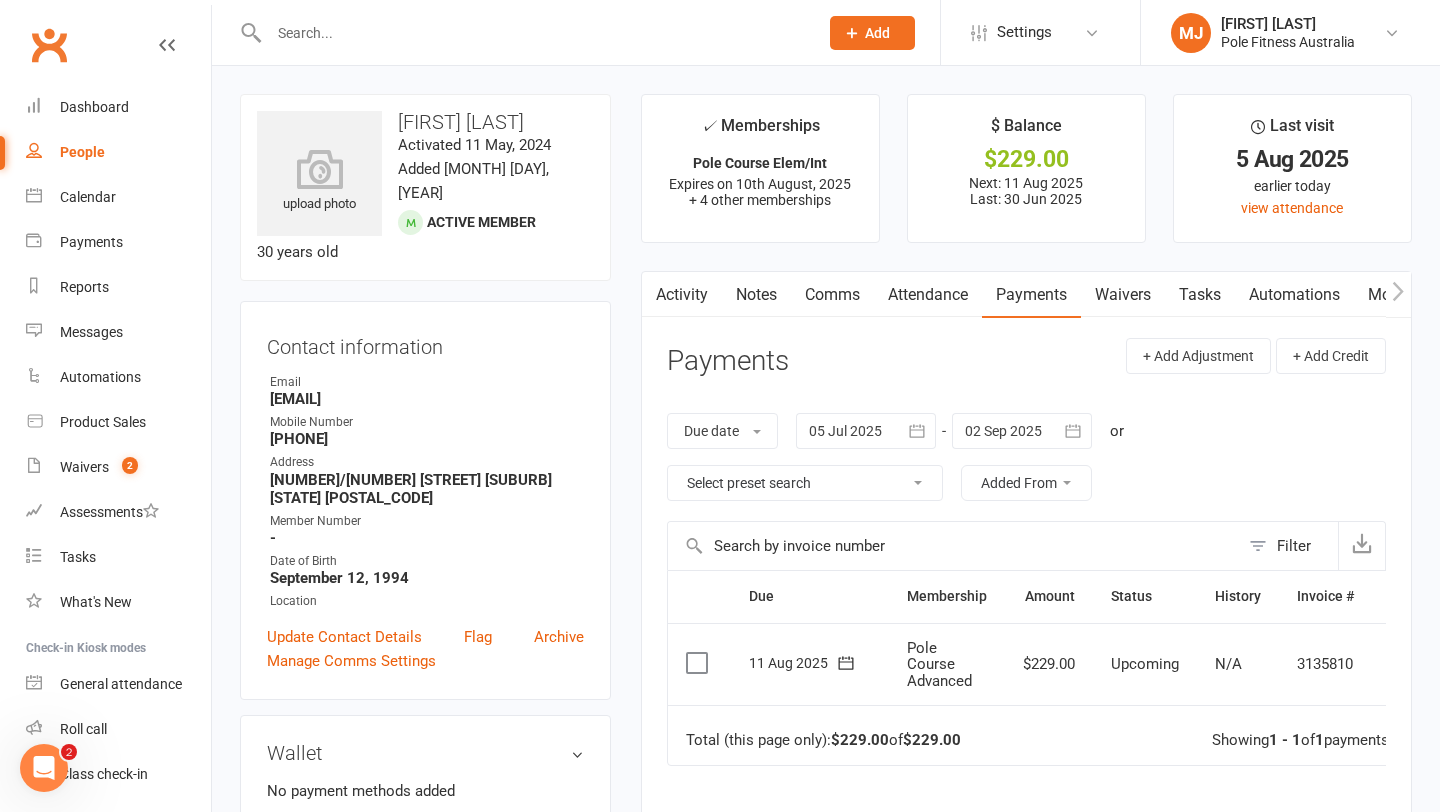 click at bounding box center (699, 663) 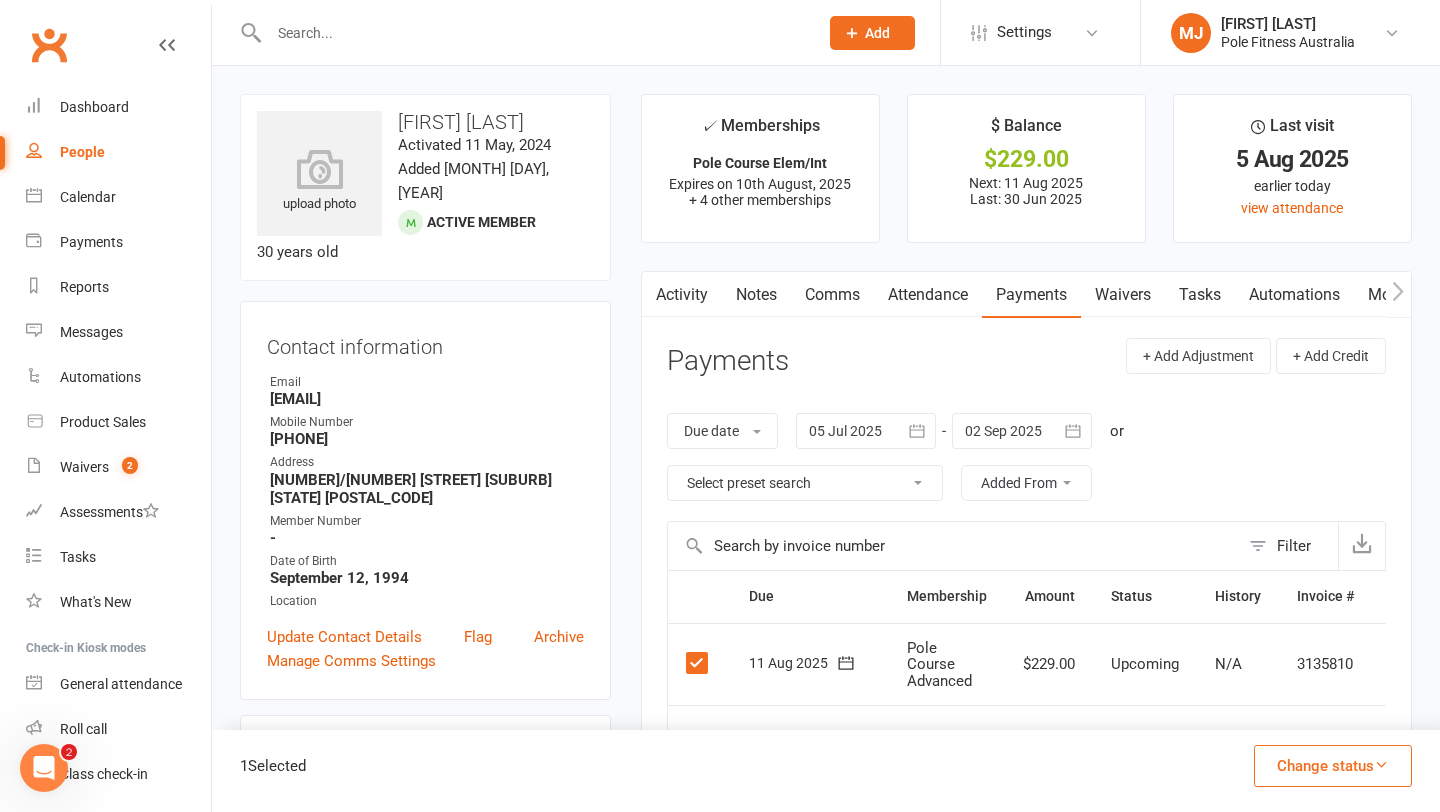click on "Change status" at bounding box center (1333, 766) 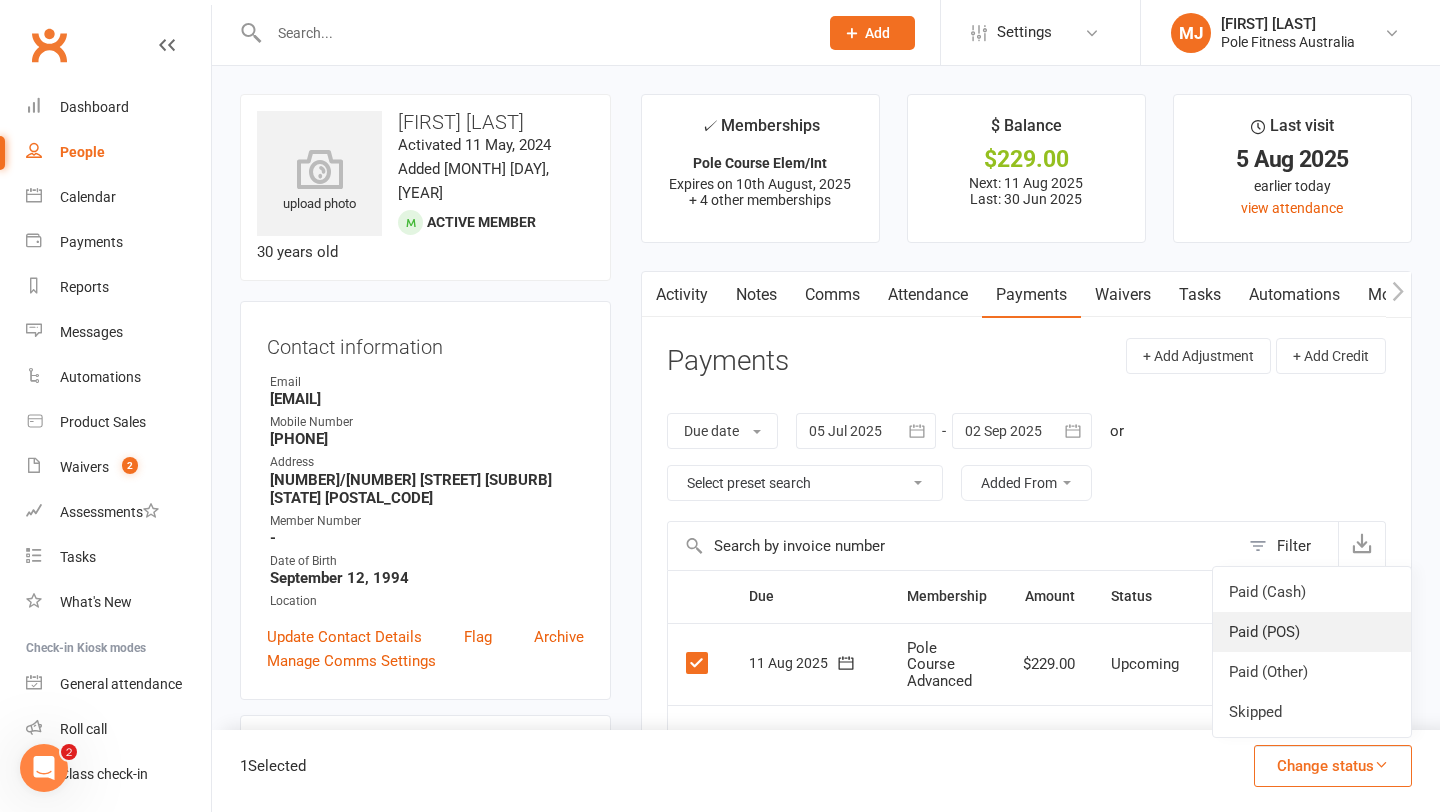 click on "Paid (POS)" at bounding box center [1312, 632] 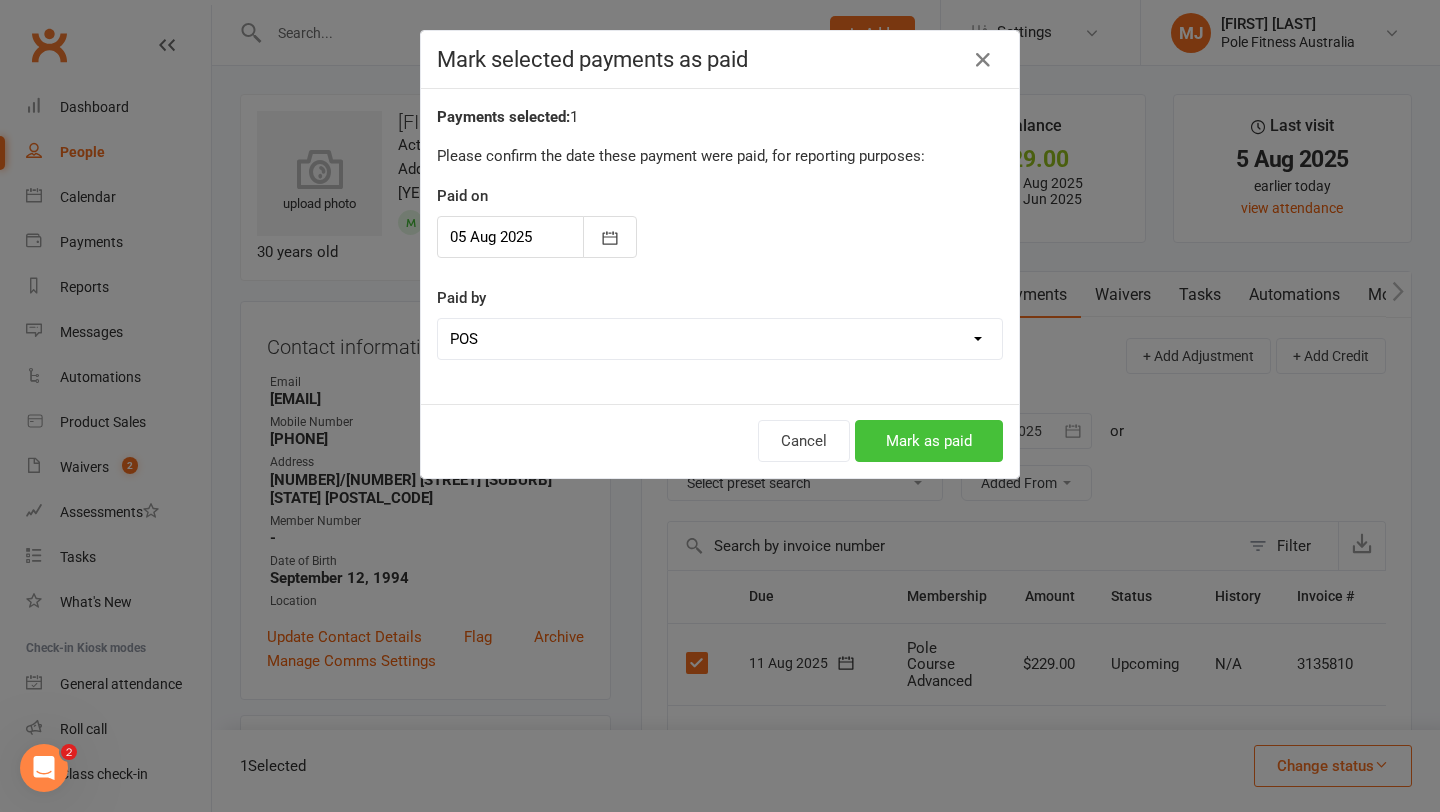 click on "Mark as paid" at bounding box center [929, 441] 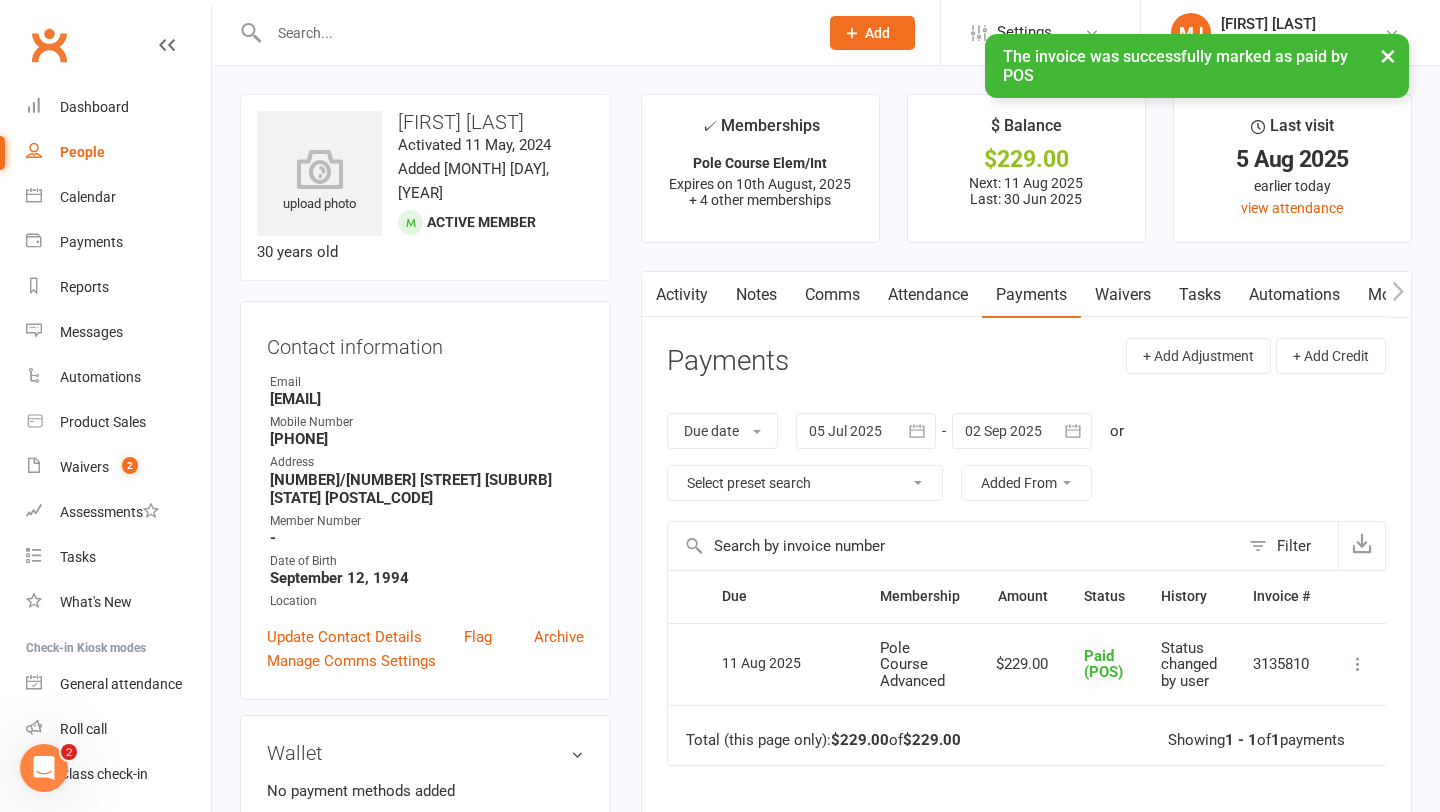 click on "Payments" at bounding box center (1031, 295) 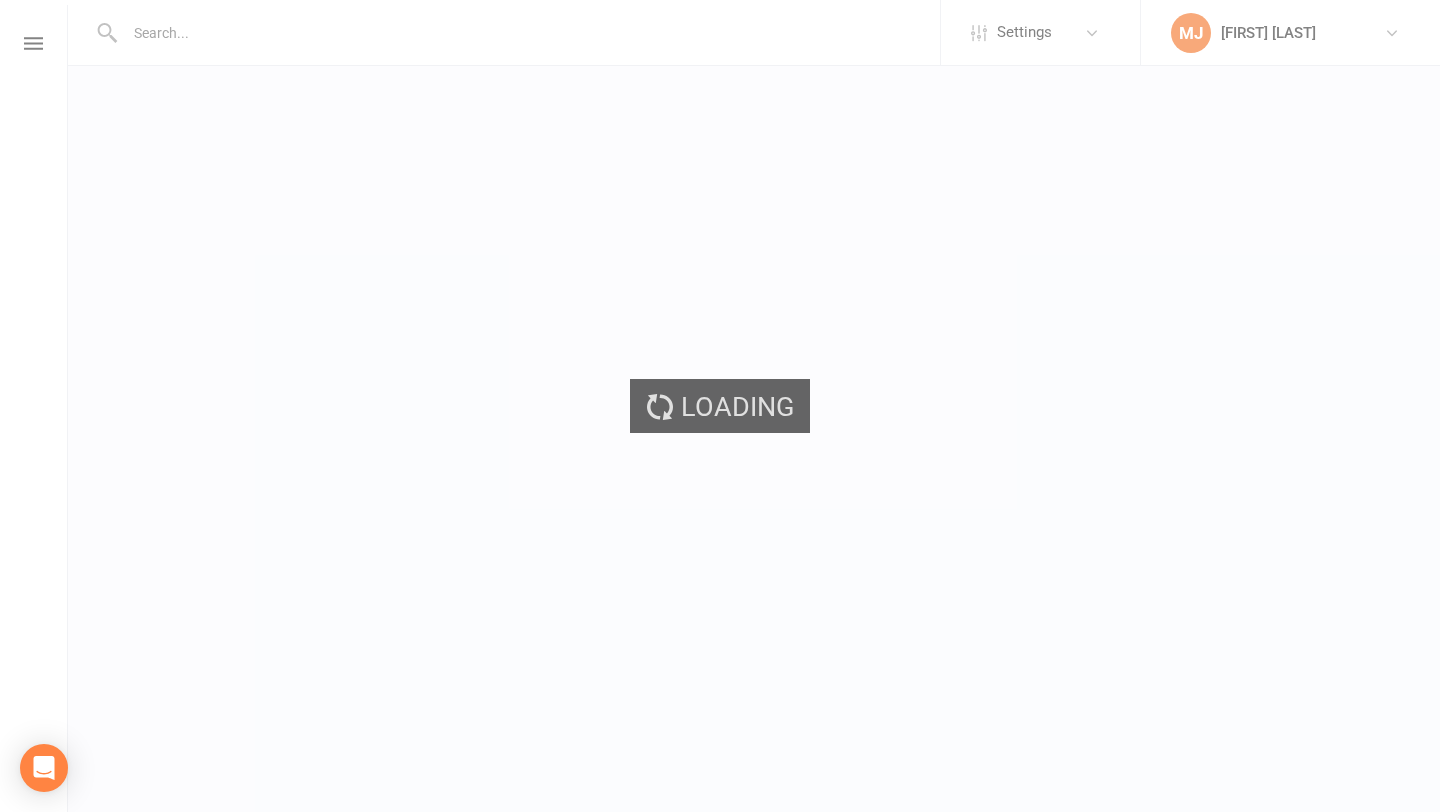 scroll, scrollTop: 0, scrollLeft: 0, axis: both 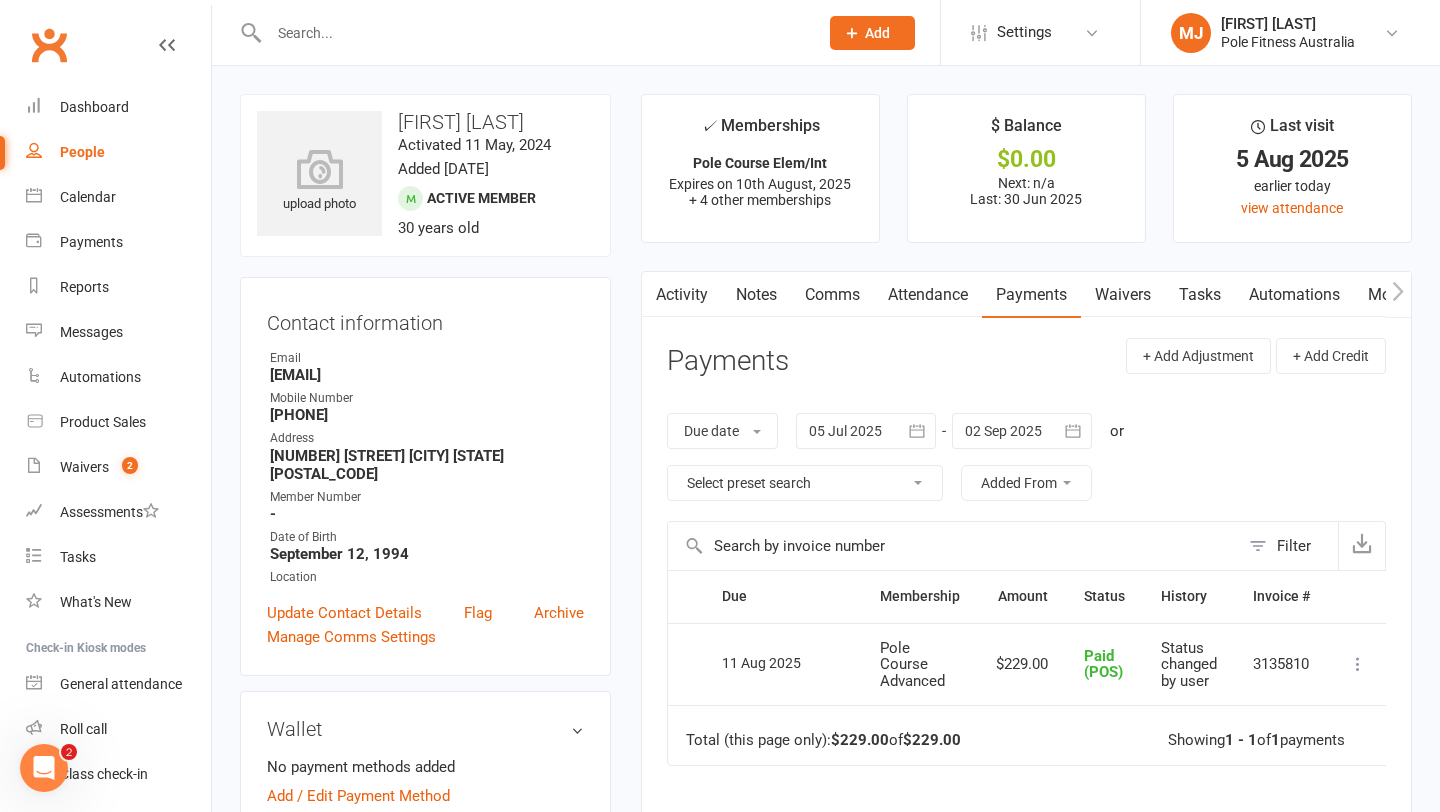 click on "Payments" at bounding box center [1031, 295] 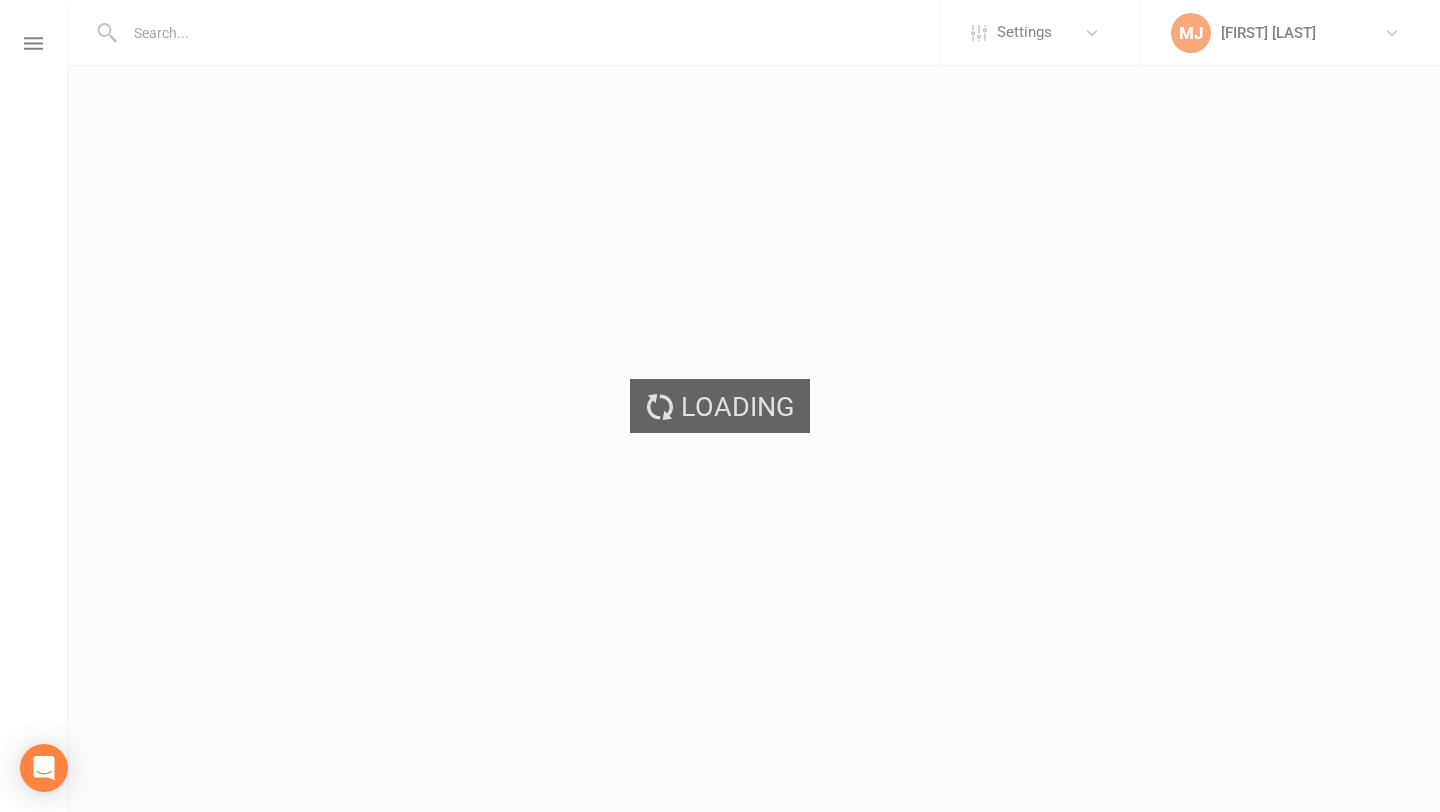 scroll, scrollTop: 0, scrollLeft: 0, axis: both 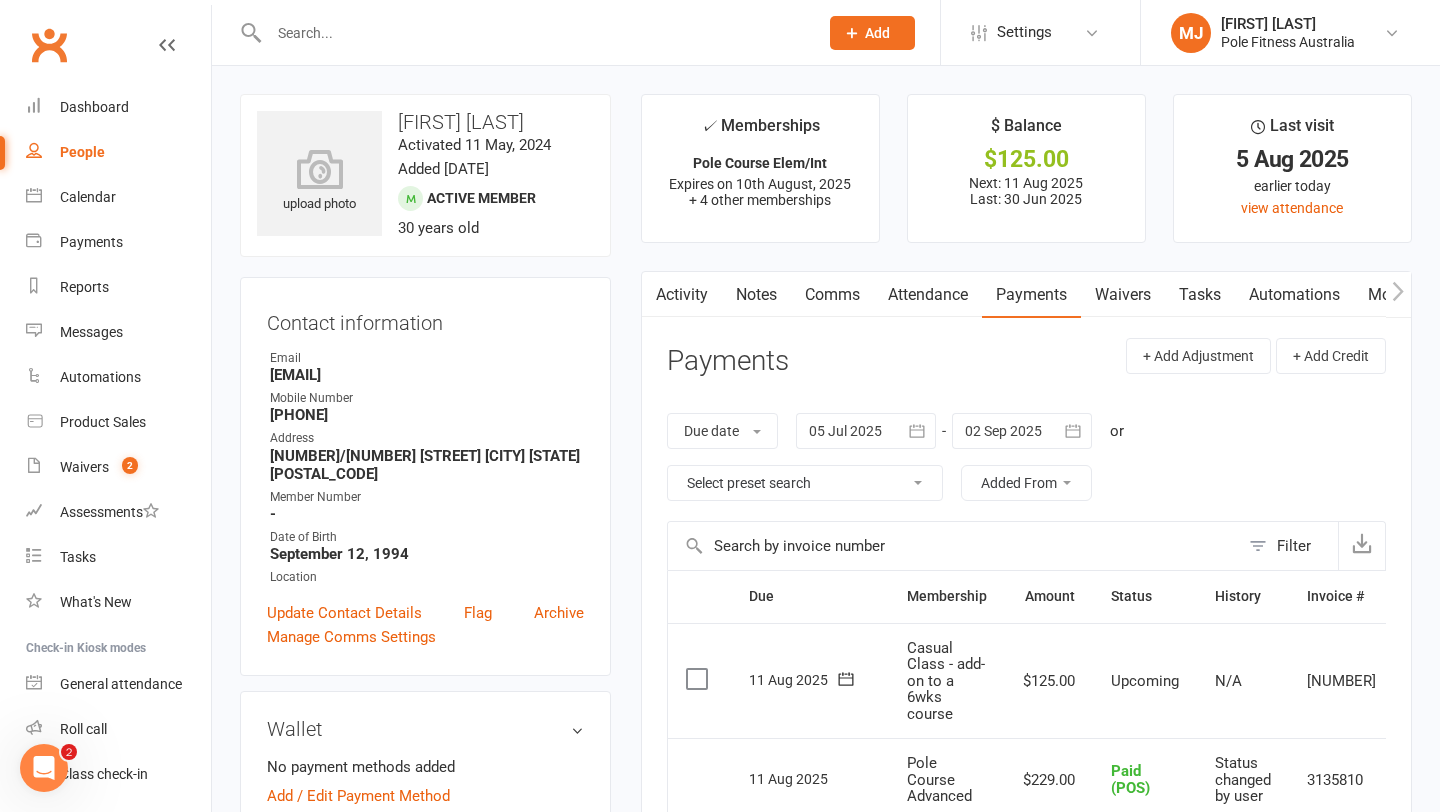 click at bounding box center [699, 679] 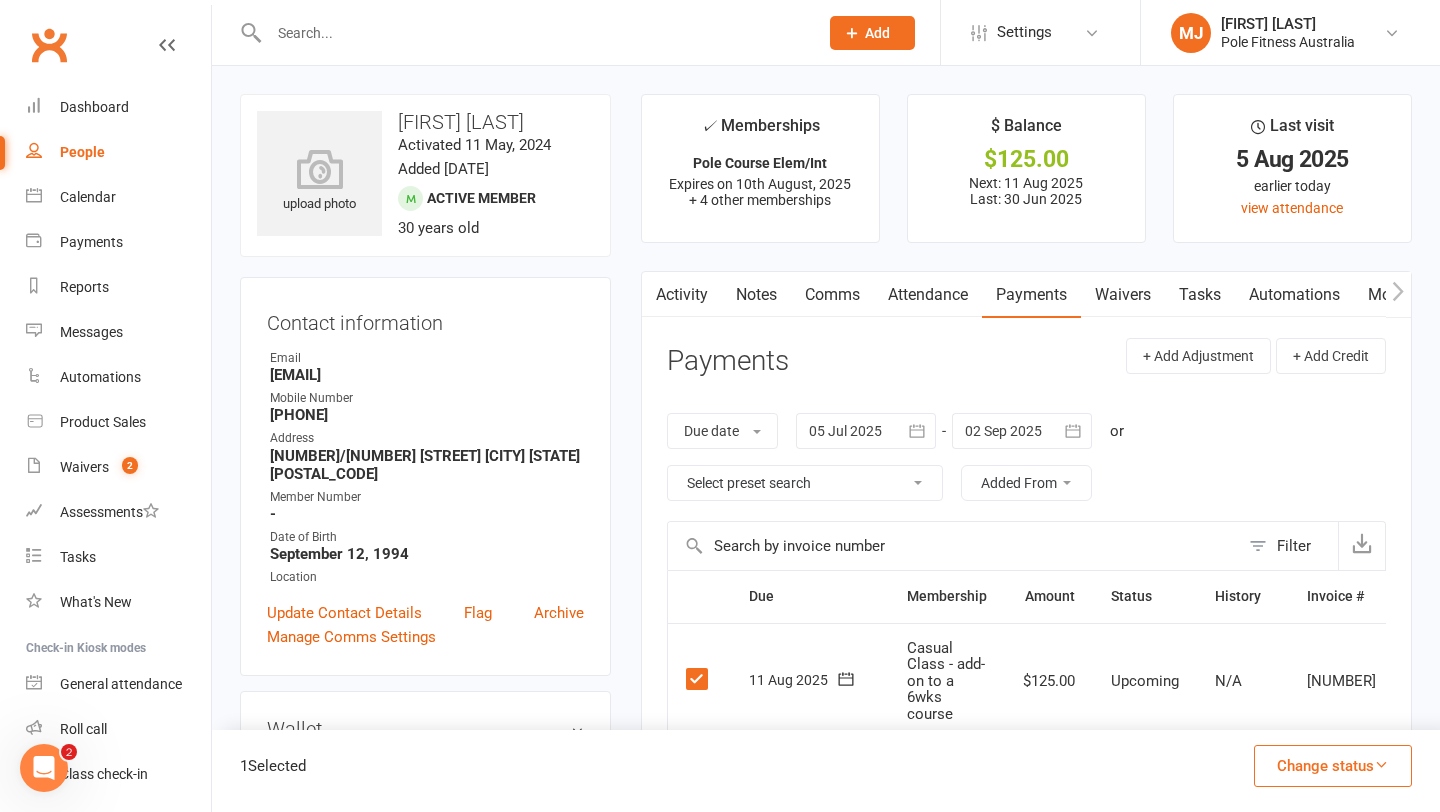 click on "Change status" at bounding box center [1333, 766] 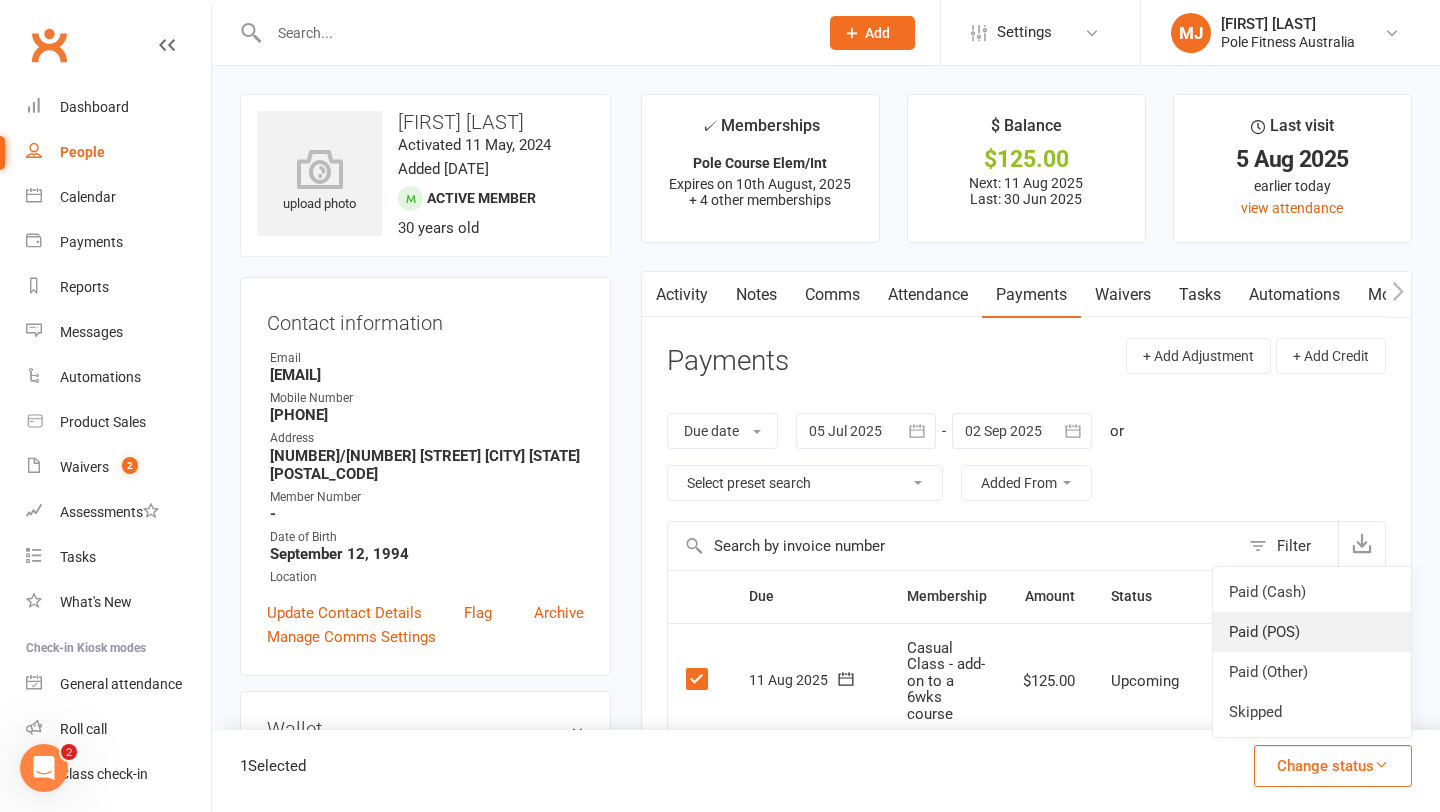 click on "Paid (POS)" at bounding box center (1312, 632) 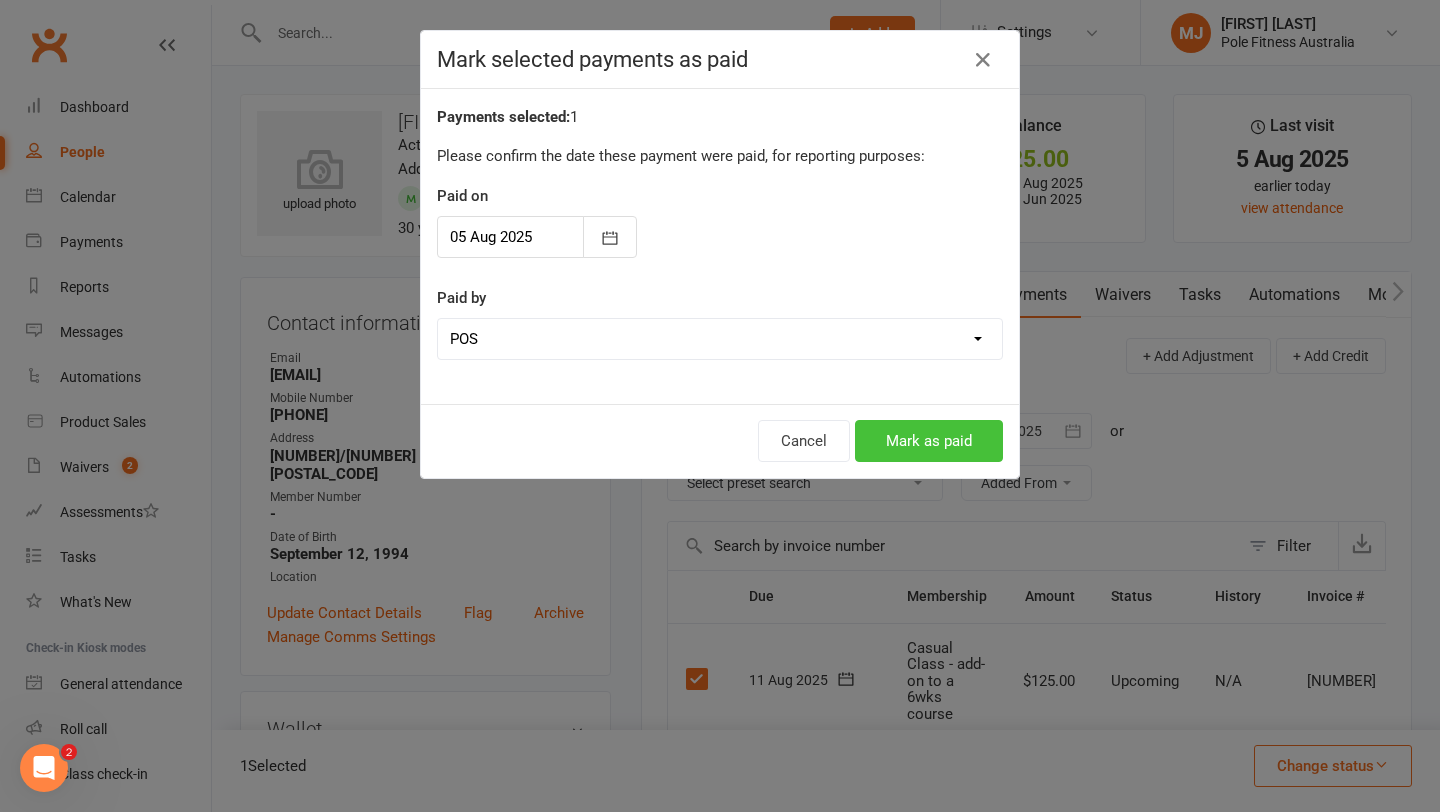 click on "Mark as paid" at bounding box center [929, 441] 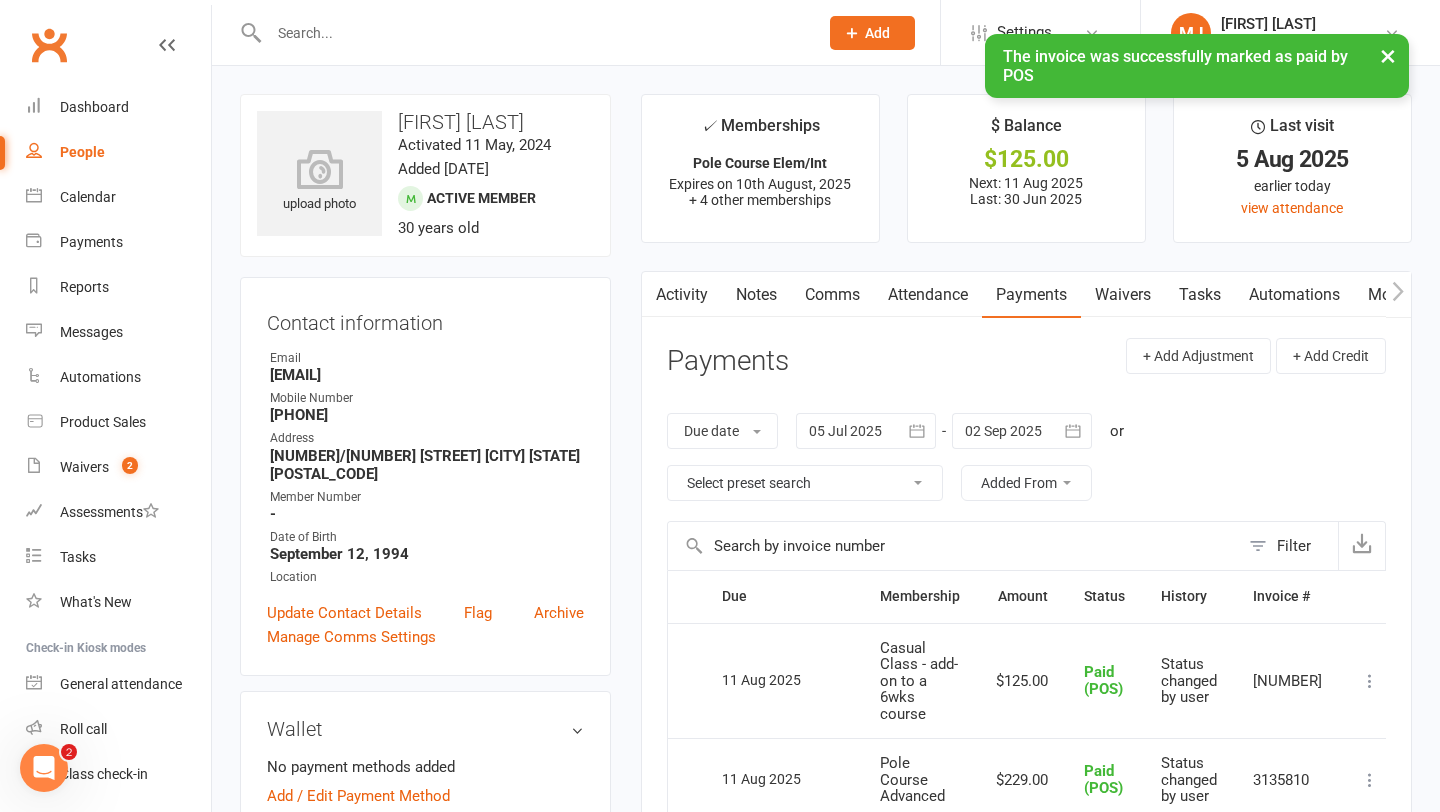click at bounding box center (533, 33) 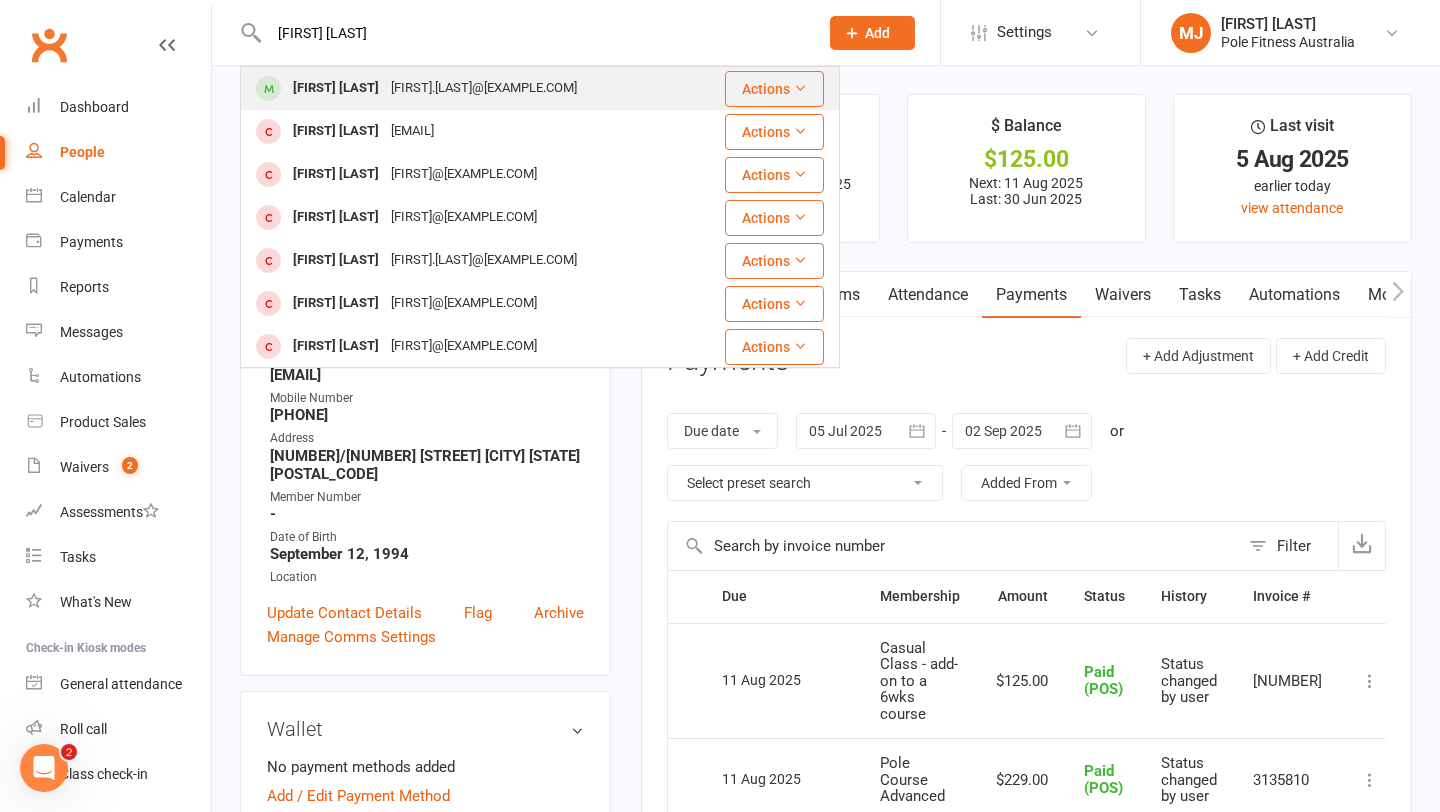 type on "[FIRST] [LAST]" 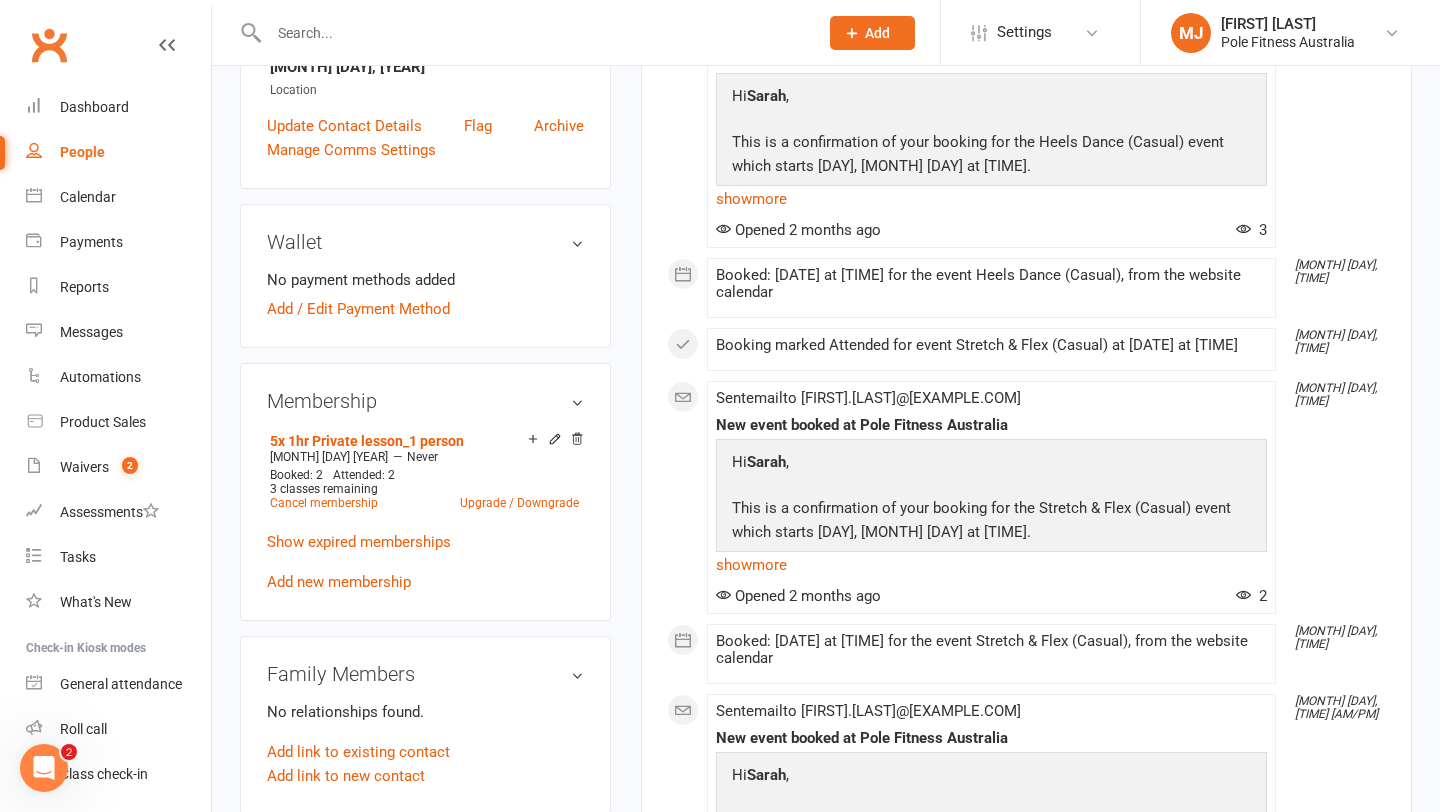 scroll, scrollTop: 493, scrollLeft: 0, axis: vertical 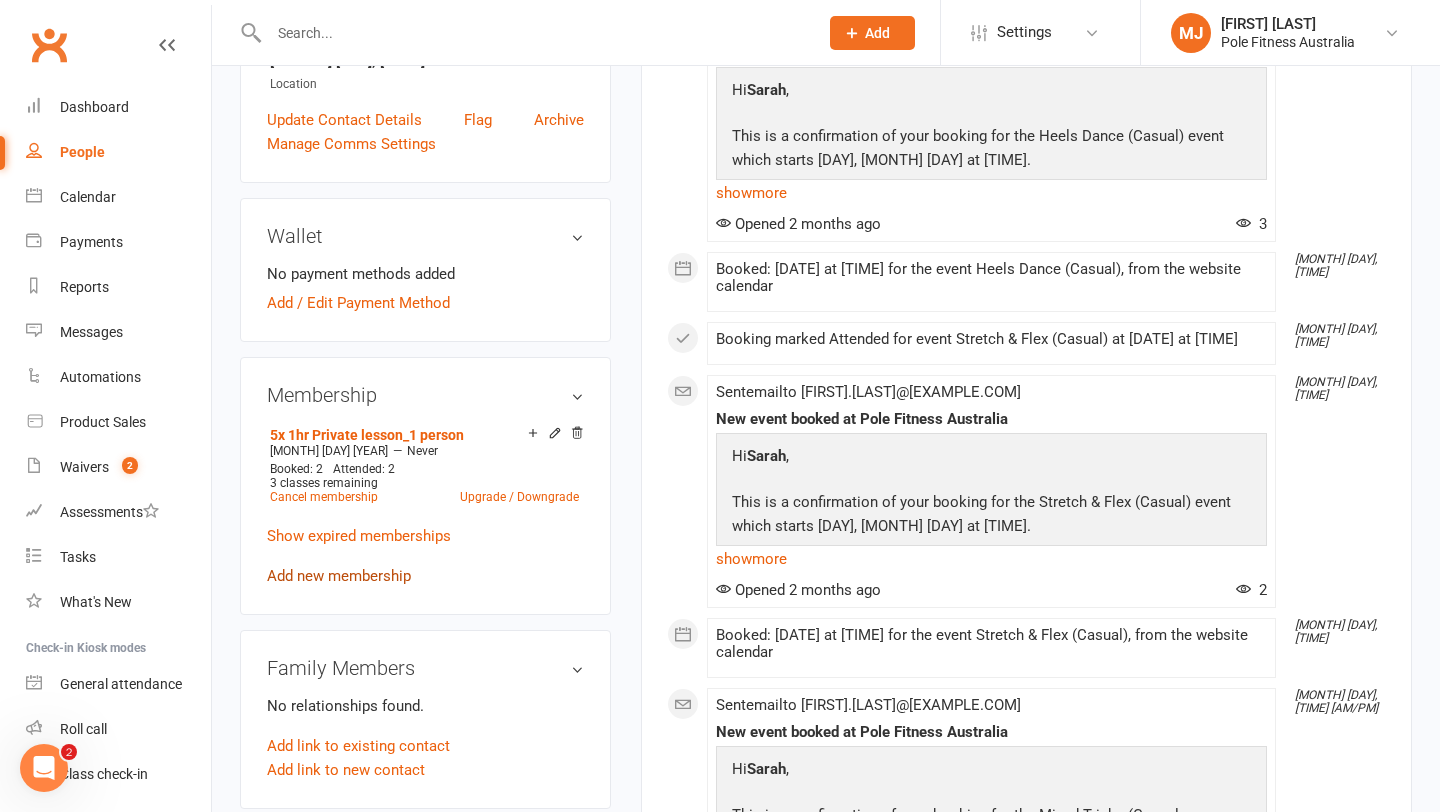 click on "Add new membership" at bounding box center [339, 576] 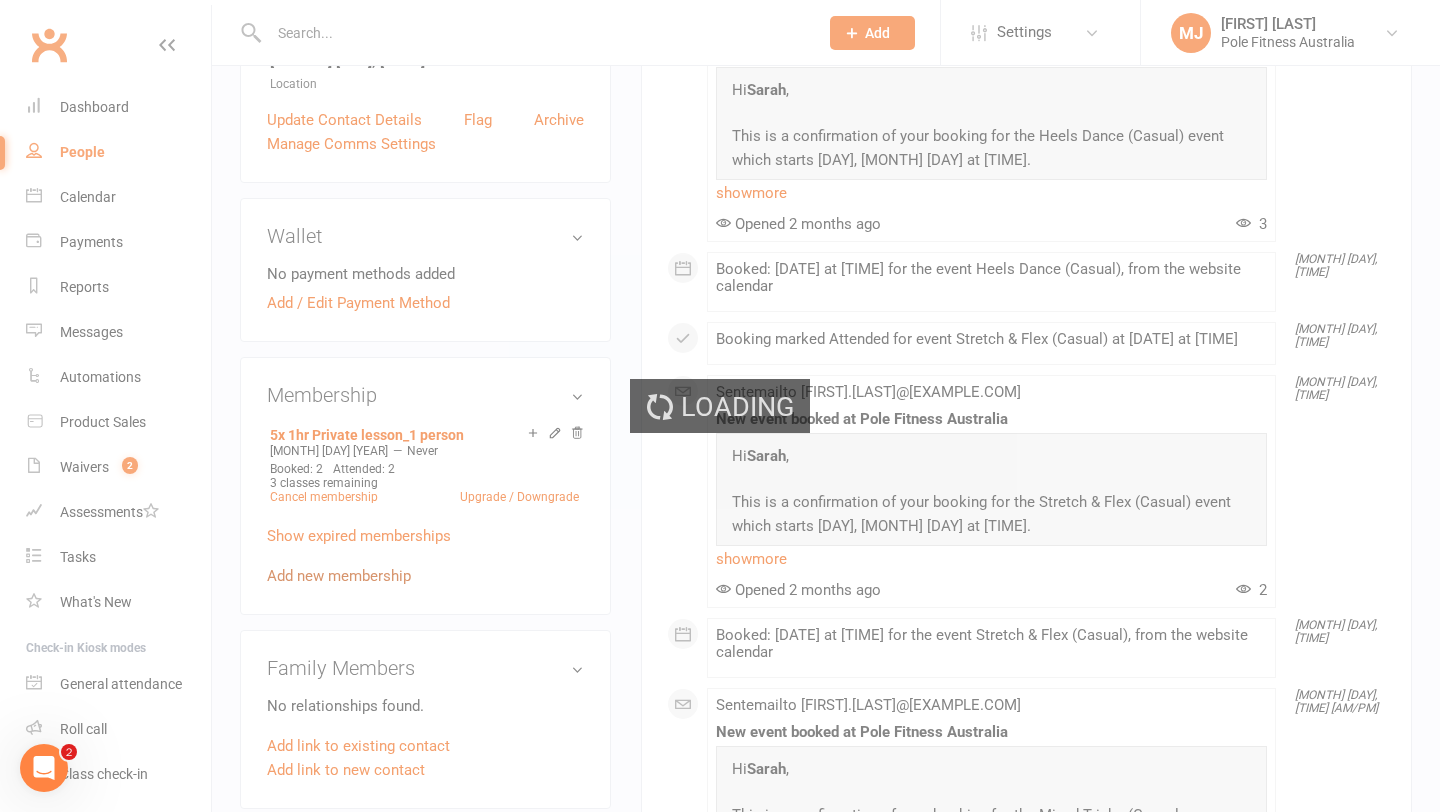 scroll, scrollTop: 0, scrollLeft: 0, axis: both 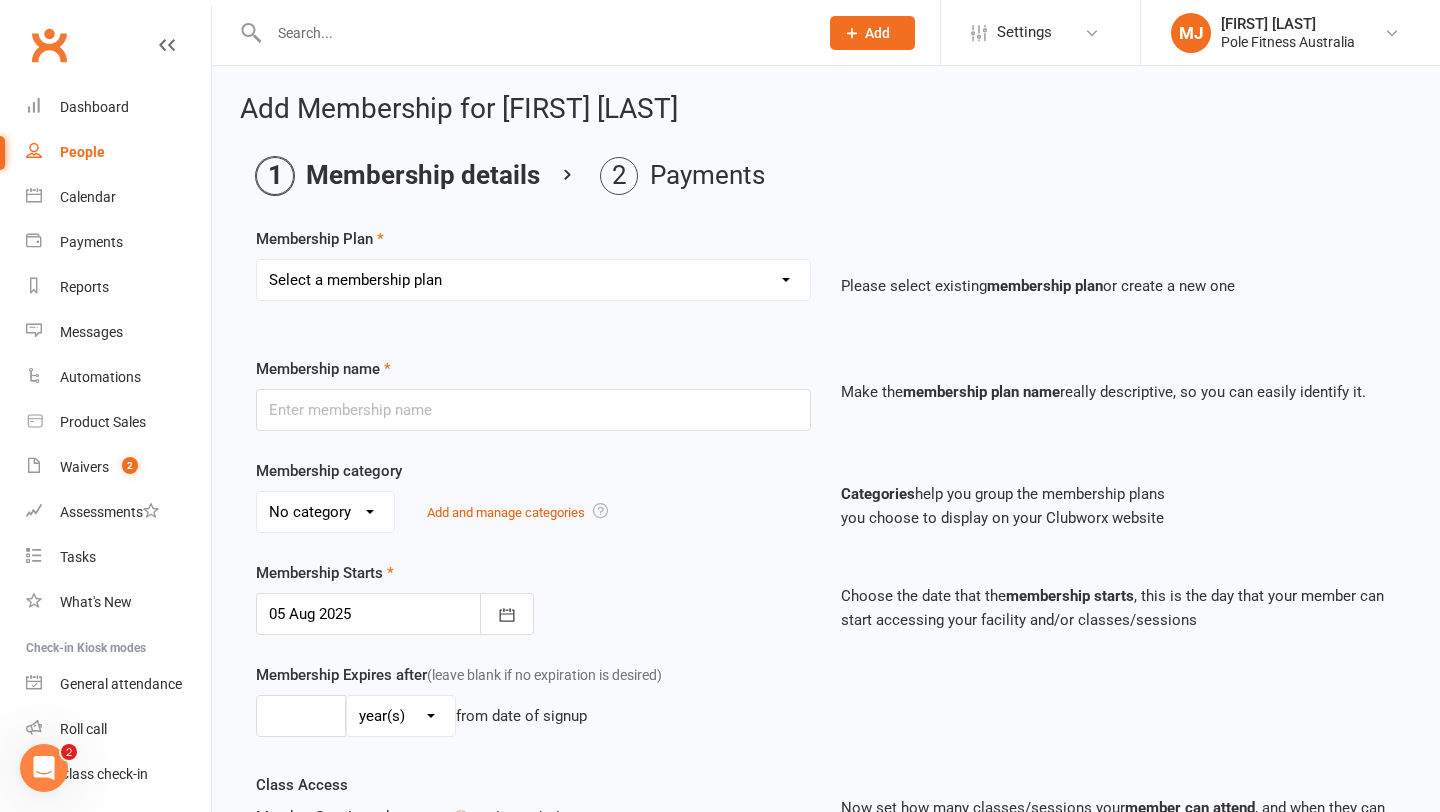 click on "Select a membership plan Create new Membership Plan Pole Course Advanced Casual Class 45min Pole Course Beginners Casual Class - single class 1hr Pole Course Elem/Int Casual Class - 6 pack pass Casual Class - weekly pass 1hr Private lesson_1 person 1hr Private lesson Comp level_1 person 3x 1hr Private lesson_1 person 5x 1hr Private lesson_1 person 30mins Private lesson_1 person 3x 30mins Private lesson_1 person 5x 30mins Private lesson_1 person Causal Class - term pass Open Practice - non member Pole Beginner Trial 1hr Private lesson_2 people (price per person) 3x 1hr Private lesson_2 people (price per person) 5x 1hr Private lesson_2 people (price per person) 1hr Private lesson_3 people (price per person) 1hr Private lesson Comp level_2 people (price per person) 1hr Private lesson Comp level_3 people (price per peron) Party - Gold package (remaining payment) Party - Platinum package (remaining payment) Party - deposit Training with PFA student Dance Workshop Burlesque Elite Casual Class Clubworx Test" at bounding box center (533, 280) 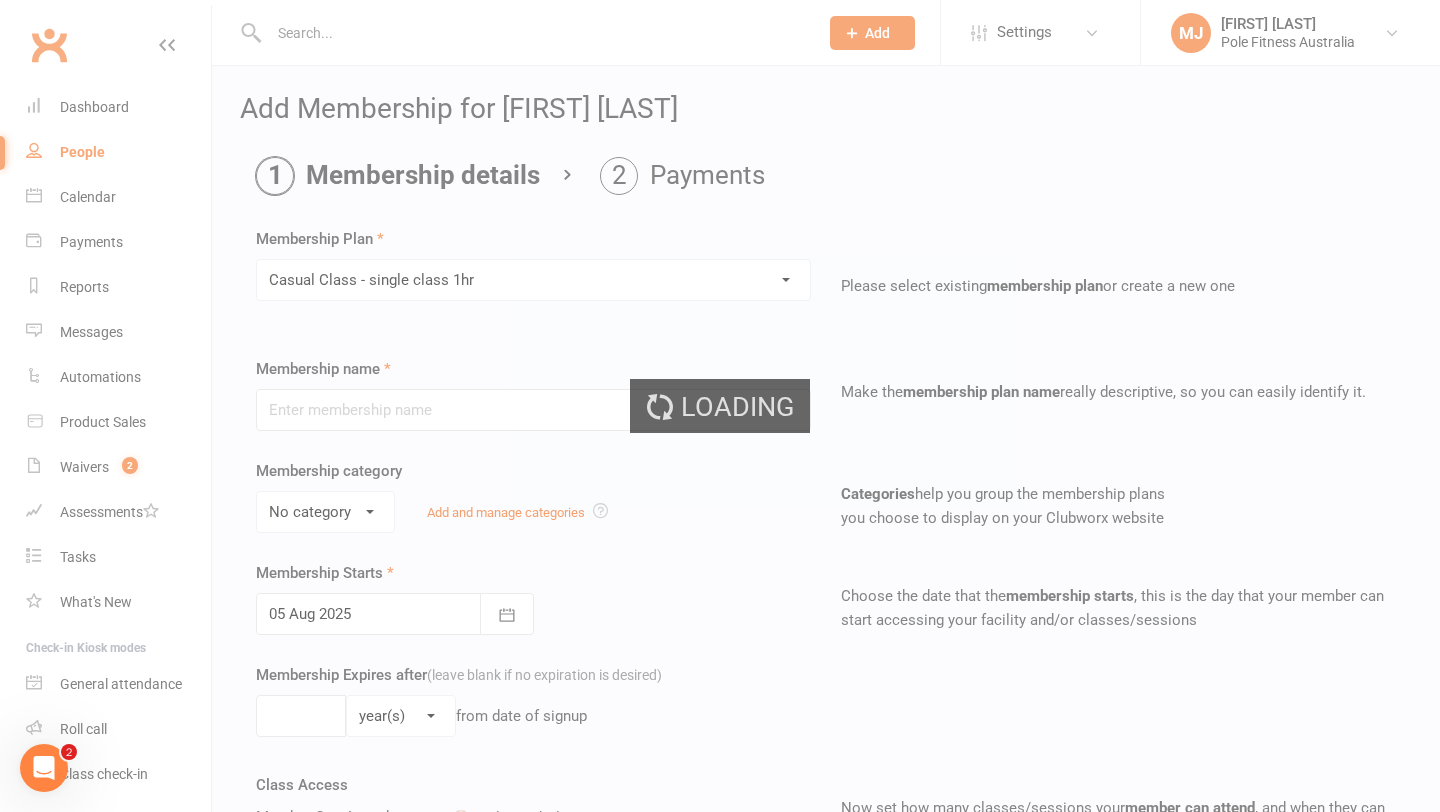 type on "Casual Class - single class 1hr" 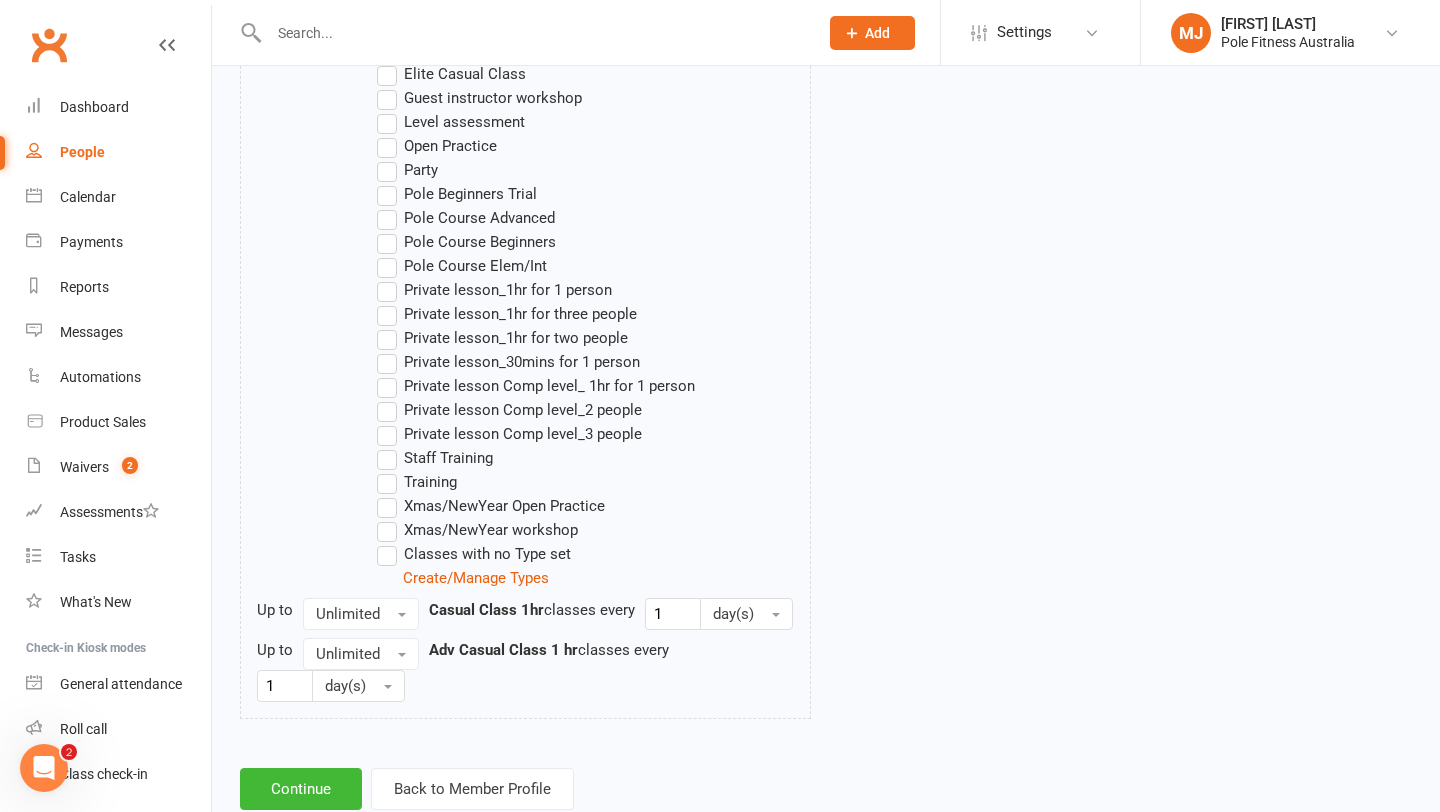 scroll, scrollTop: 1229, scrollLeft: 0, axis: vertical 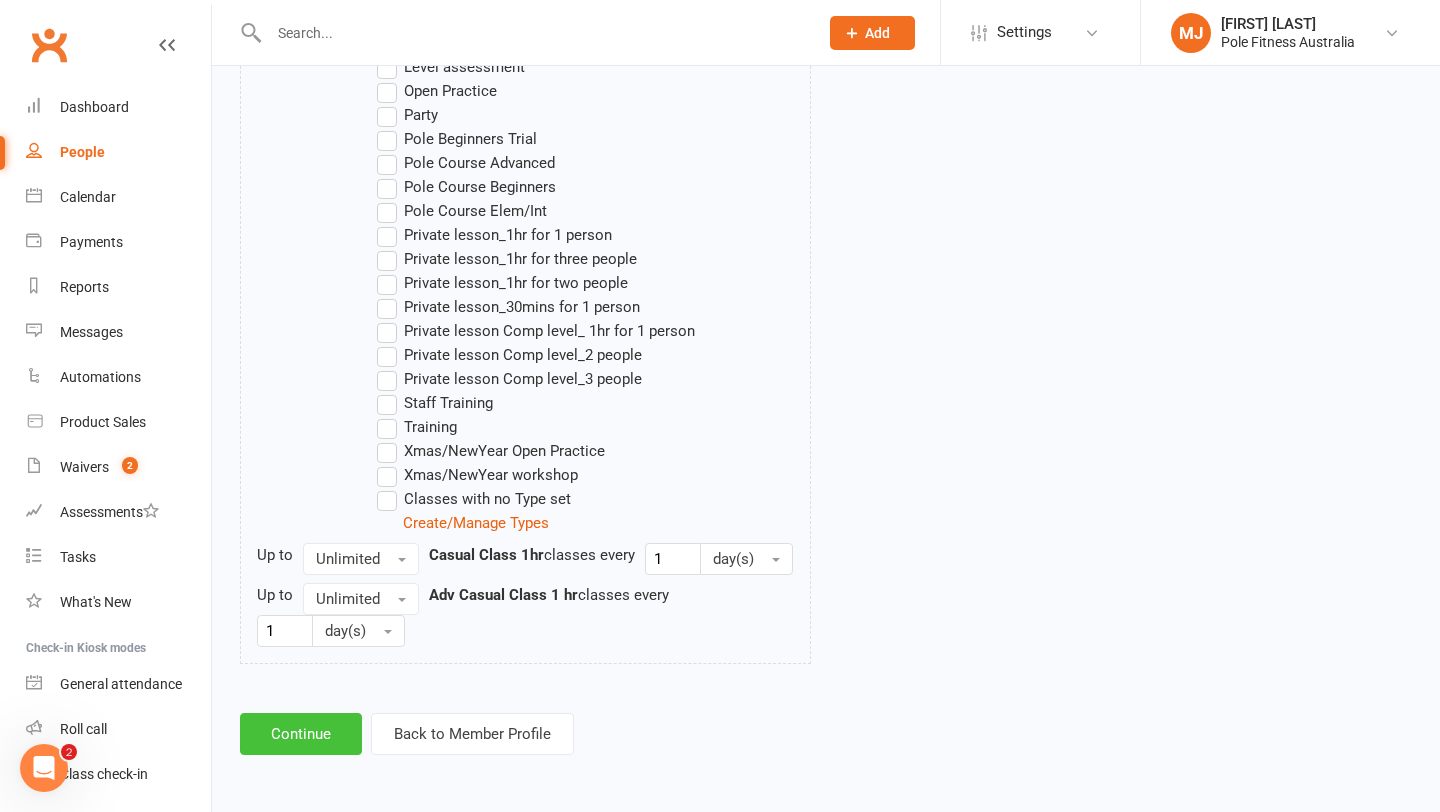 click on "Continue" at bounding box center (301, 734) 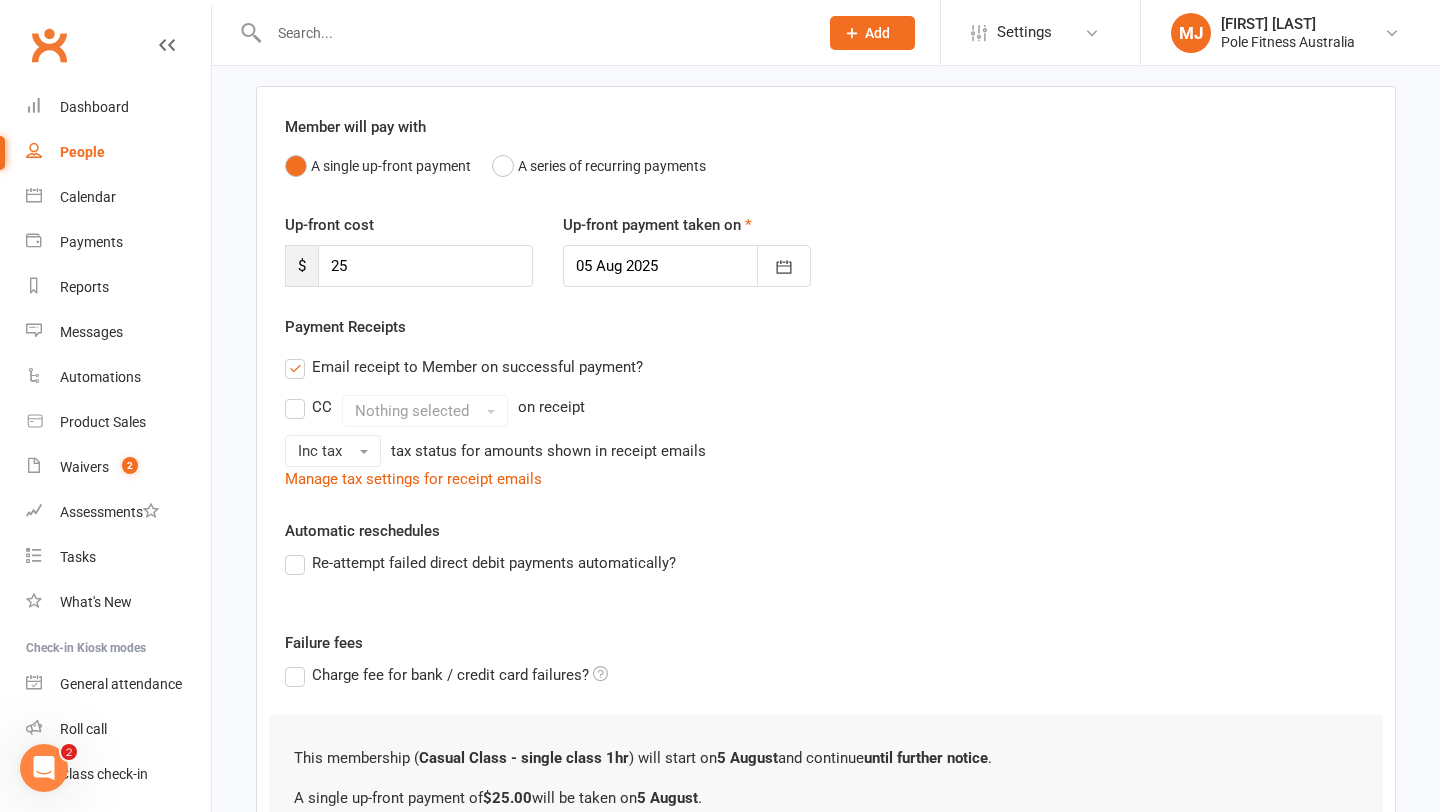 scroll, scrollTop: 357, scrollLeft: 0, axis: vertical 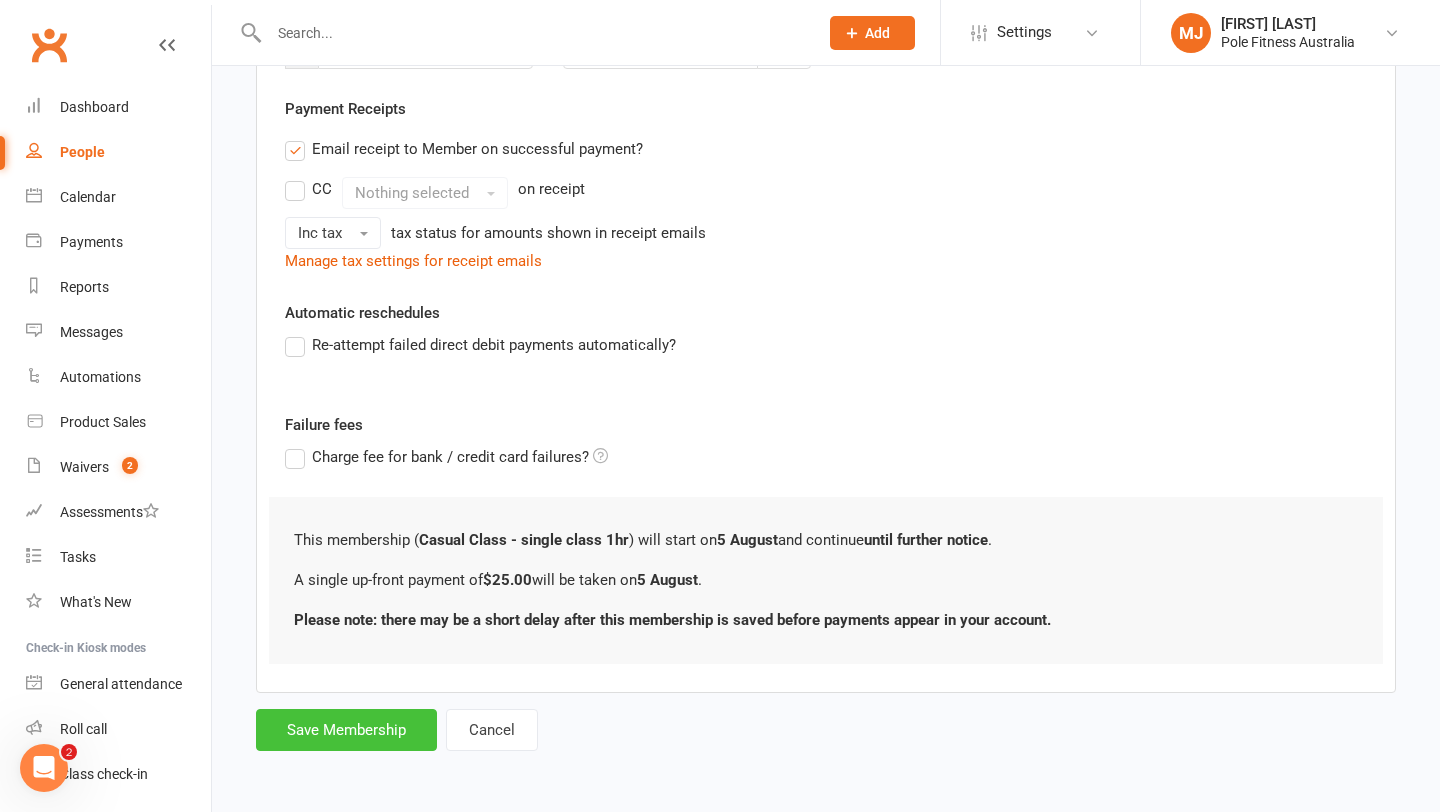 click on "Save Membership" at bounding box center [346, 730] 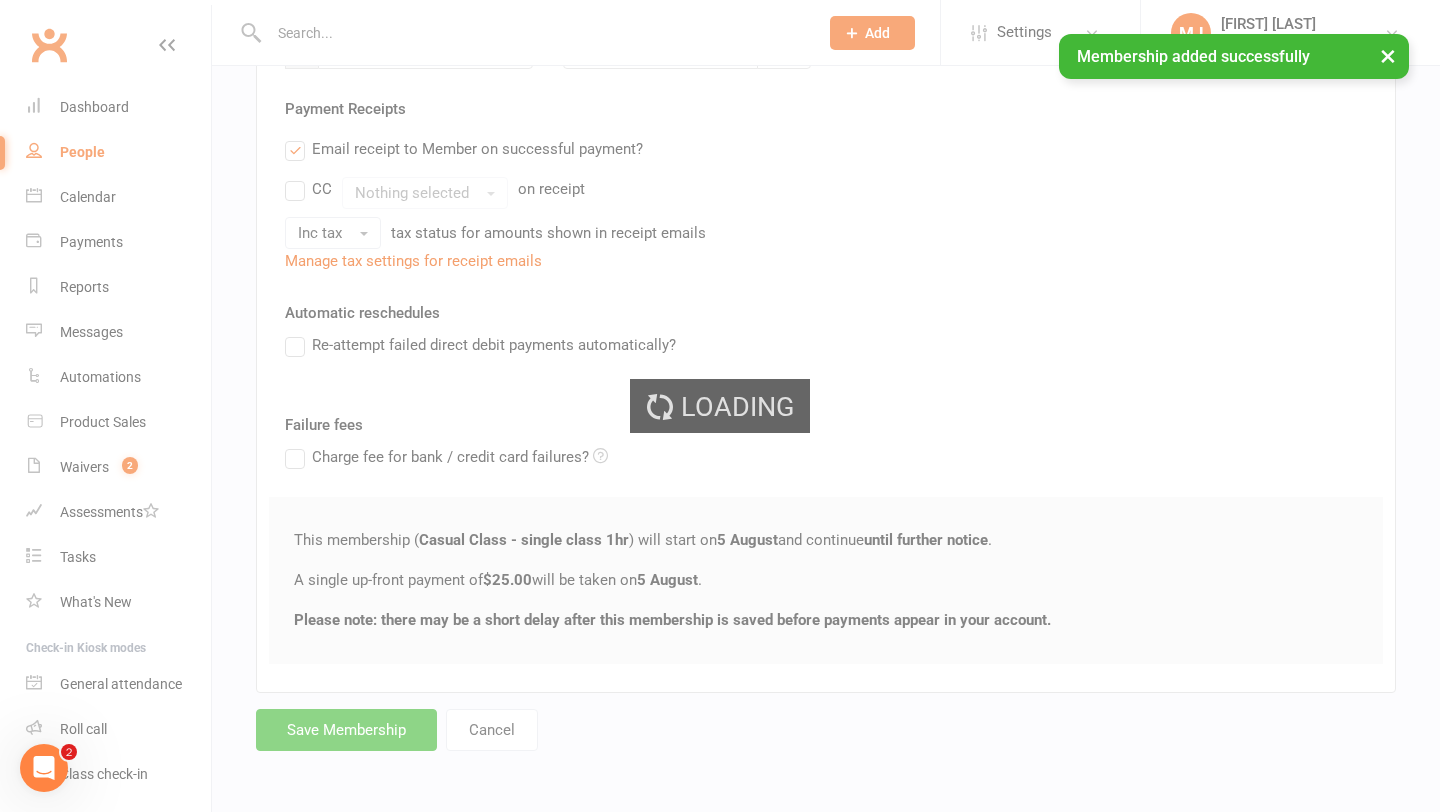 scroll, scrollTop: 0, scrollLeft: 0, axis: both 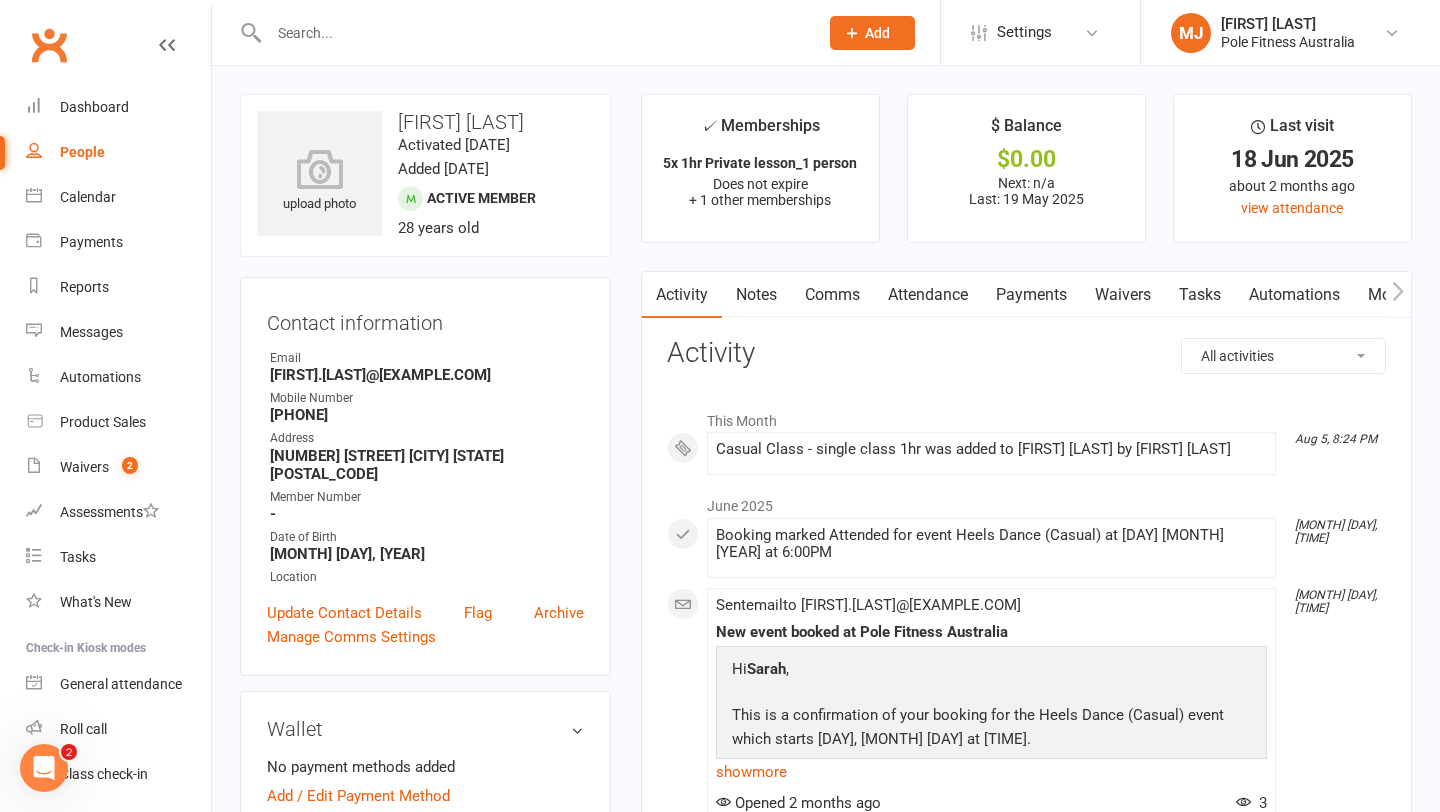 click on "Payments" at bounding box center [1031, 295] 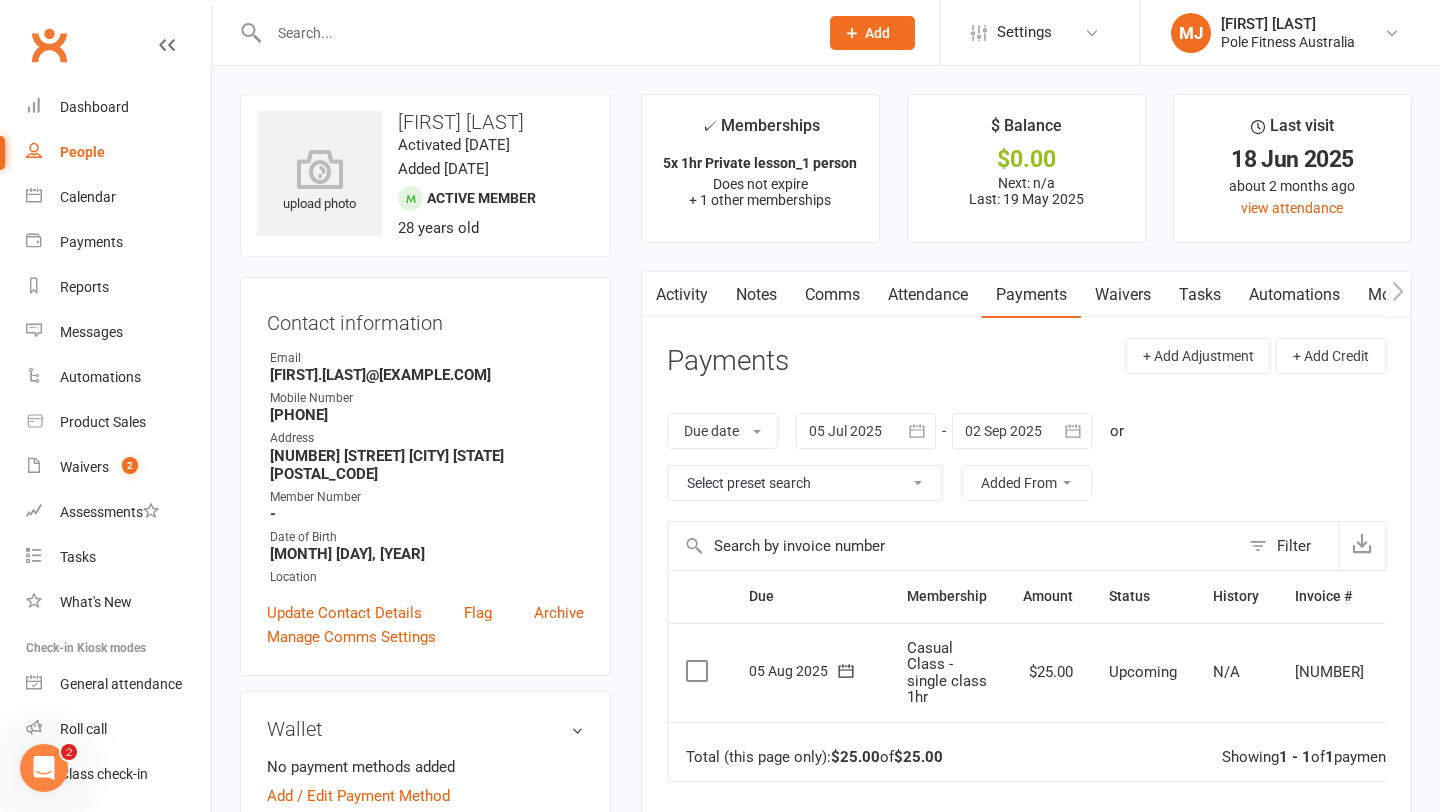click at bounding box center [699, 671] 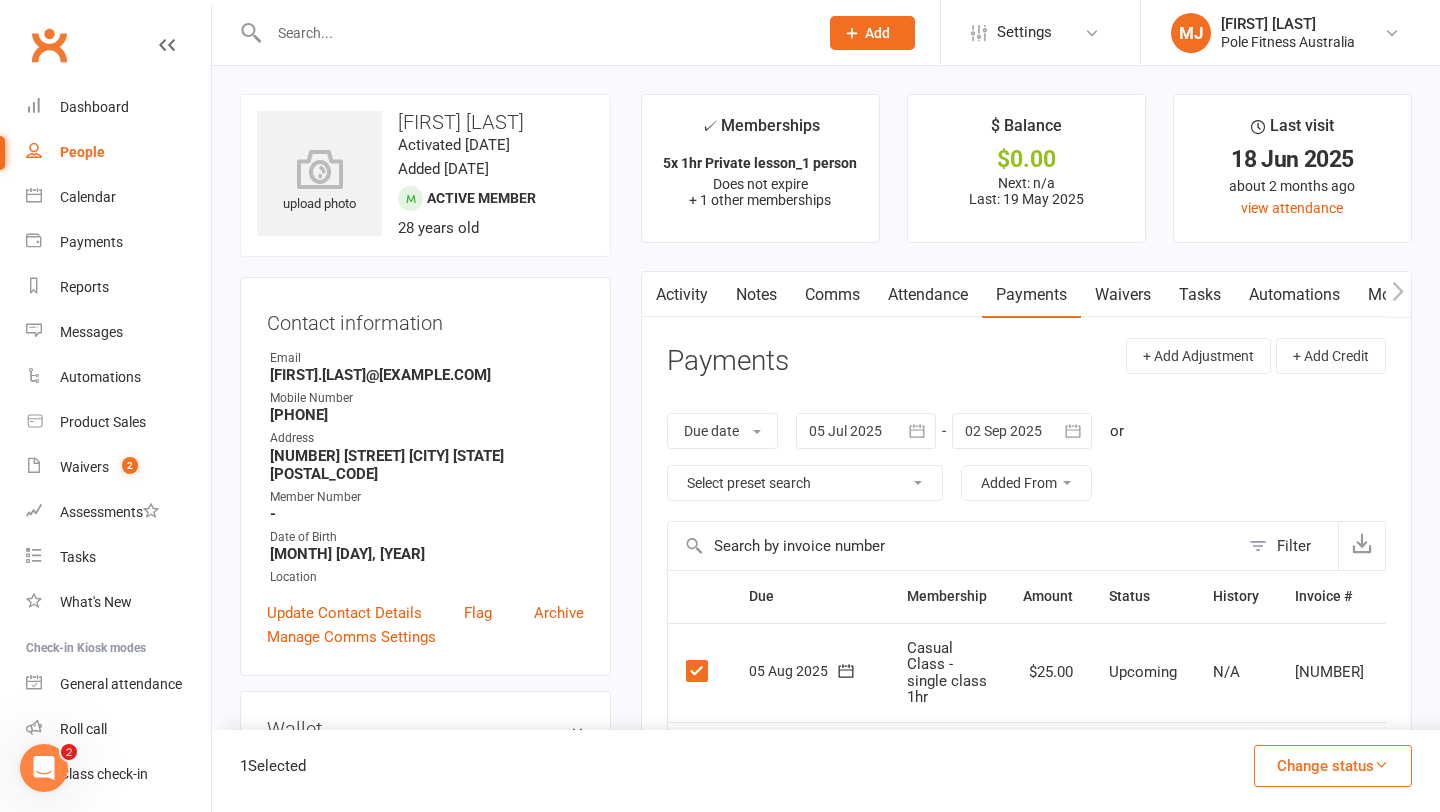 click on "Change status" at bounding box center [1333, 766] 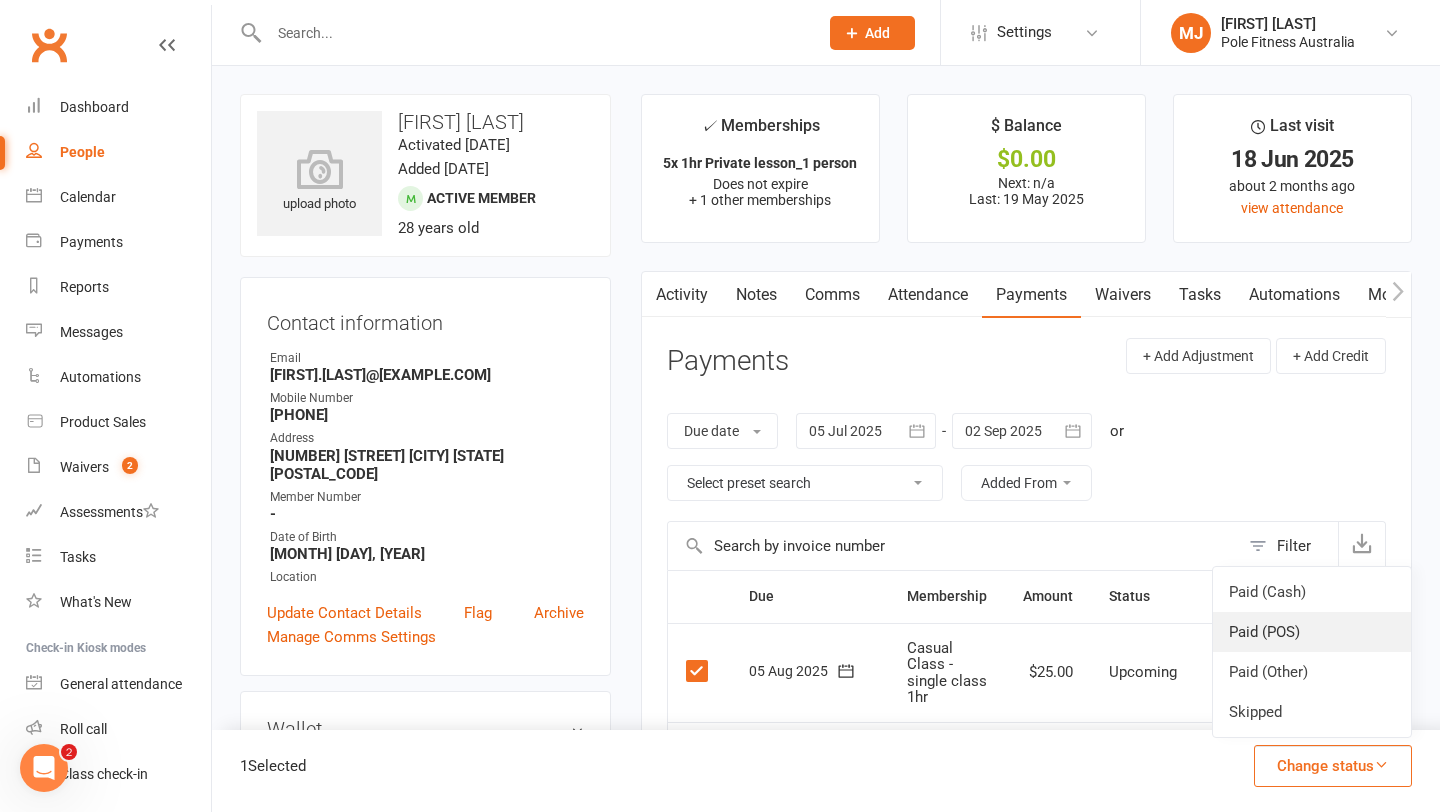 click on "Paid (POS)" at bounding box center (1312, 632) 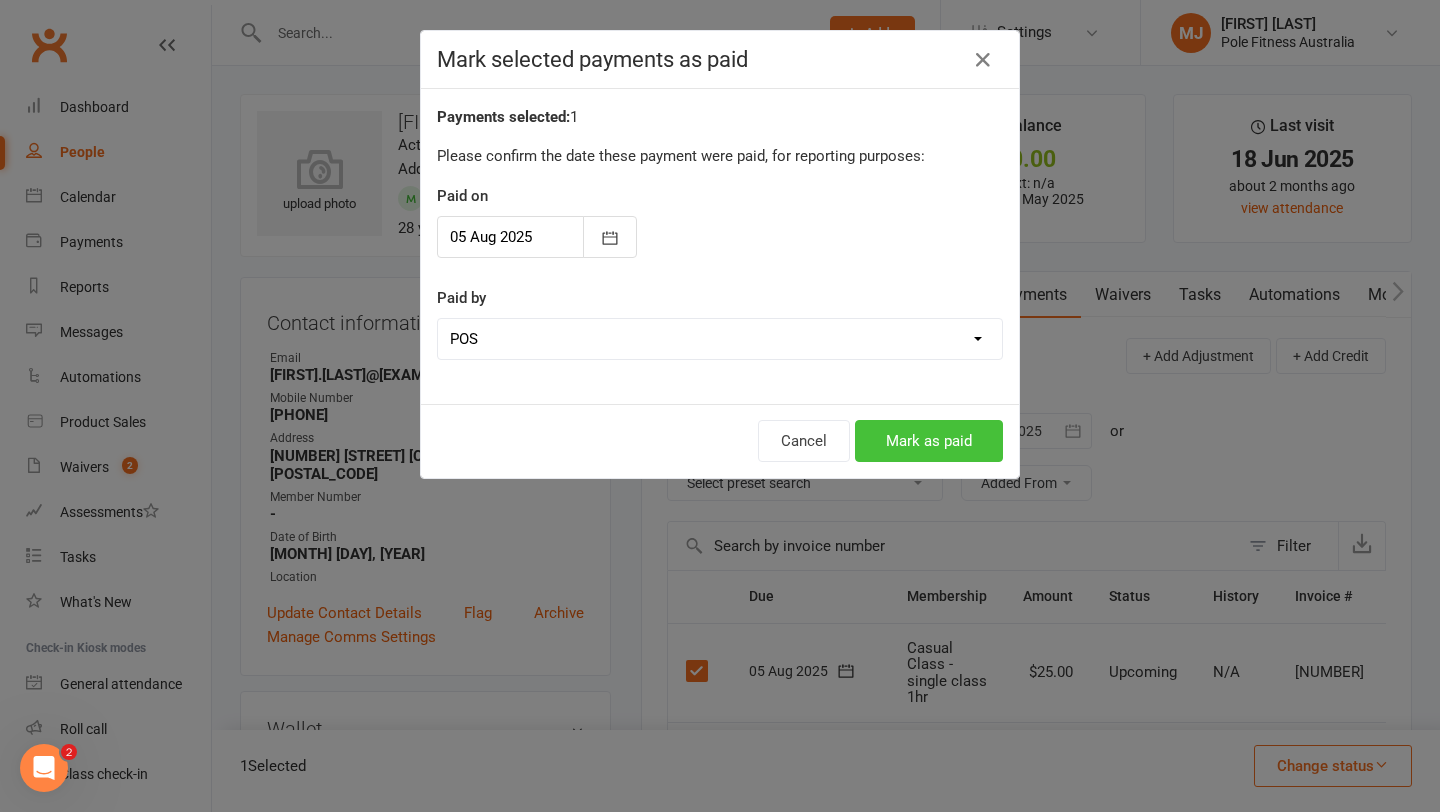 click on "Mark as paid" at bounding box center (929, 441) 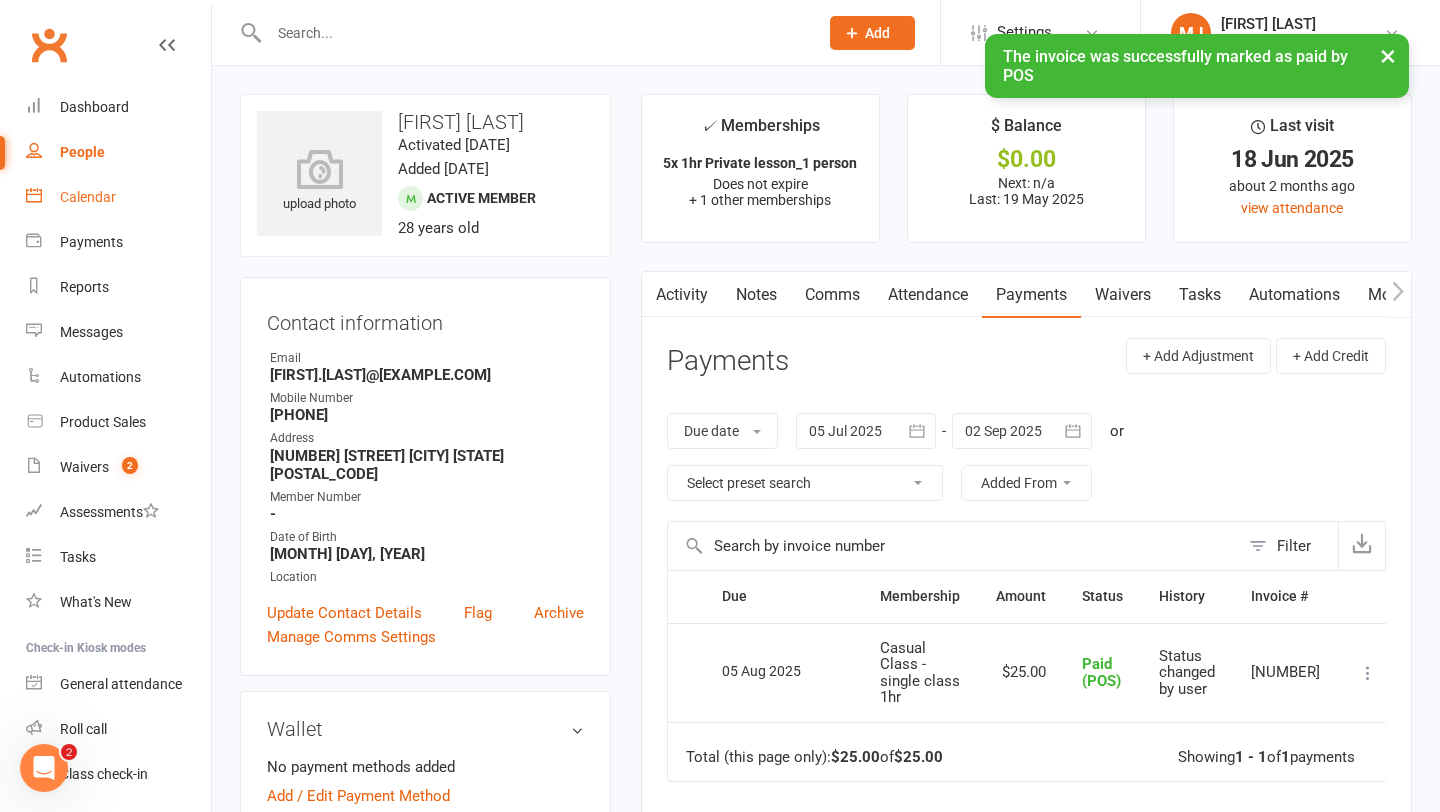 click on "Calendar" at bounding box center [88, 197] 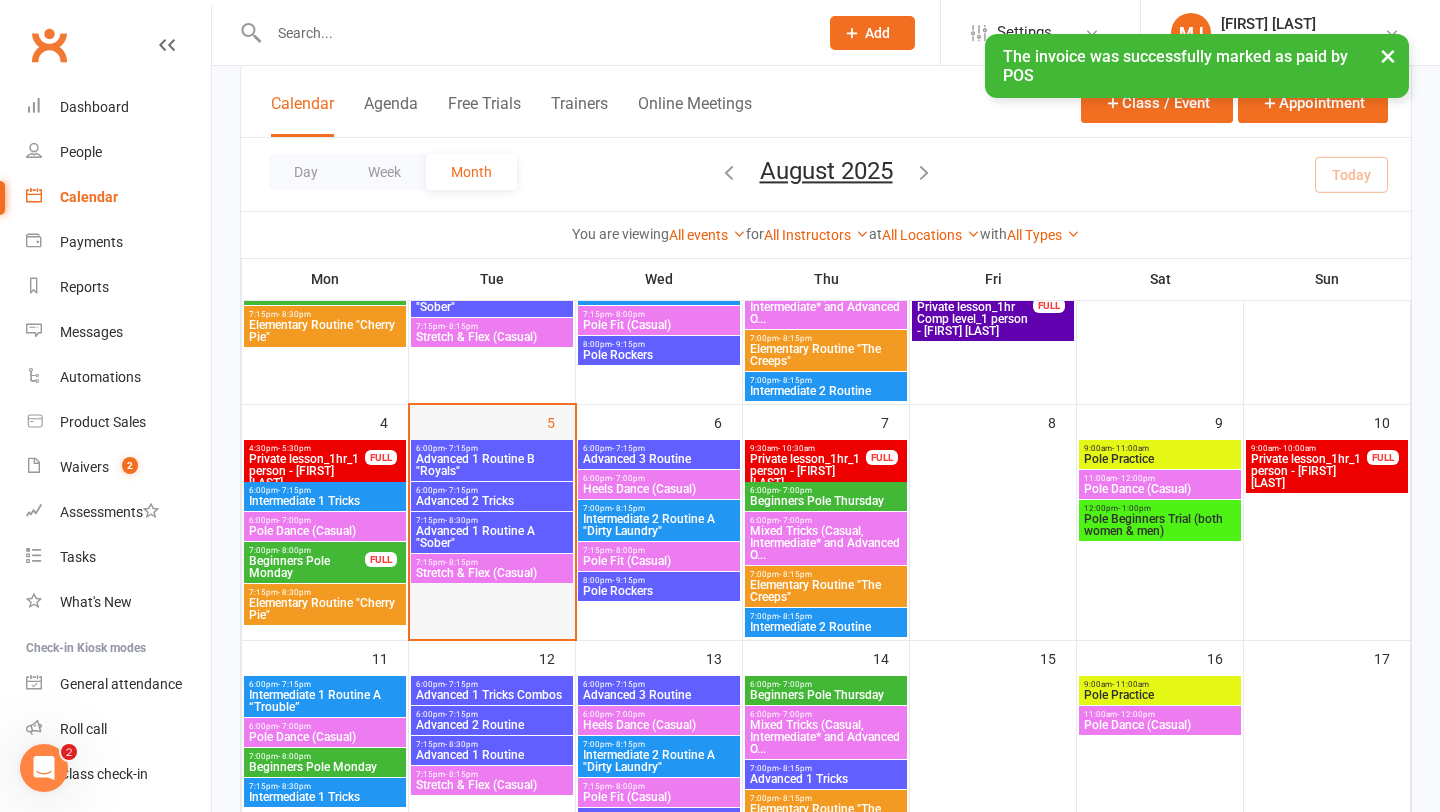 scroll, scrollTop: 281, scrollLeft: 0, axis: vertical 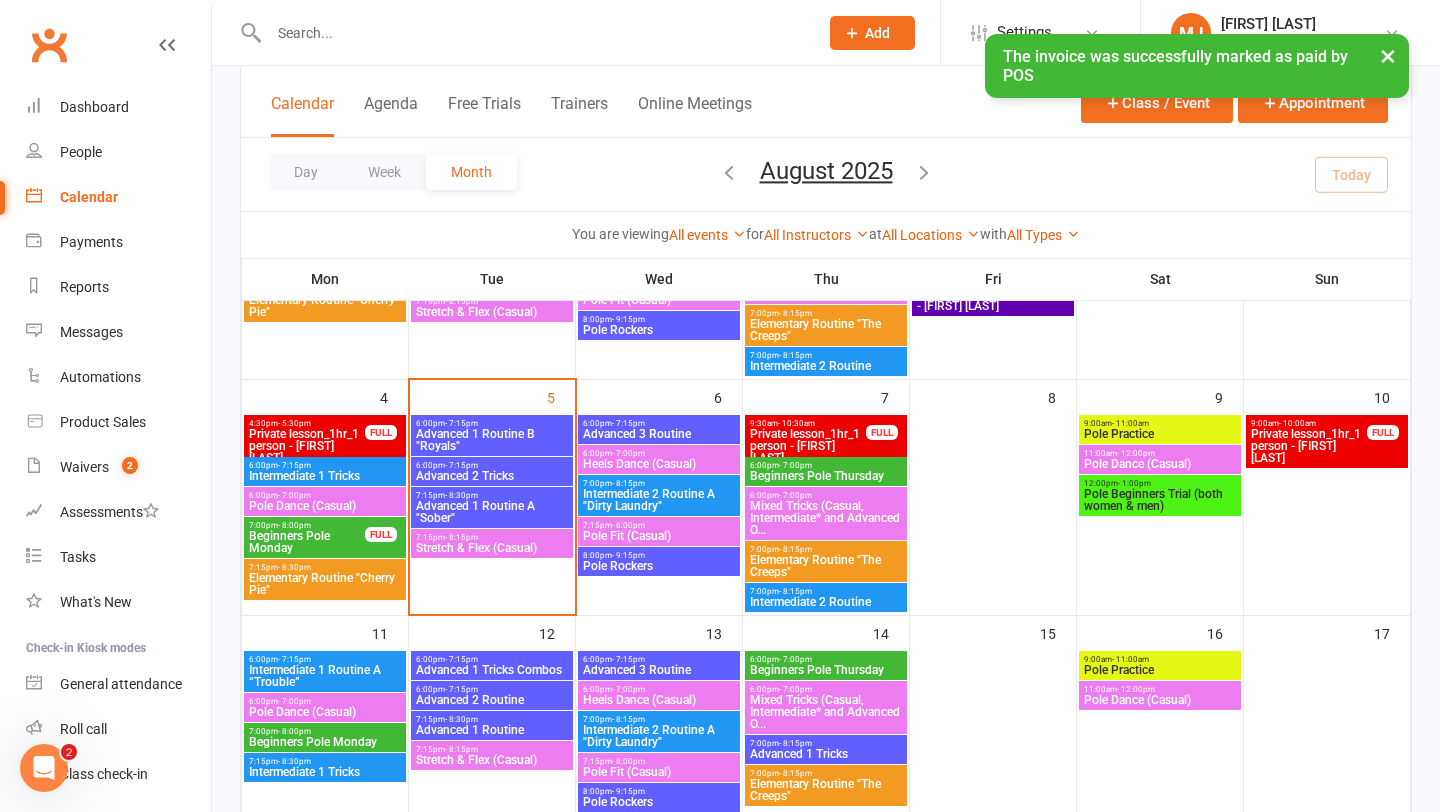 click on "7:15pm  - 8:15pm" at bounding box center [492, 537] 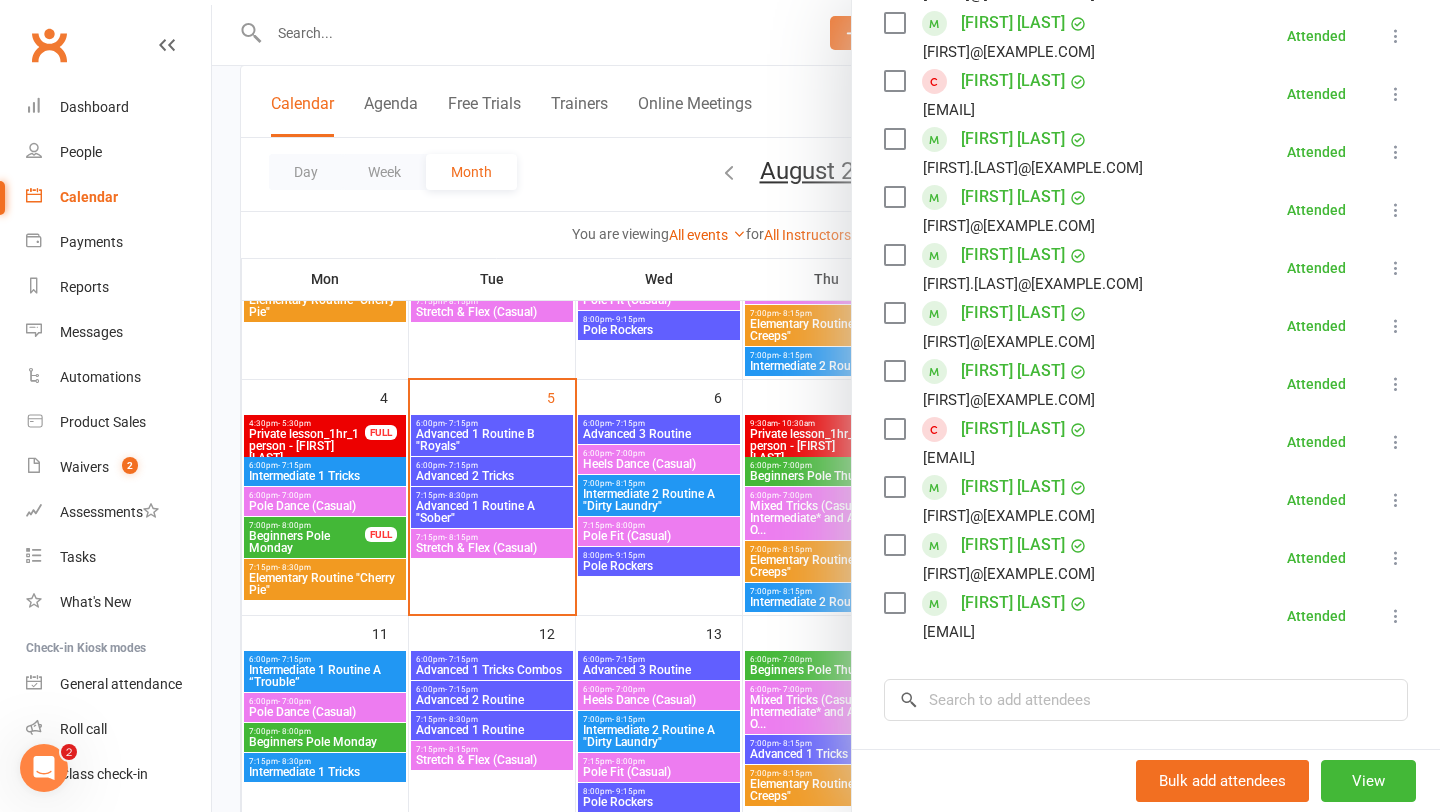scroll, scrollTop: 564, scrollLeft: 0, axis: vertical 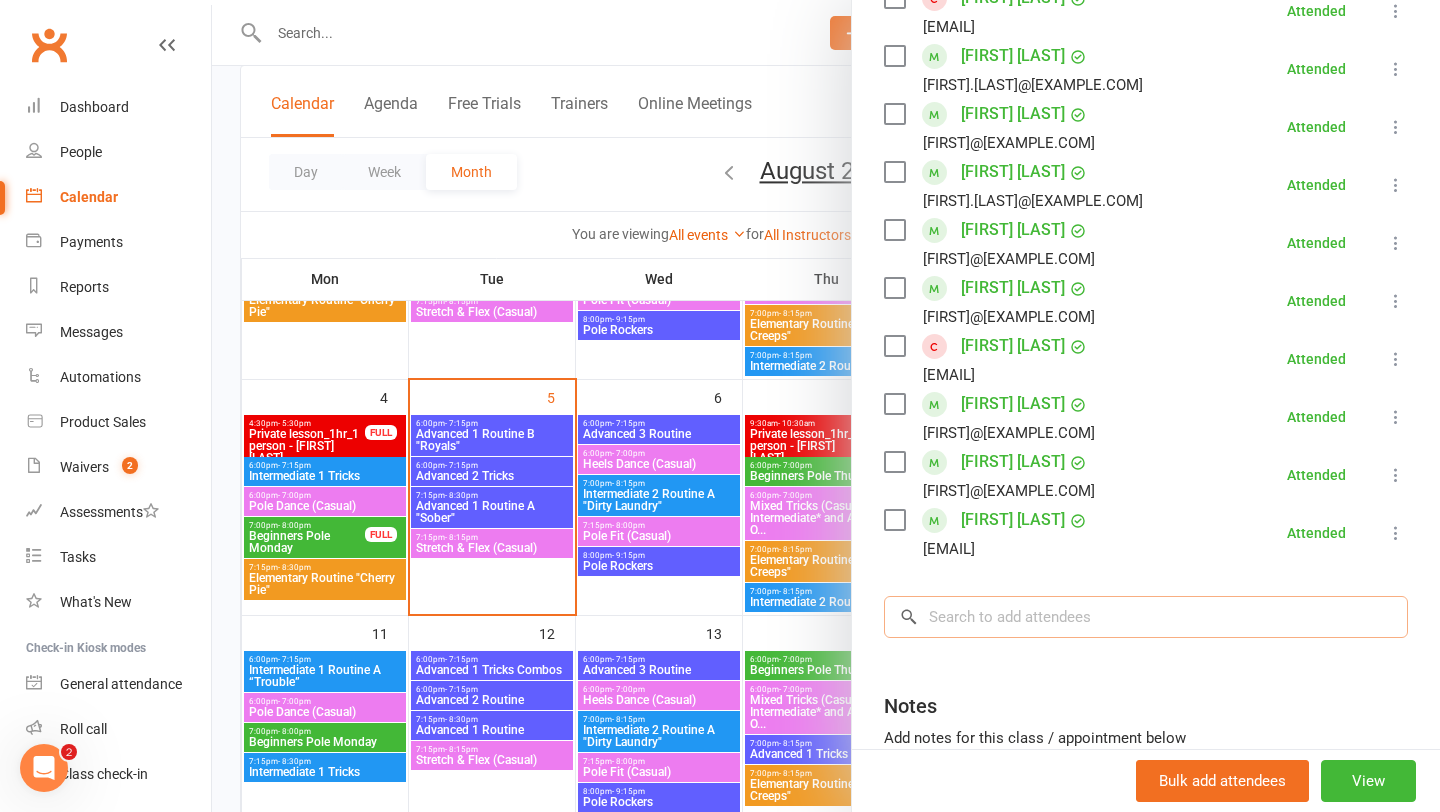 click at bounding box center (1146, 617) 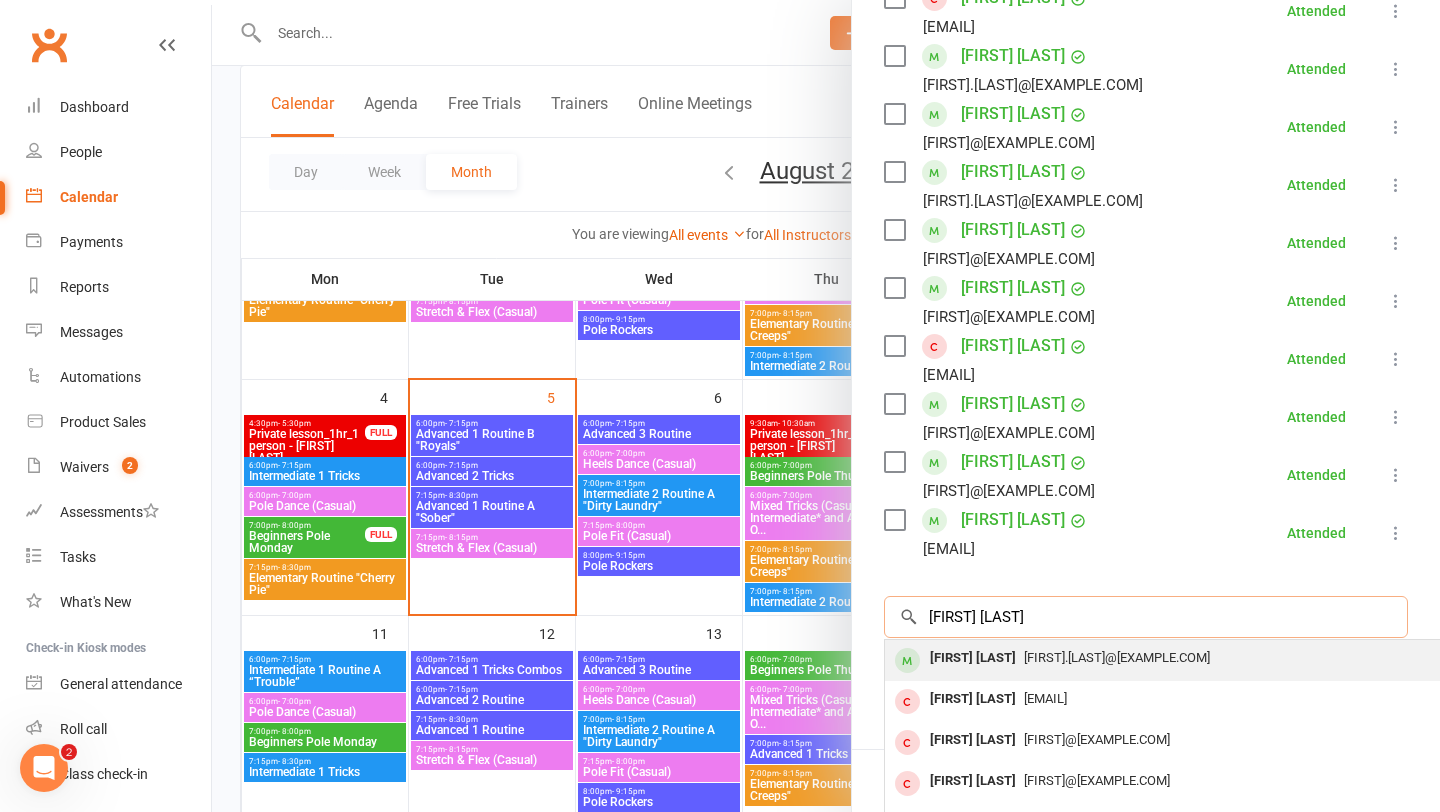 type on "[FIRST] [LAST]" 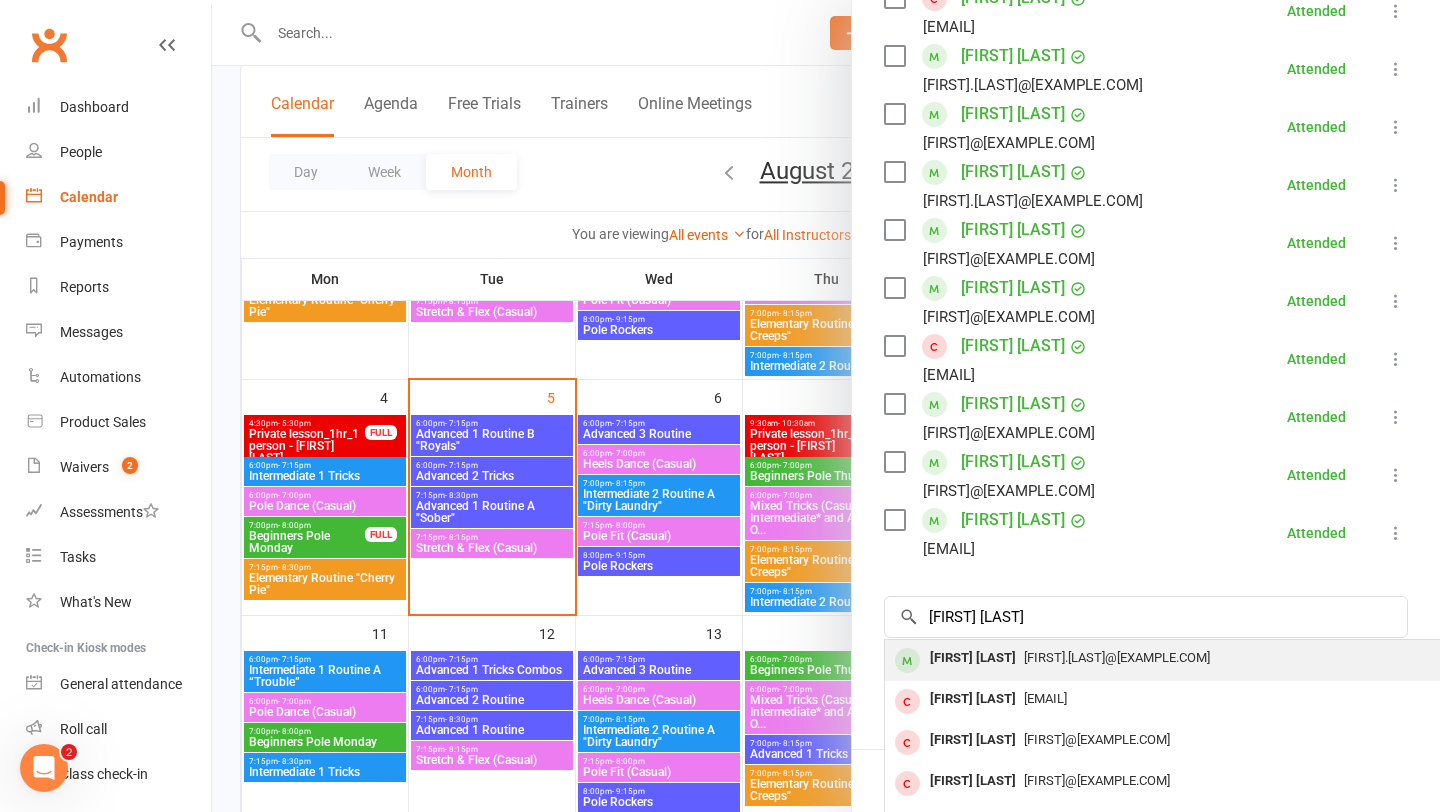 click on "[FIRST] [LAST]" at bounding box center [973, 658] 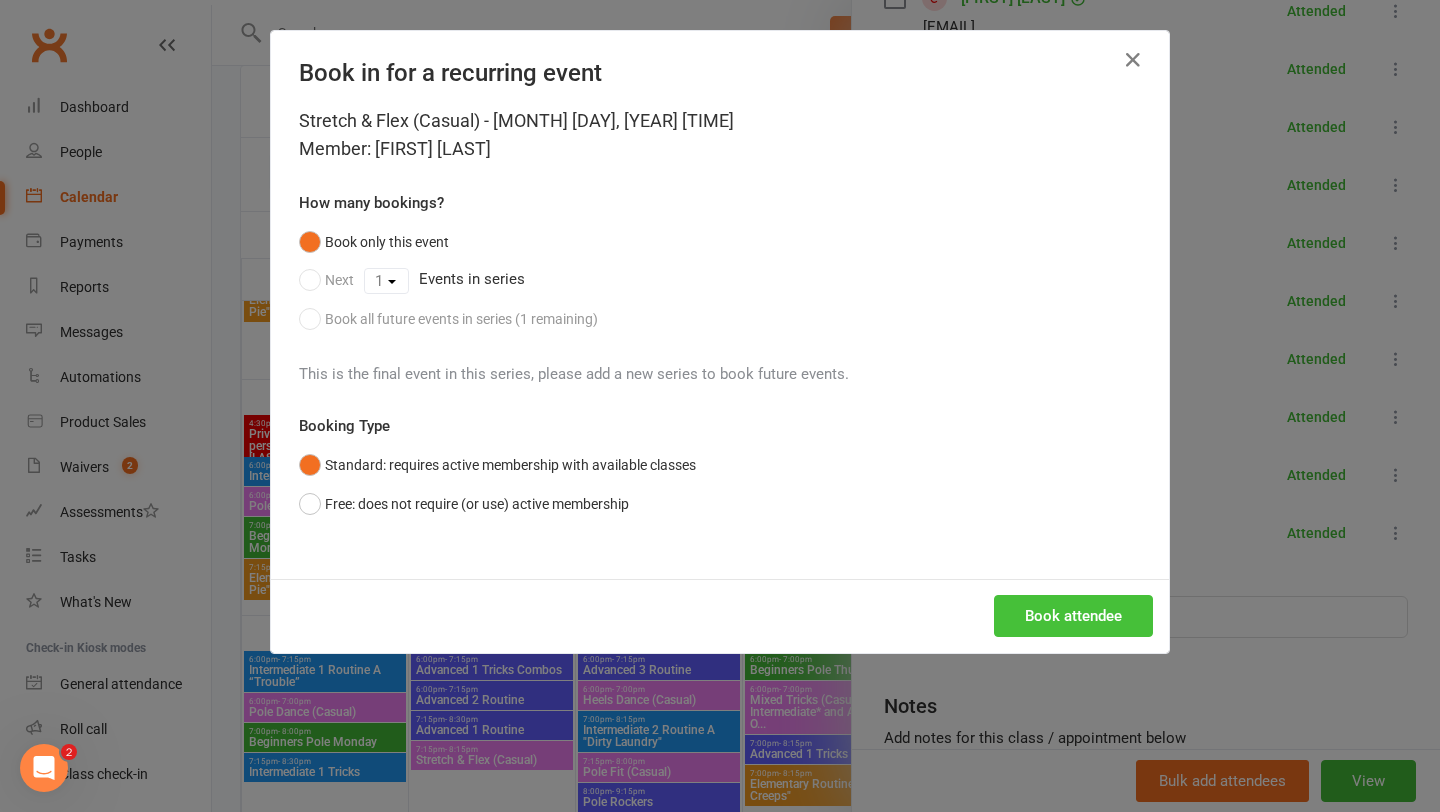 click on "Book attendee" at bounding box center [1073, 616] 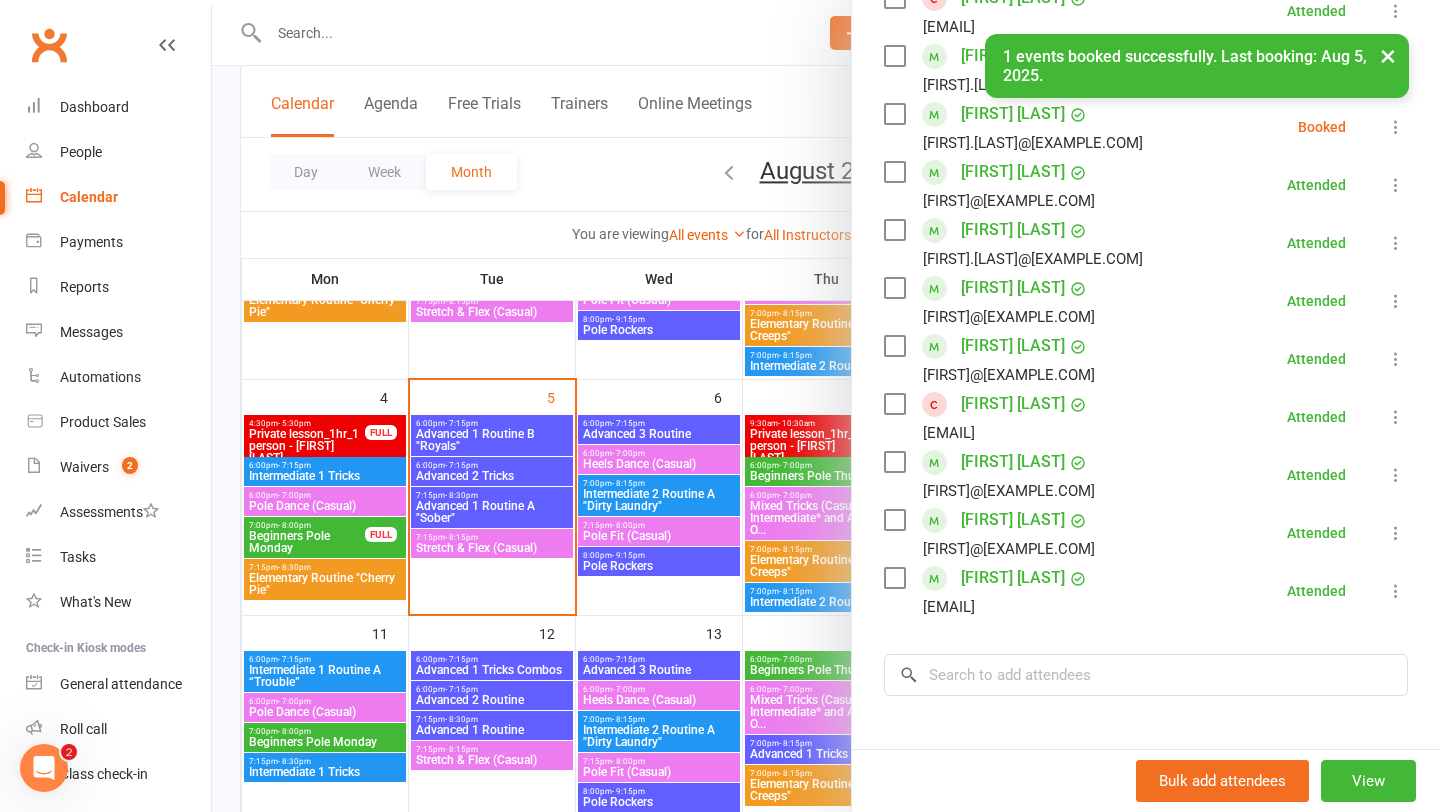 click at bounding box center [1396, 127] 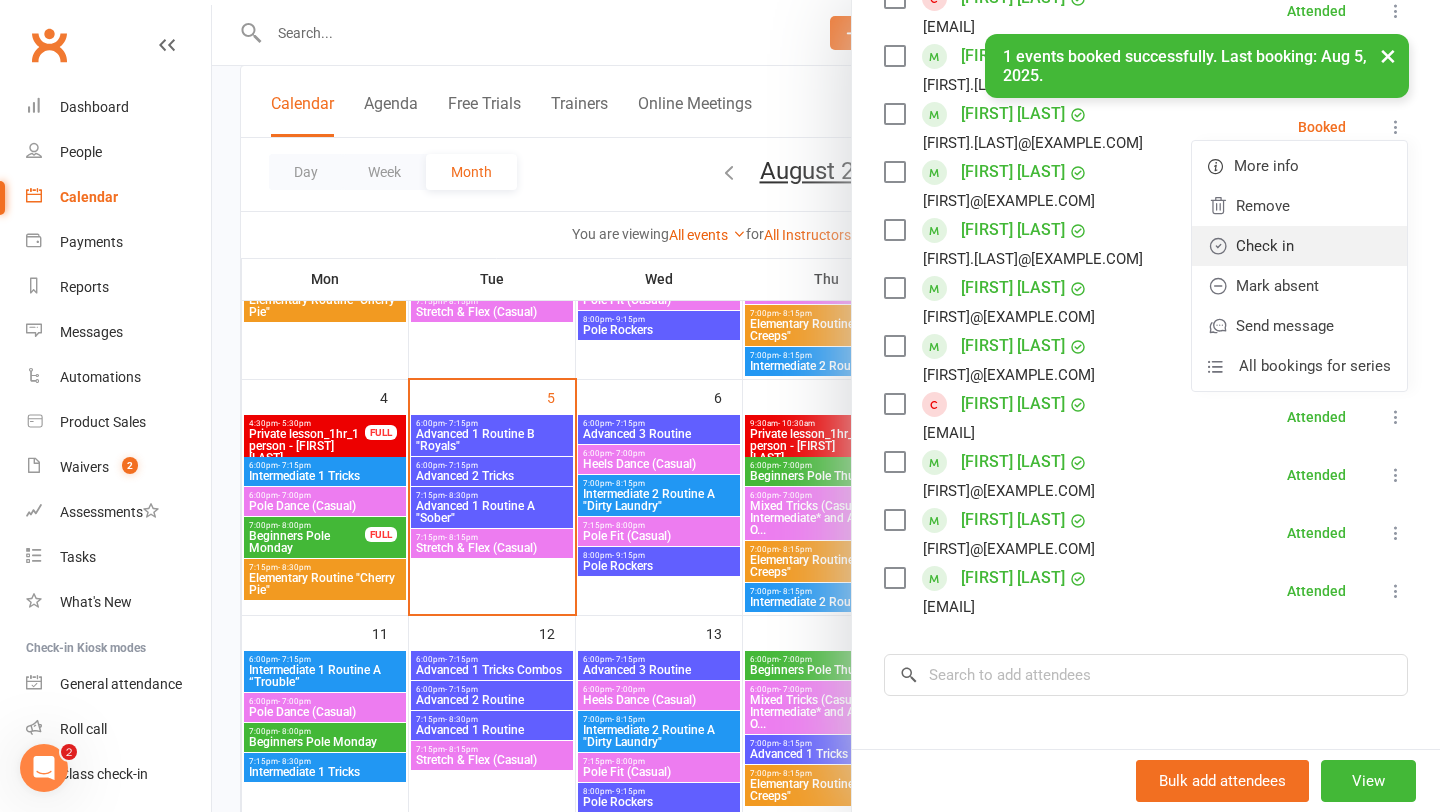 click on "Check in" at bounding box center [1299, 246] 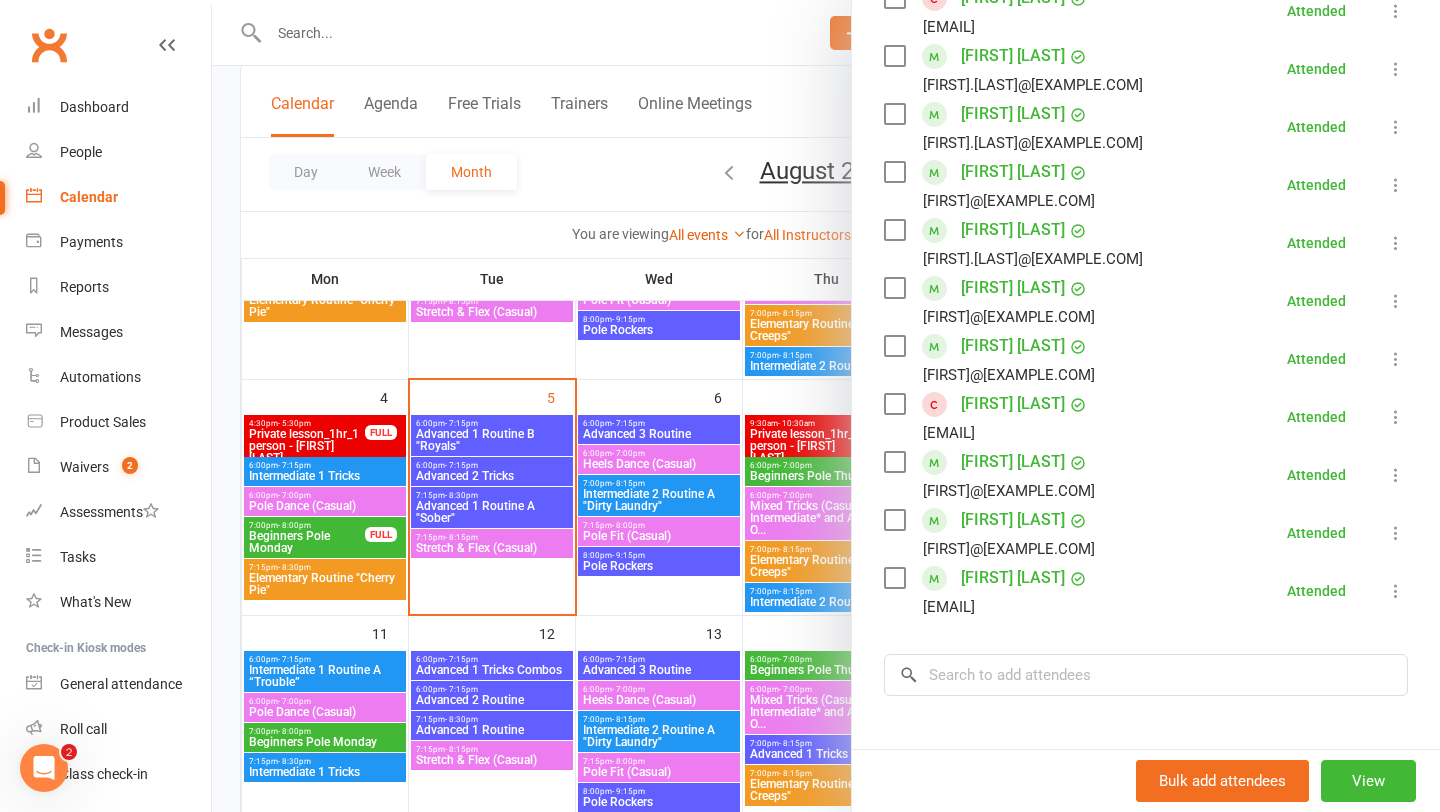 click at bounding box center (826, 406) 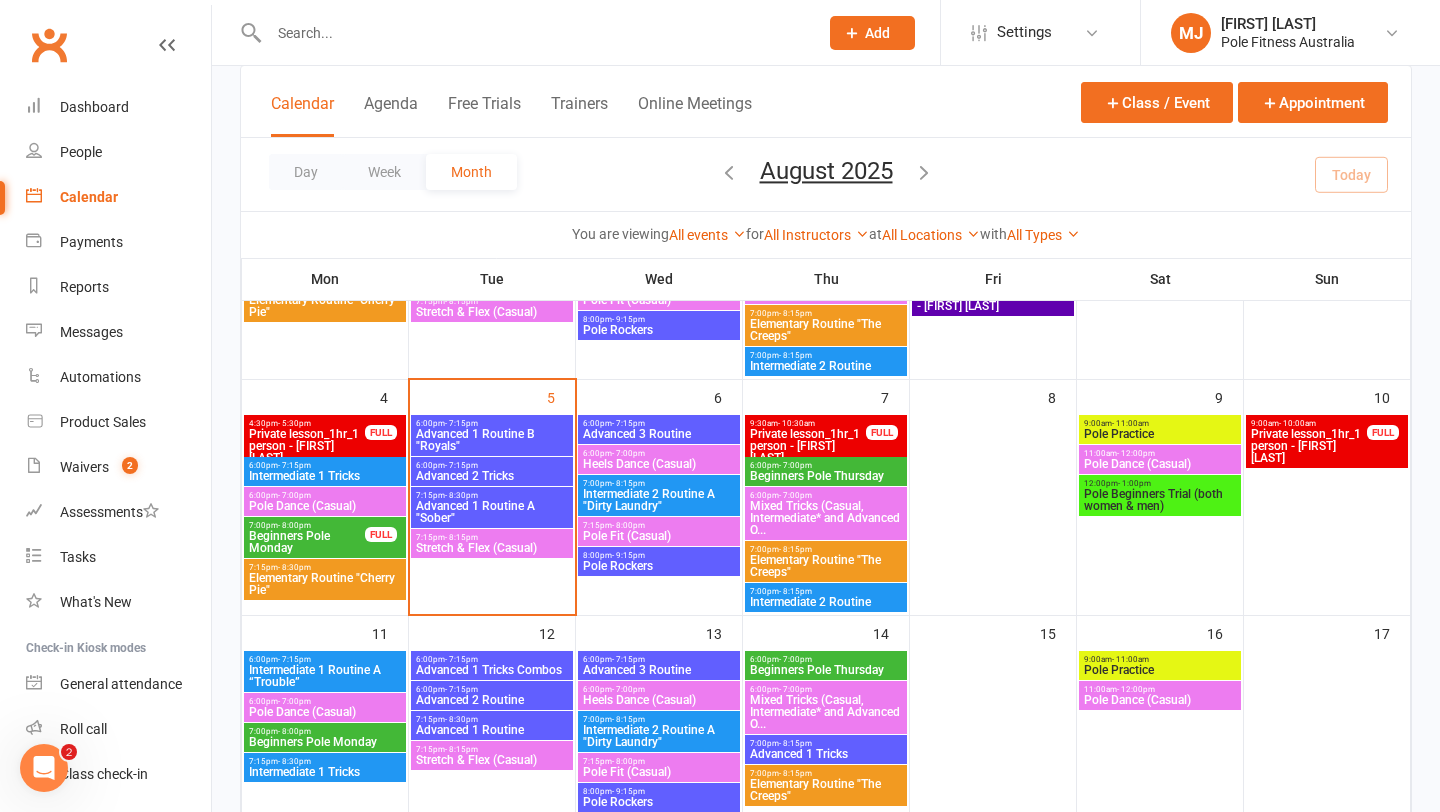 click on "Elementary Routine "The Creeps"" at bounding box center (826, 790) 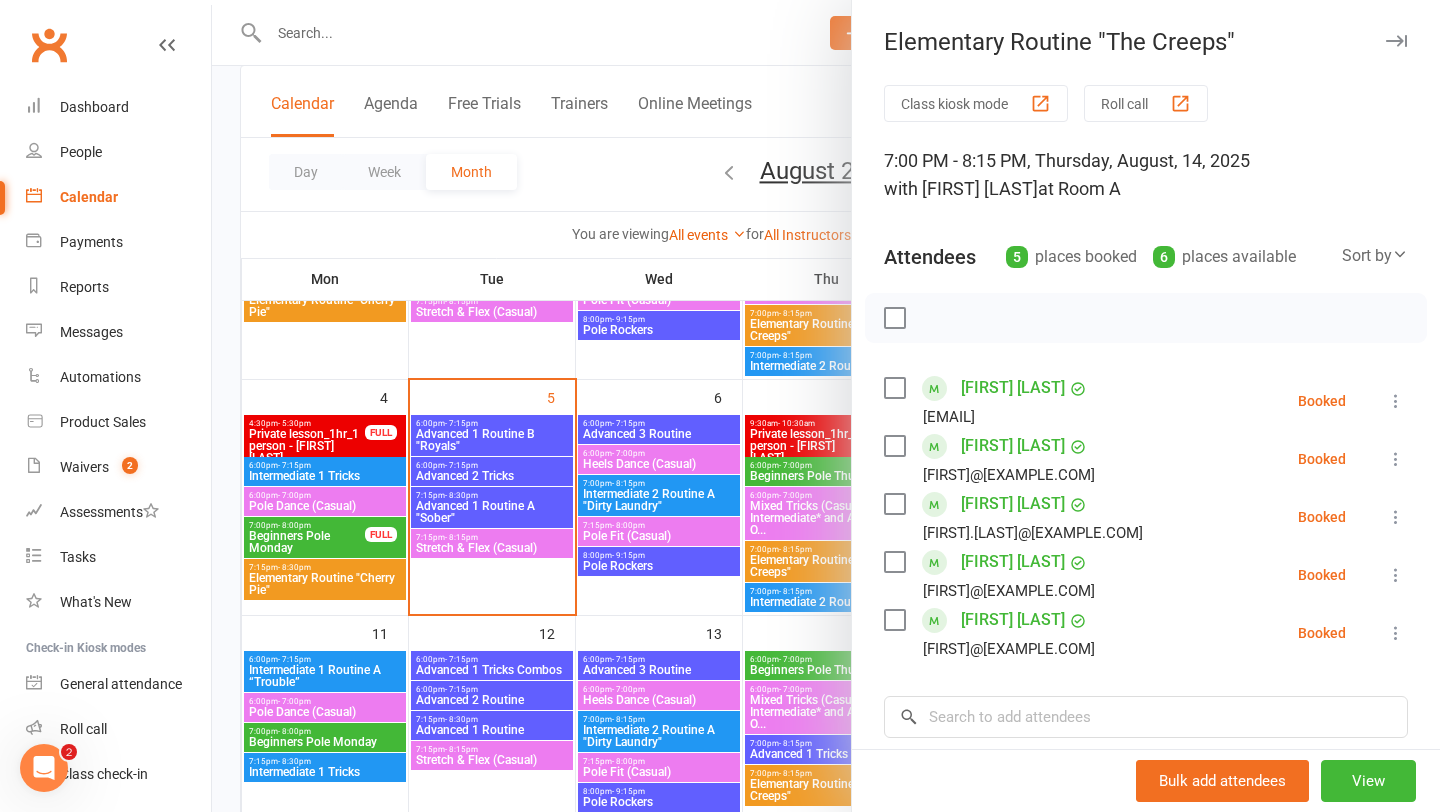 click at bounding box center (826, 406) 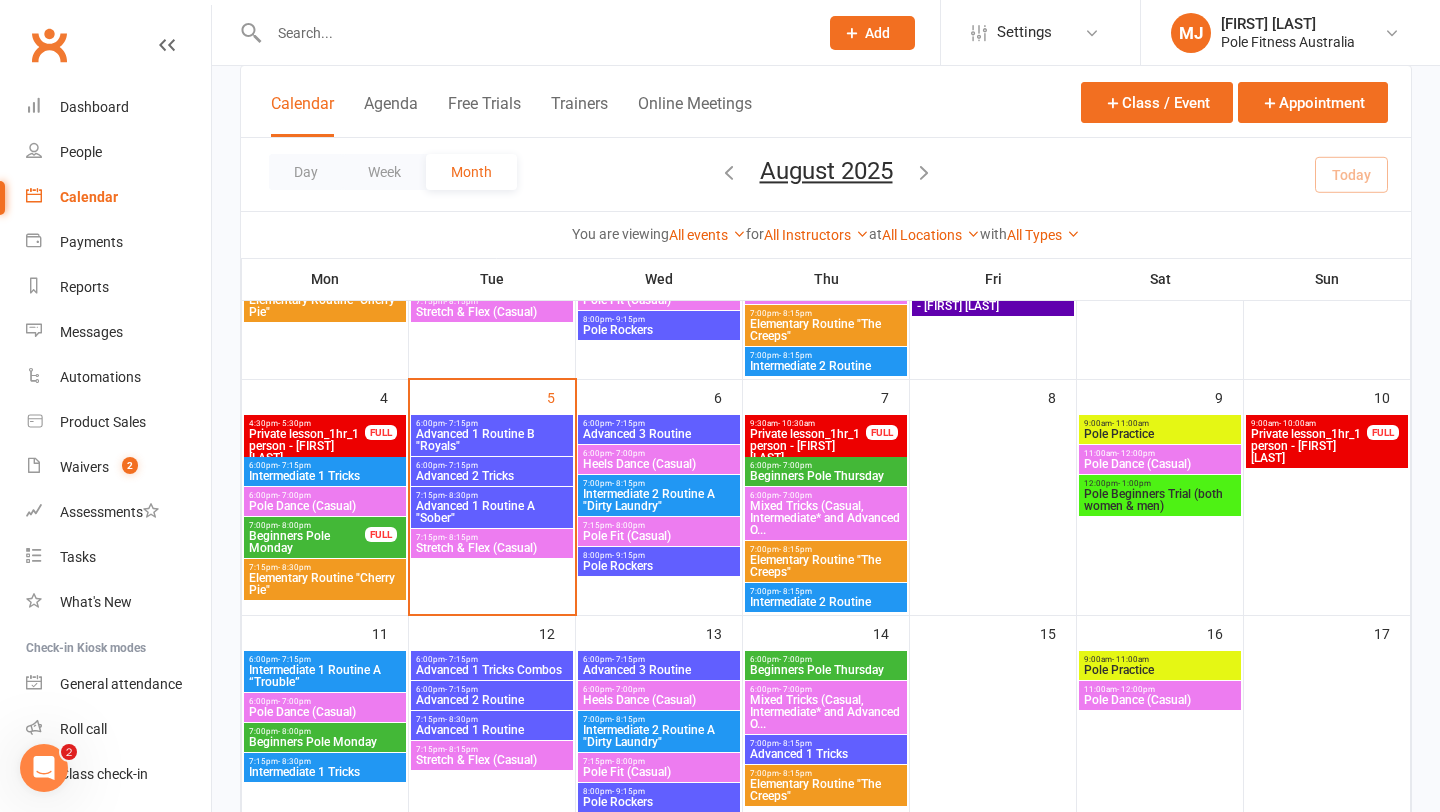 click on "Advanced 1 Tricks" at bounding box center [826, 754] 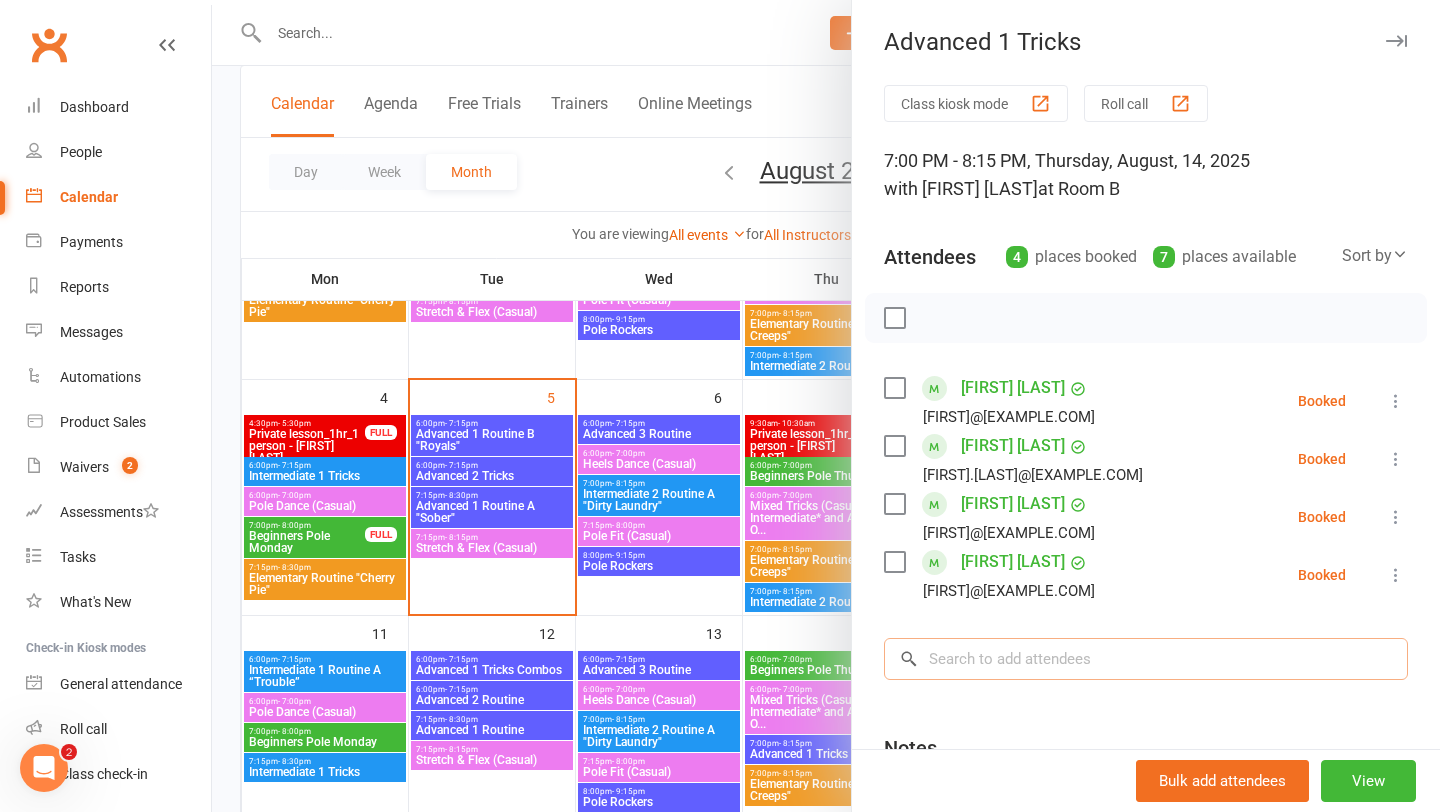click at bounding box center (1146, 659) 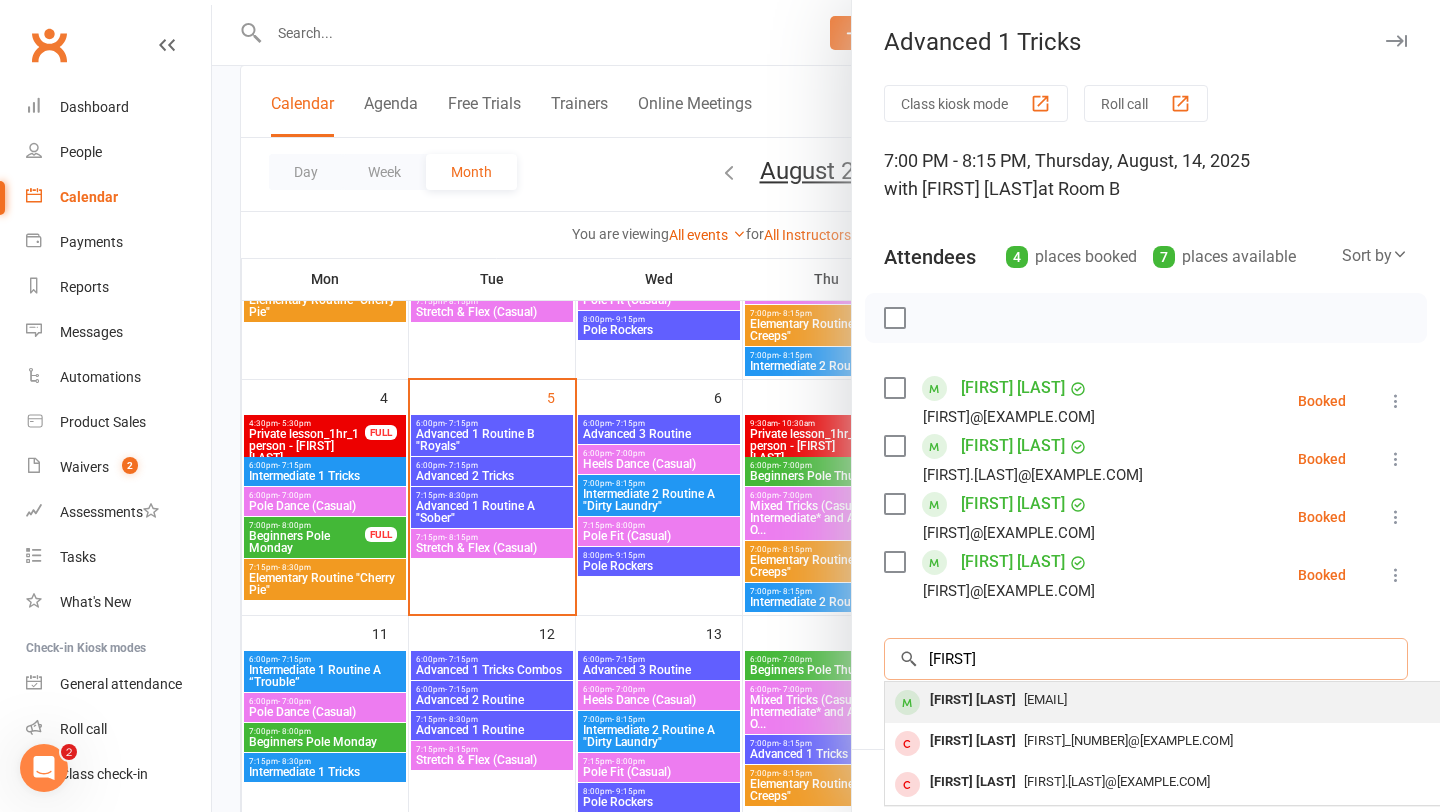 type on "[FIRST]" 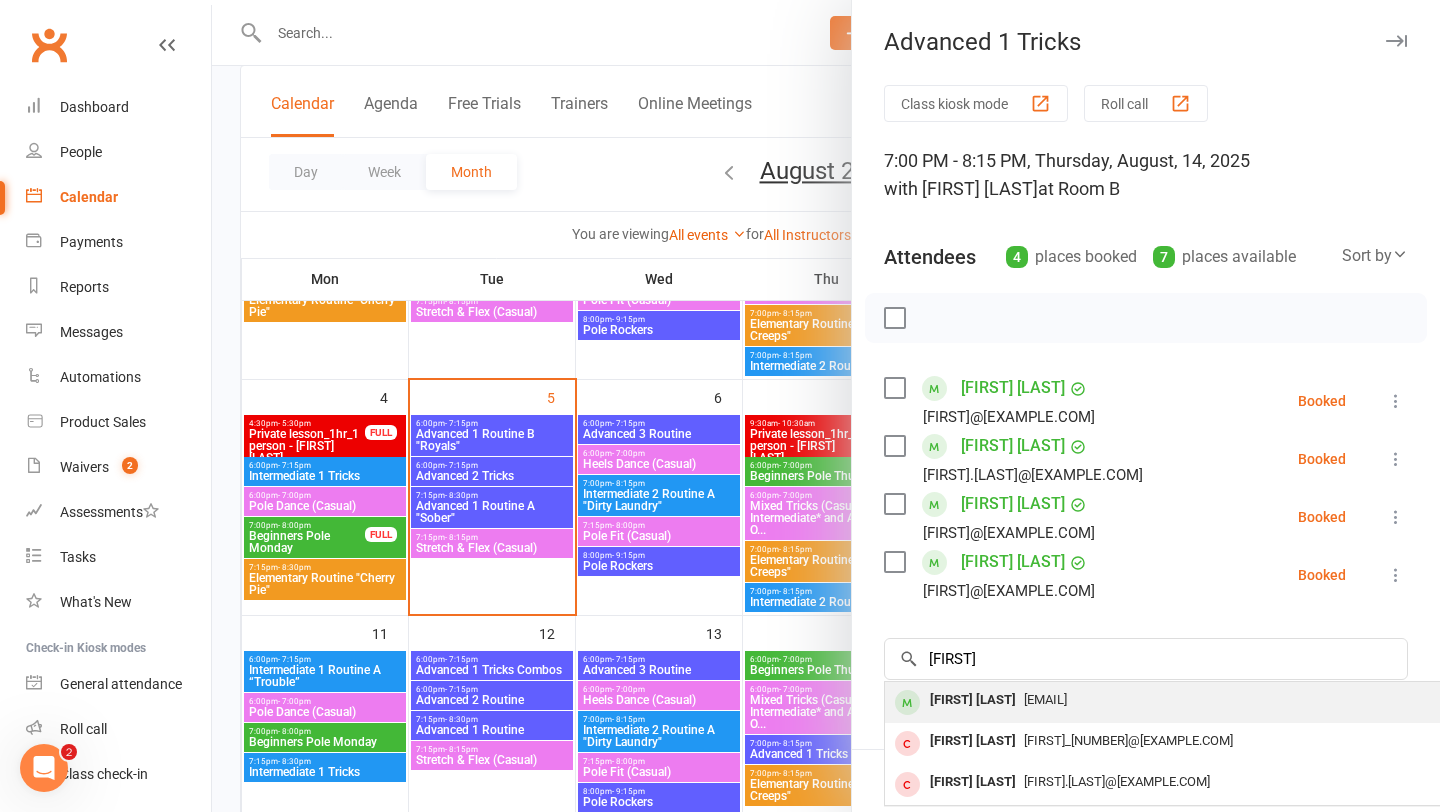 click on "[EMAIL]" at bounding box center [1045, 699] 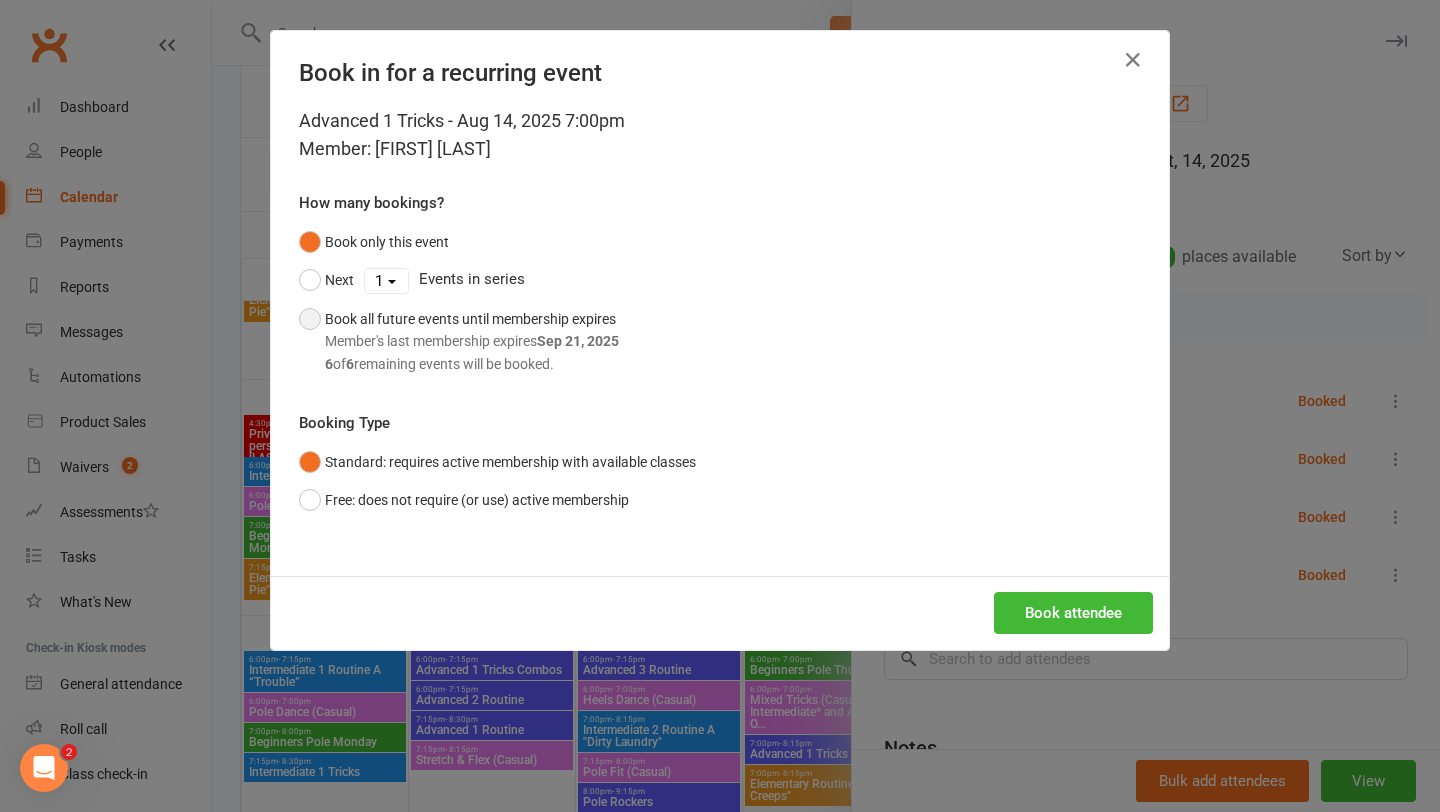 click on "Book all future events until membership expires Member's last membership expires  Sep 21, 2025 6  of  6  remaining events will be booked." at bounding box center (459, 341) 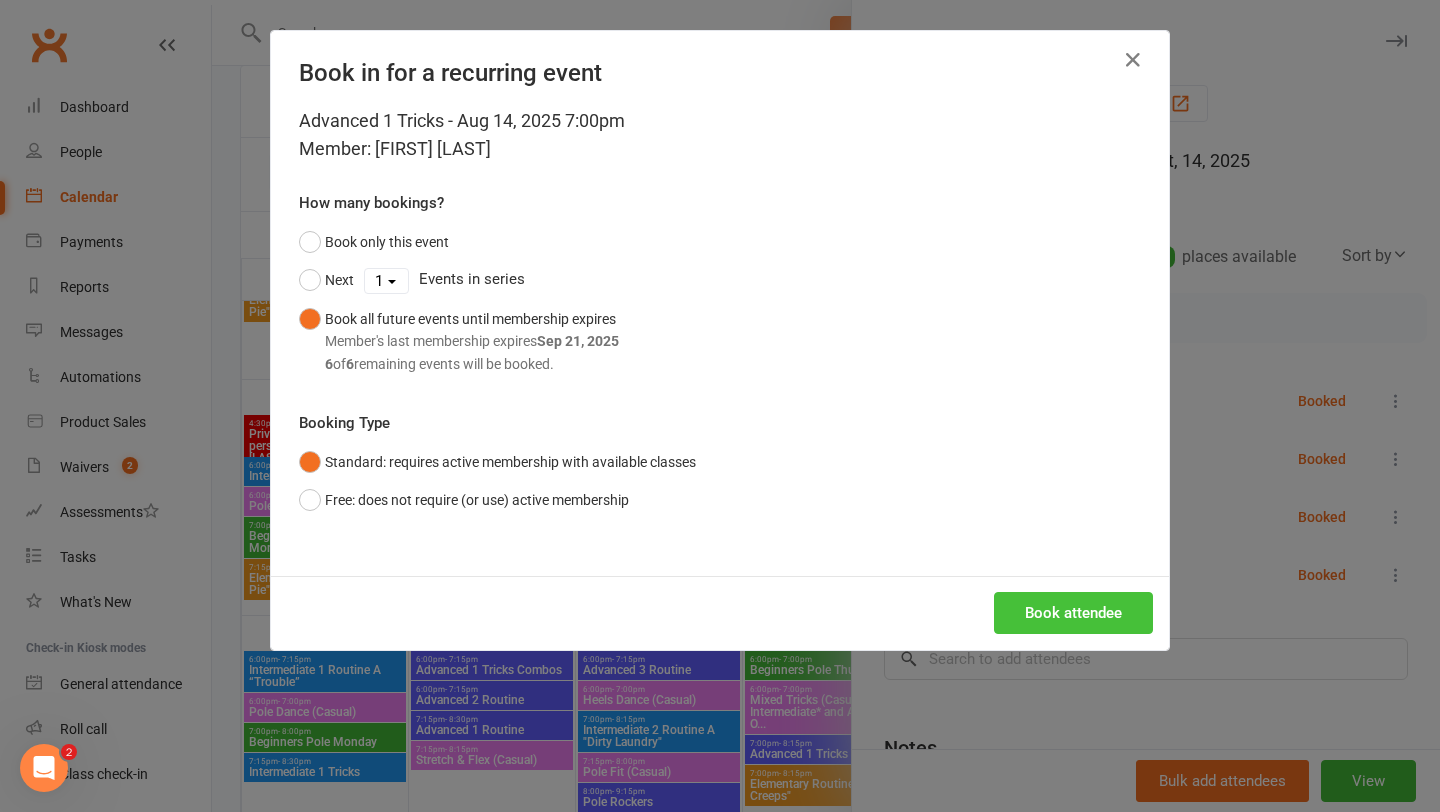 click on "Book attendee" at bounding box center [1073, 613] 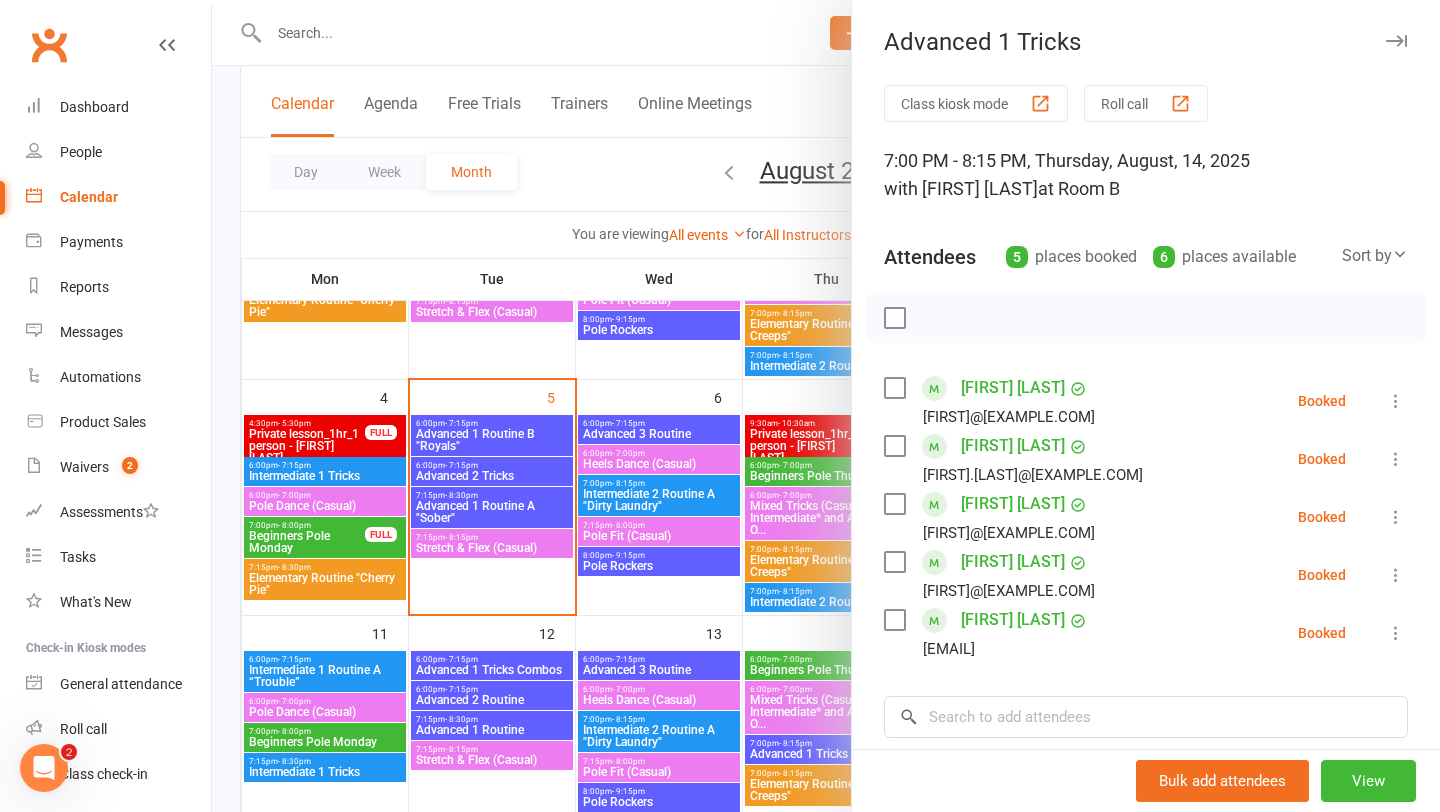 click at bounding box center (826, 406) 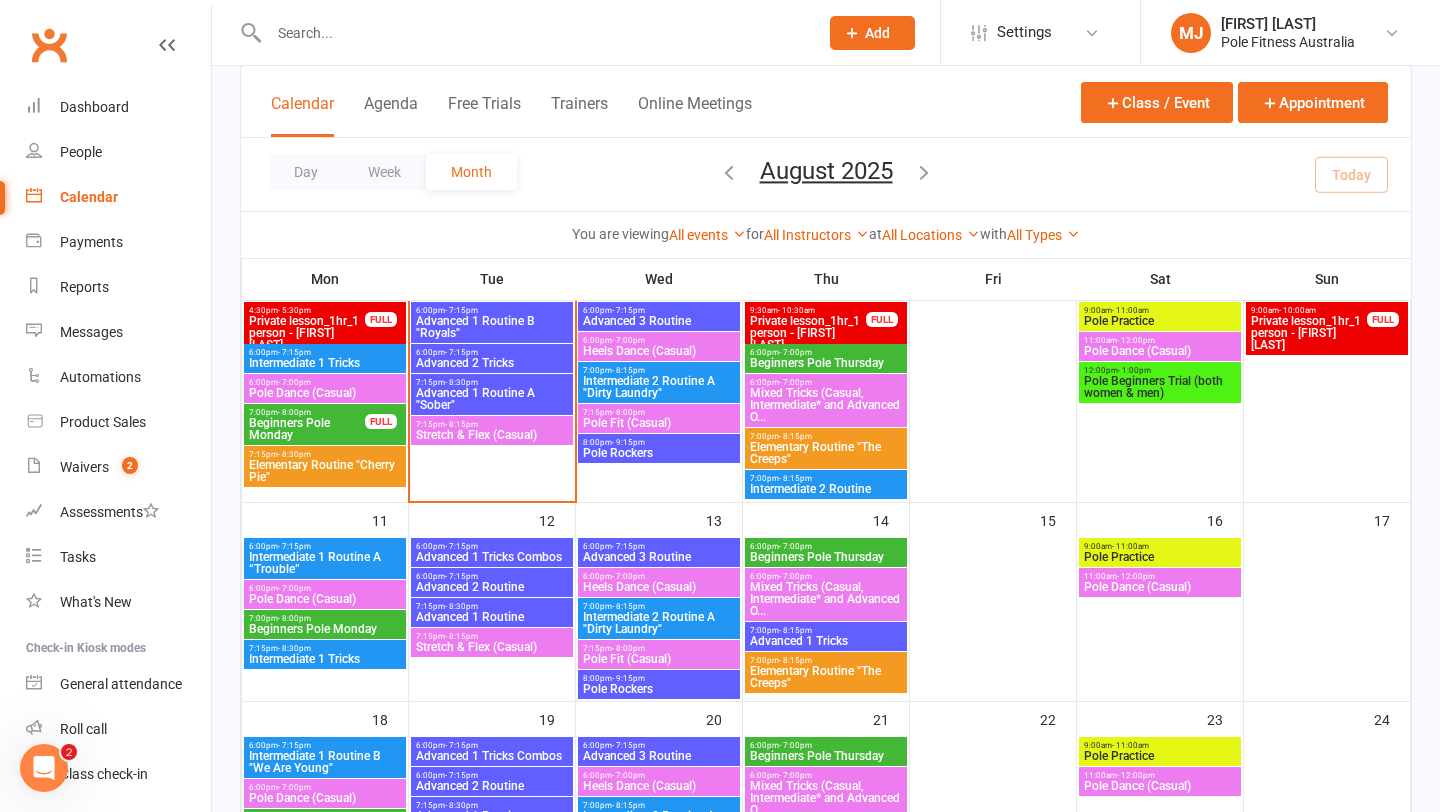 scroll, scrollTop: 401, scrollLeft: 0, axis: vertical 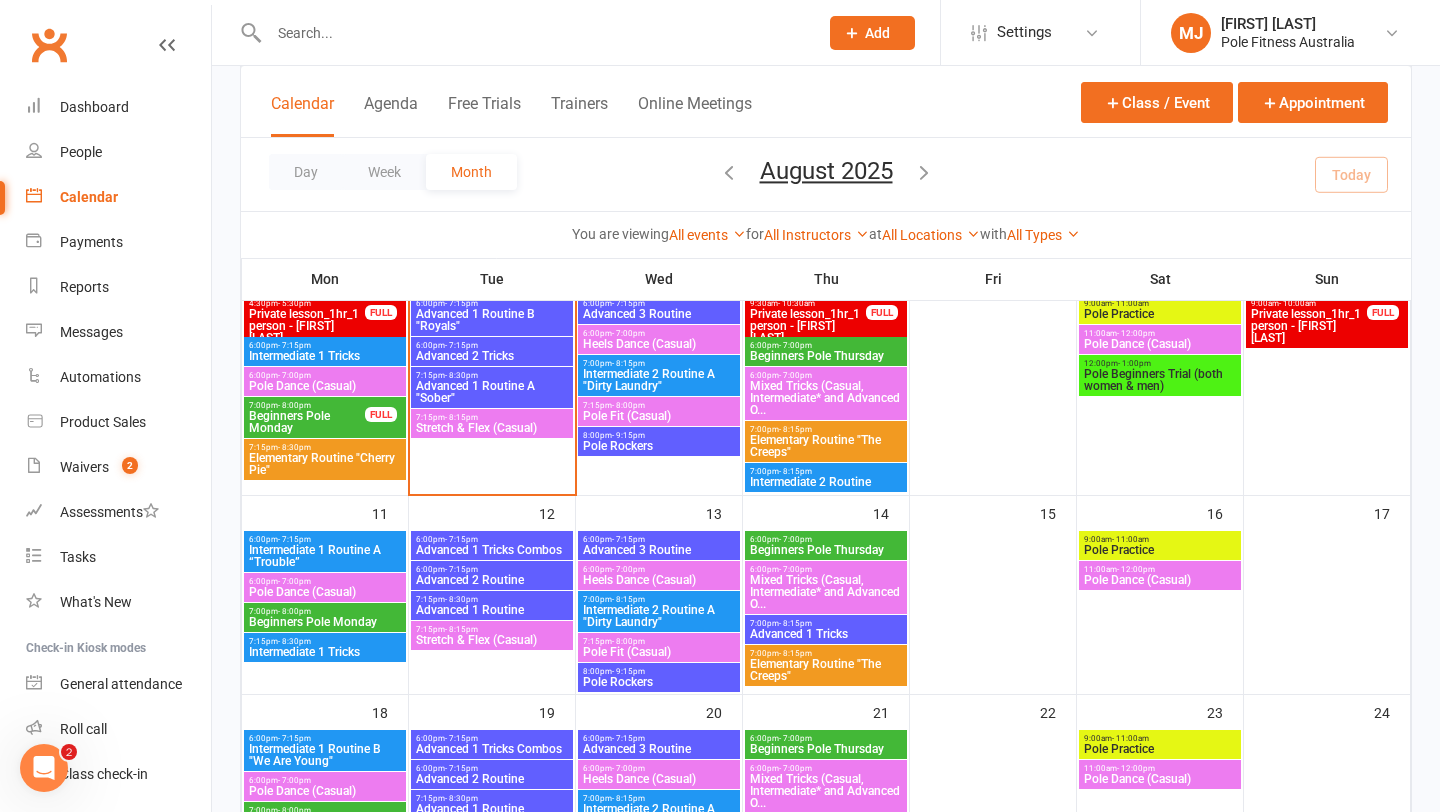 click on "Intermediate 1 Routine A “Trouble”" at bounding box center (325, 556) 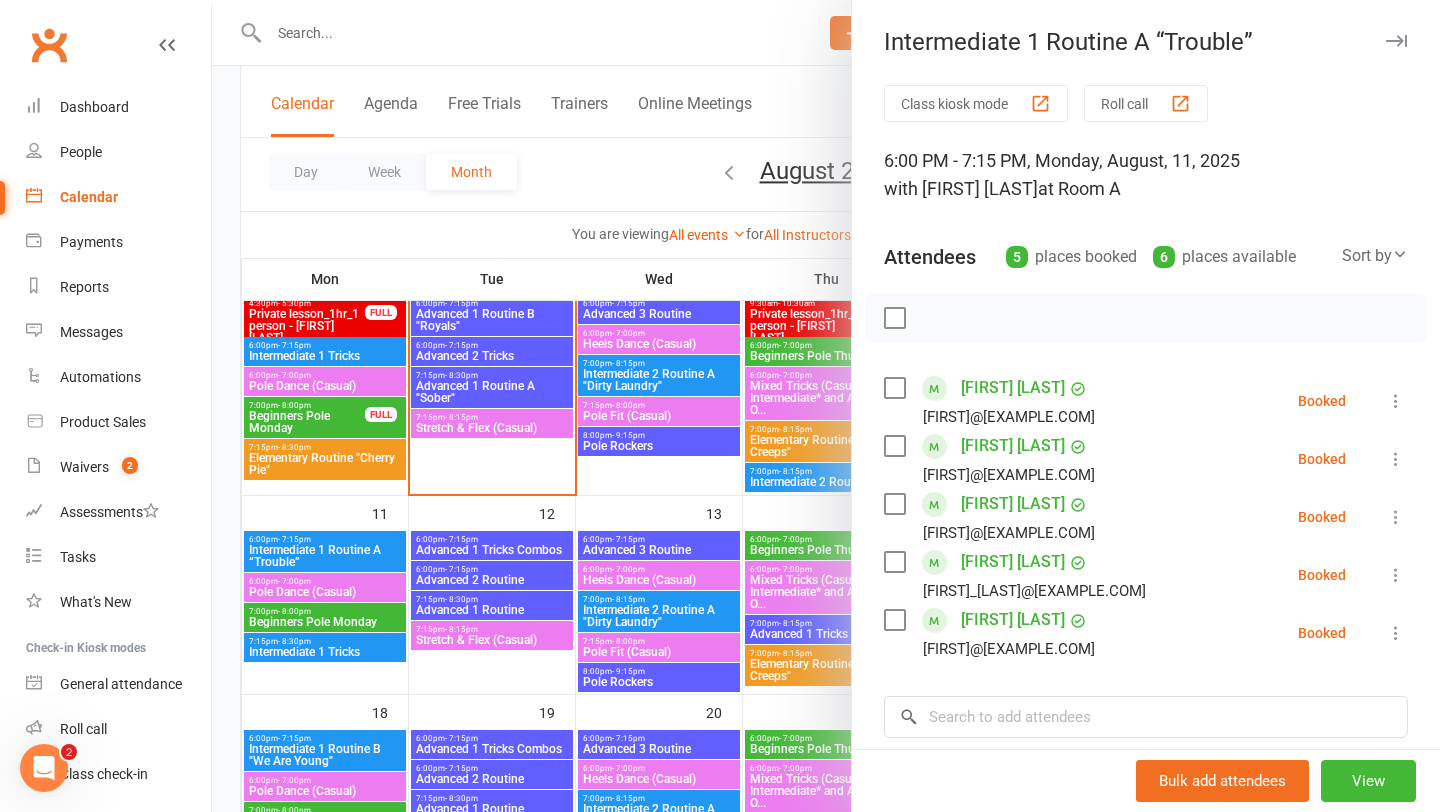 click at bounding box center [826, 406] 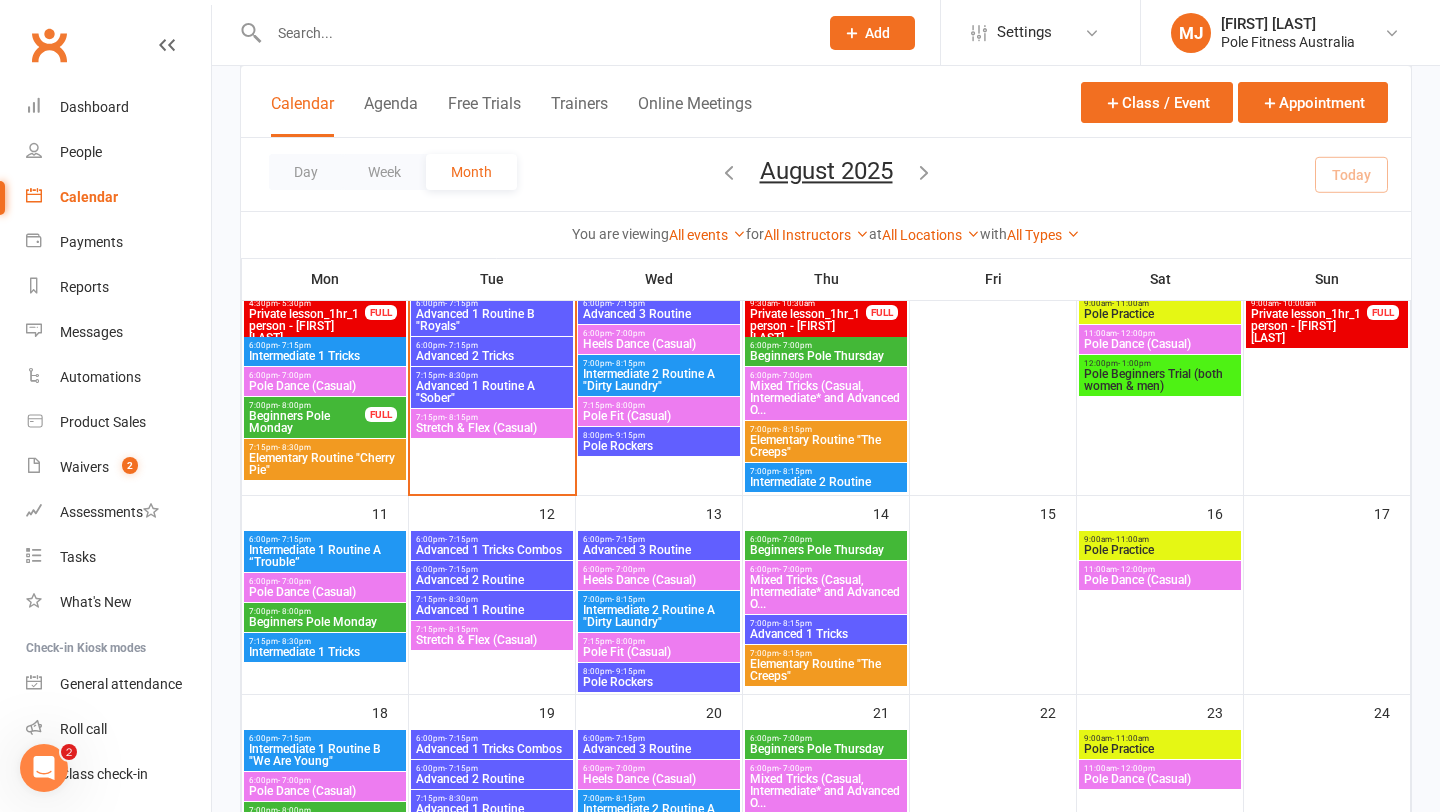 click on "Intermediate 1 Routine A “Trouble”" at bounding box center [325, 556] 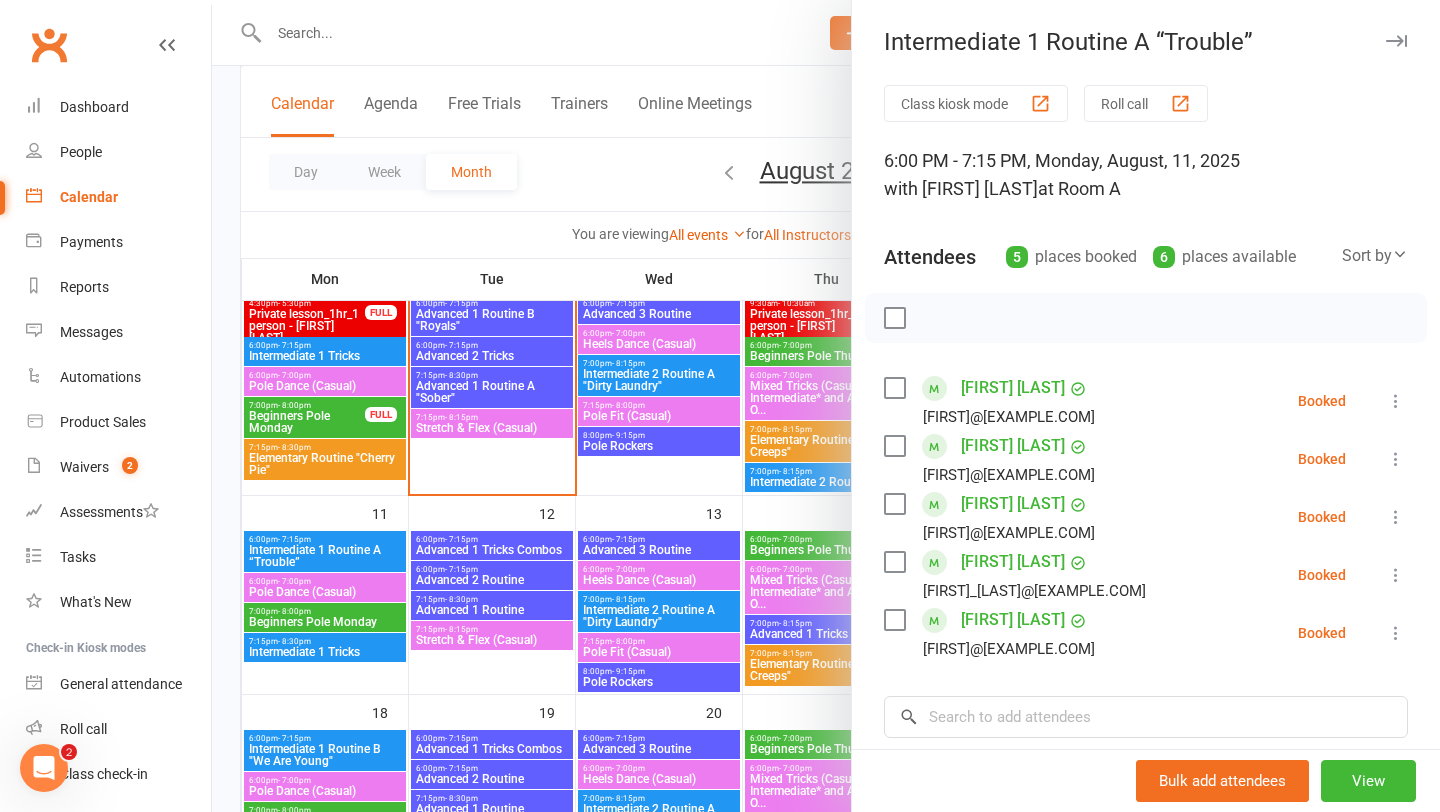 click at bounding box center [826, 406] 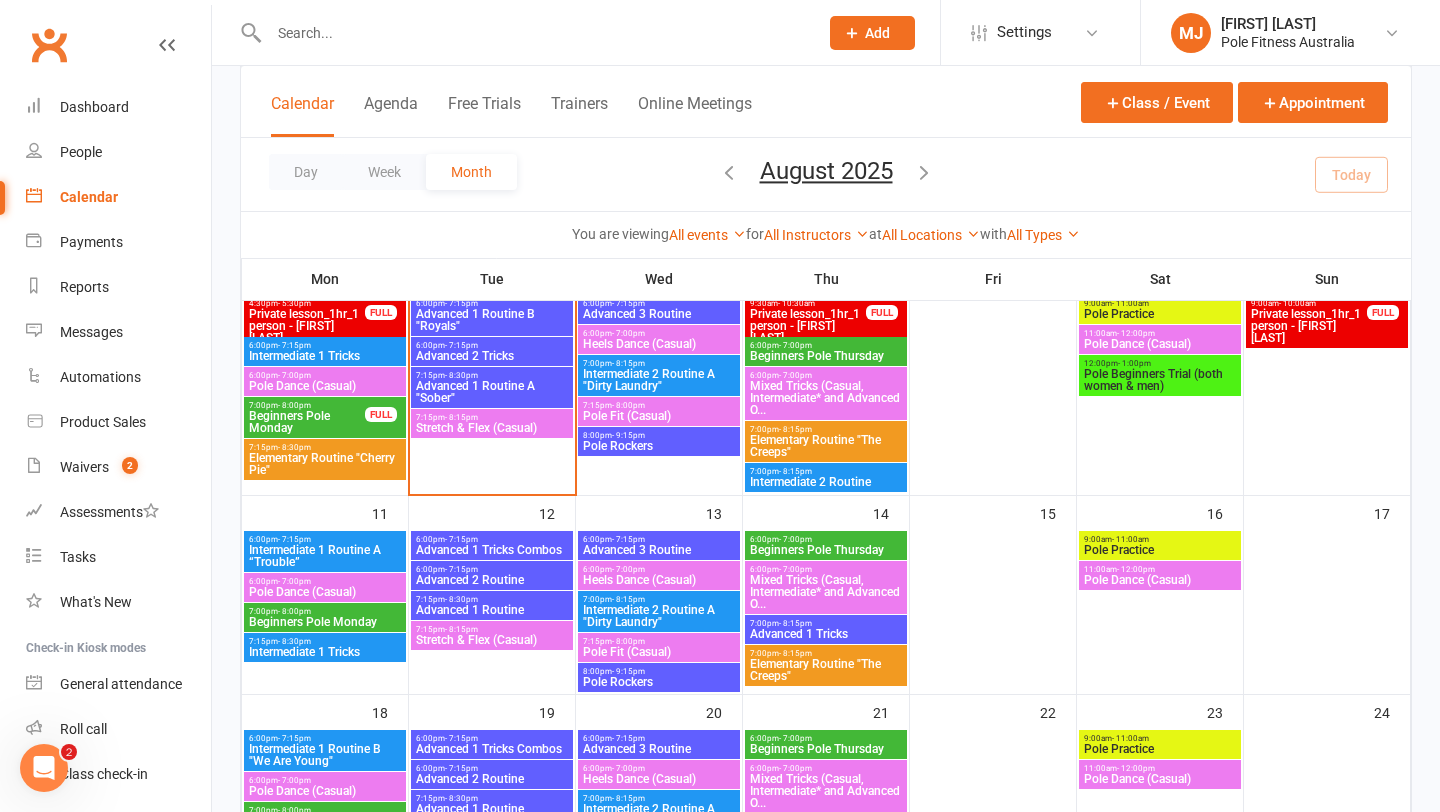click on "Beginners Pole Monday" at bounding box center [325, 622] 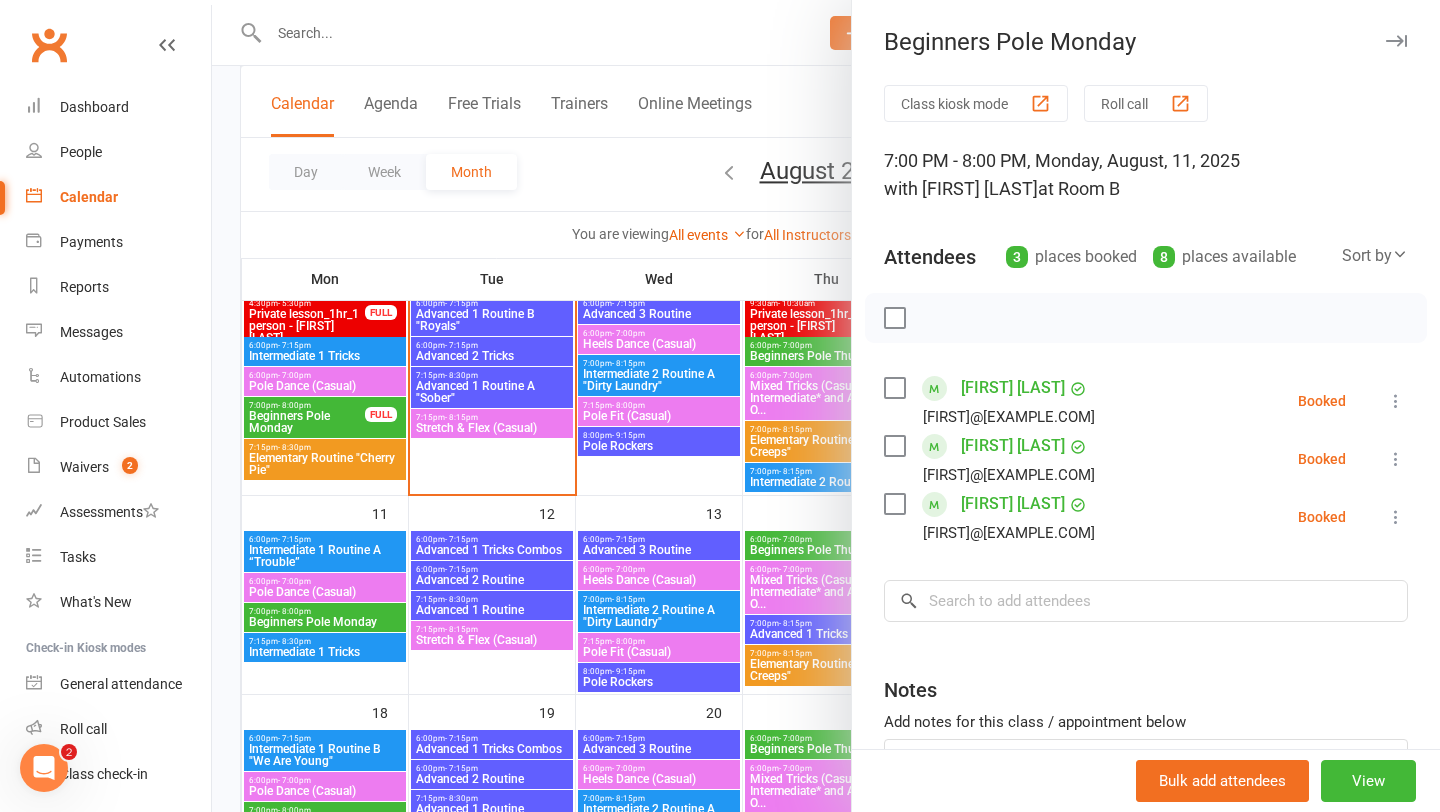 click at bounding box center (826, 406) 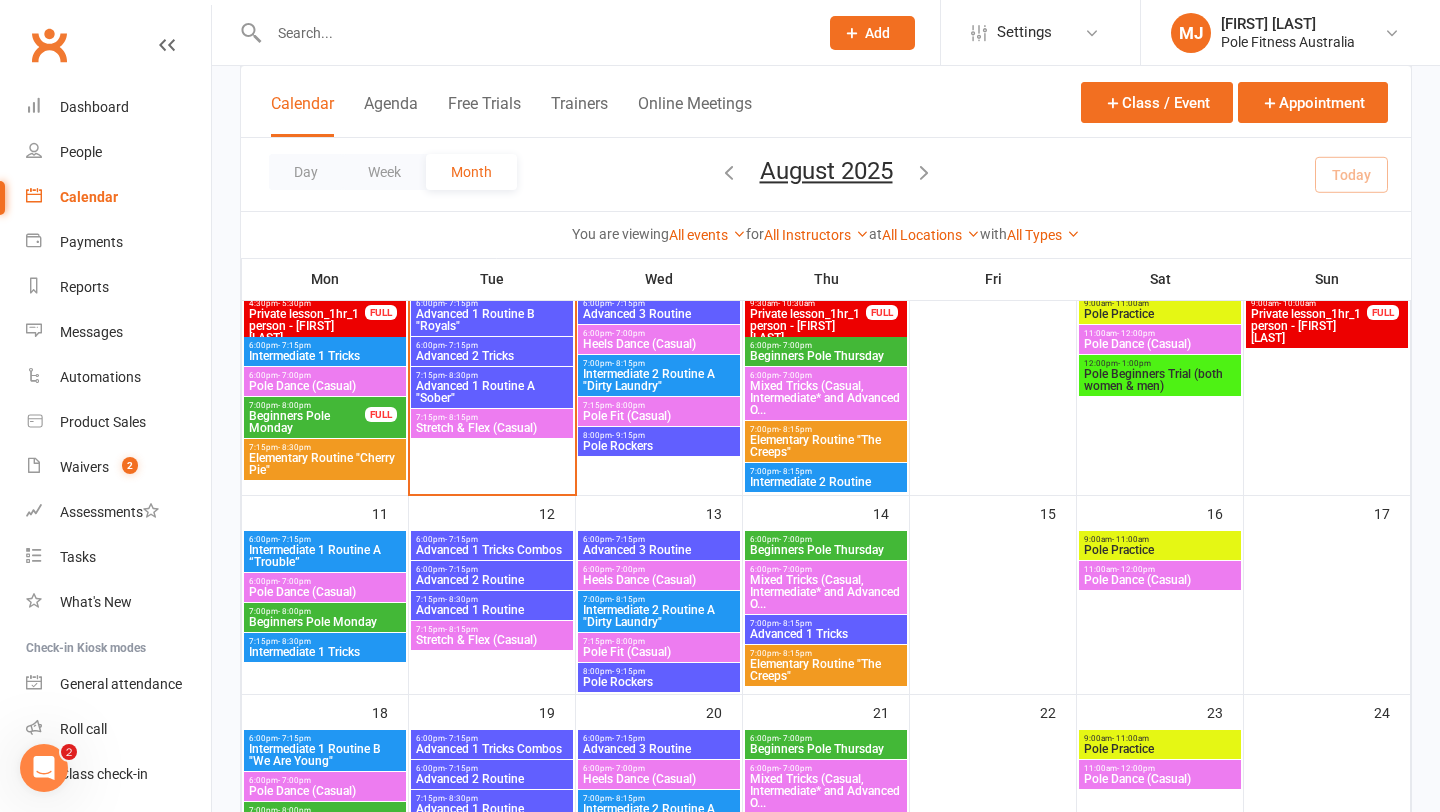 click on "Intermediate 1 Tricks" at bounding box center [325, 652] 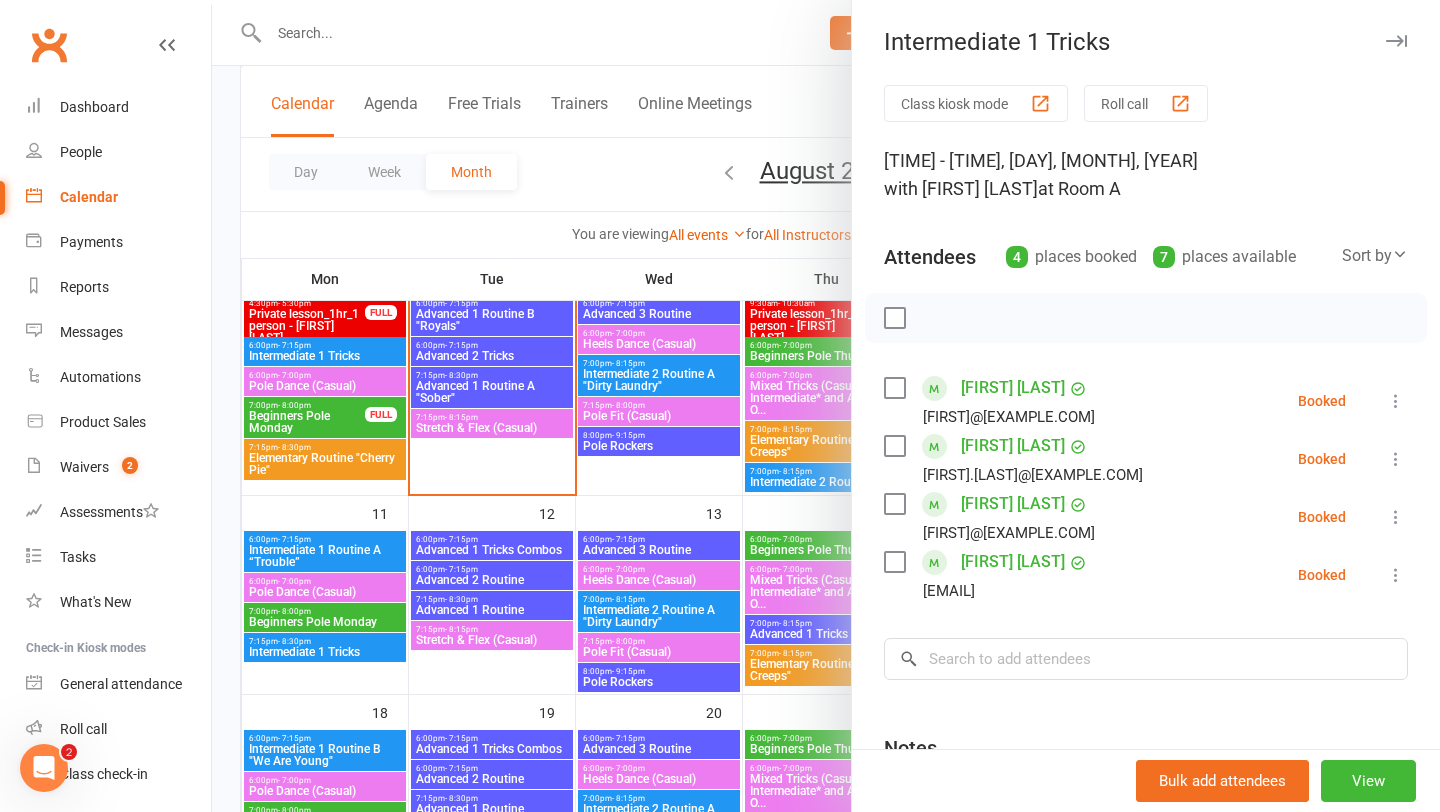 click at bounding box center [826, 406] 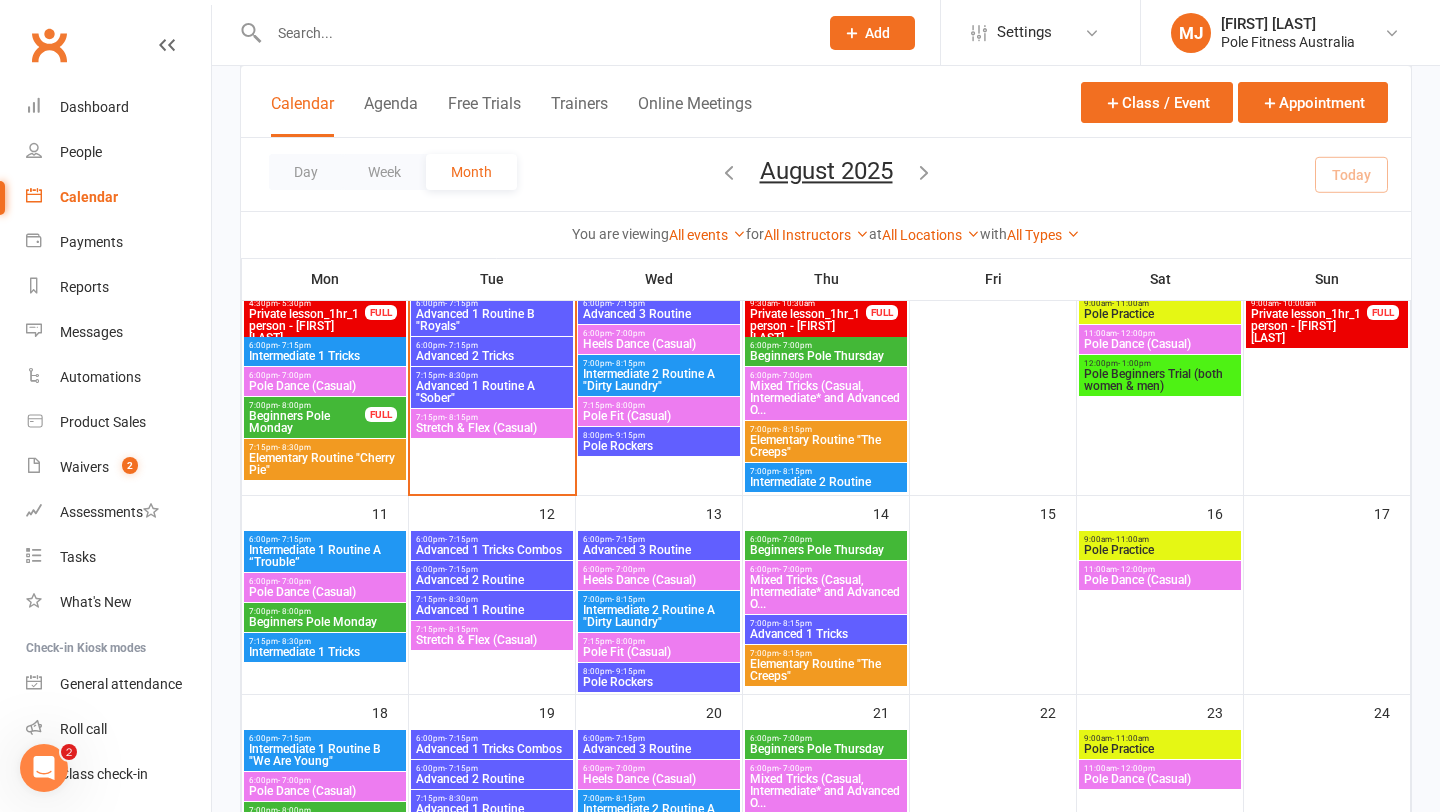 click on "[TIME] - [TIME] [EVENT]" at bounding box center [492, 605] 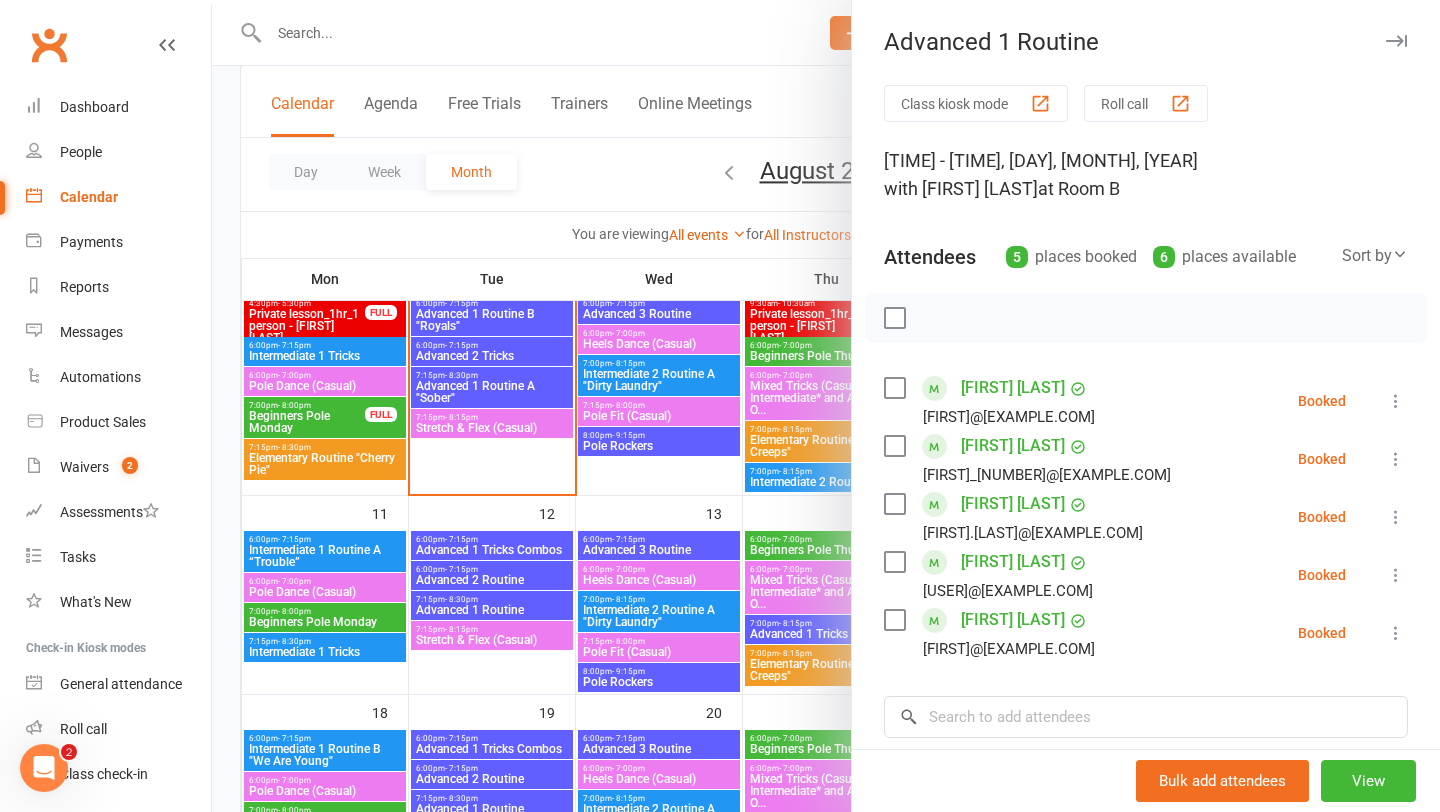 click at bounding box center [826, 406] 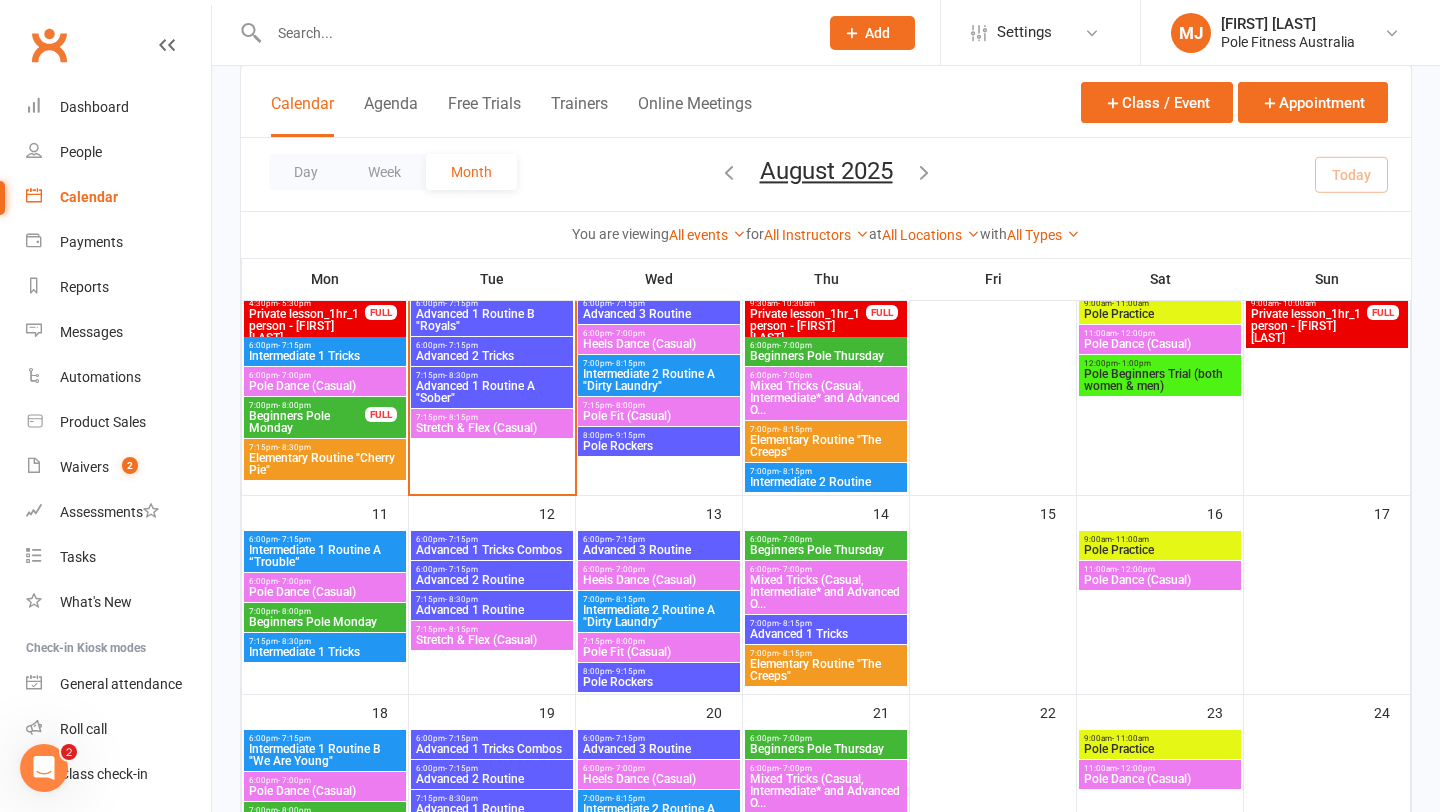 click on "Advanced 2 Routine" at bounding box center [492, 580] 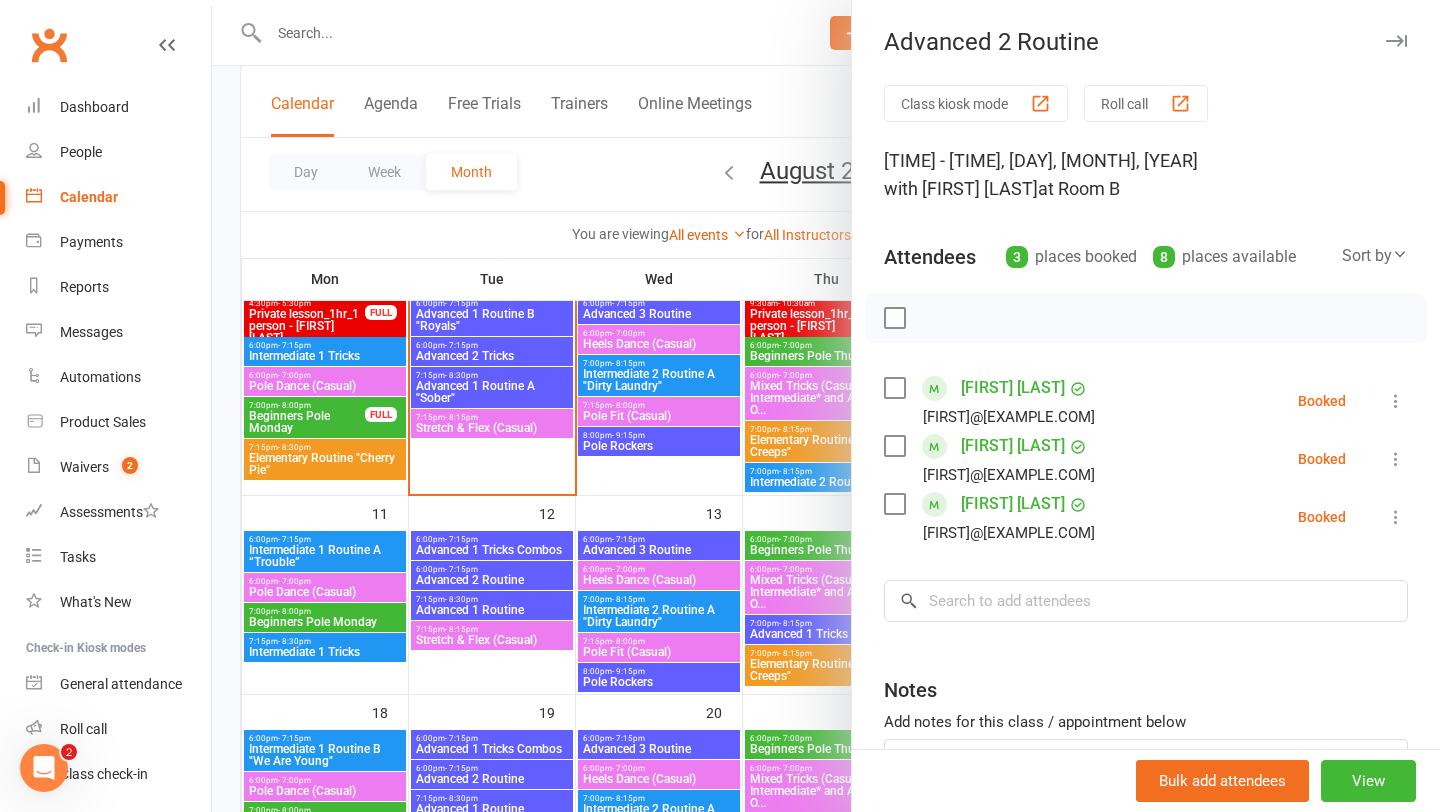 click at bounding box center (826, 406) 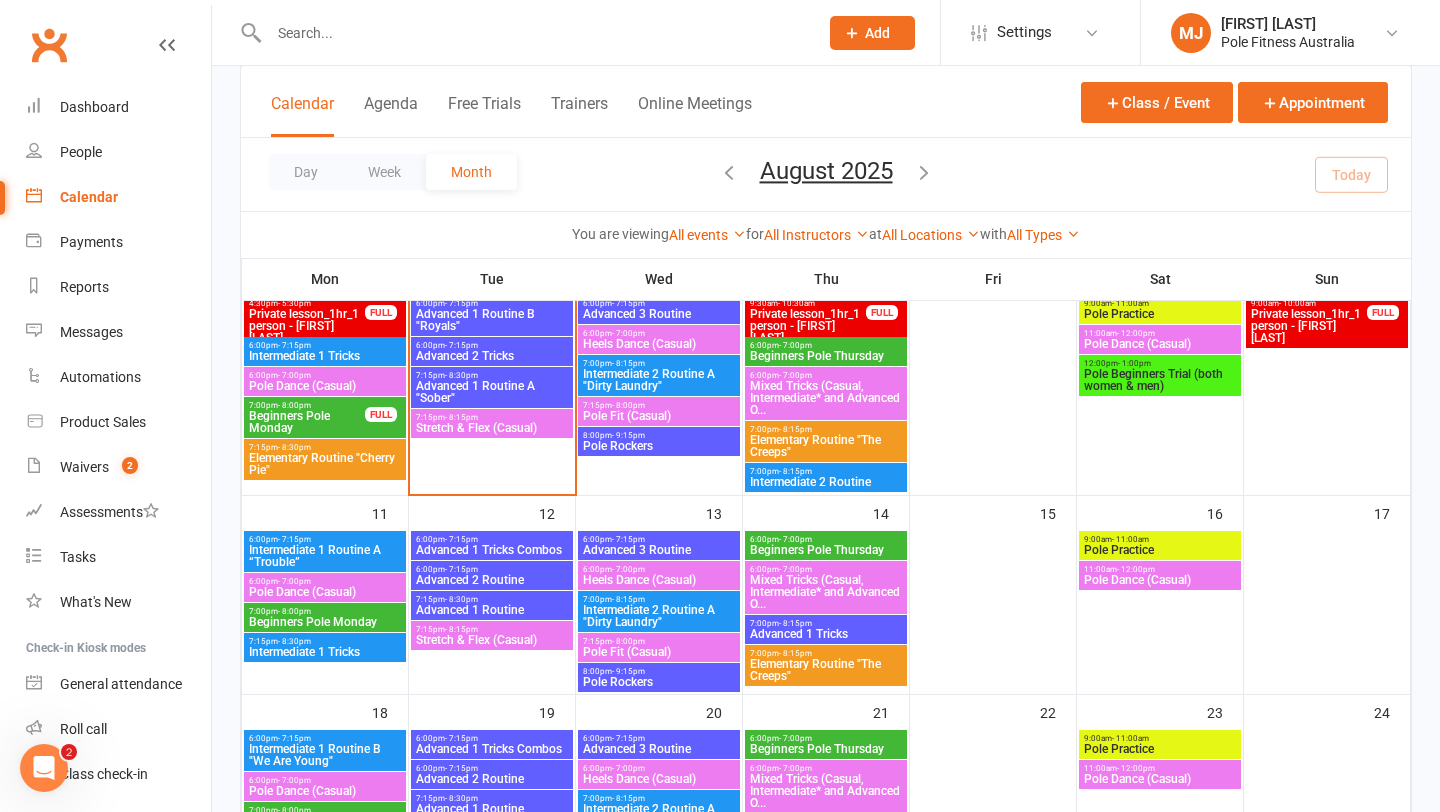 click on "Advanced 1 Routine" at bounding box center [492, 610] 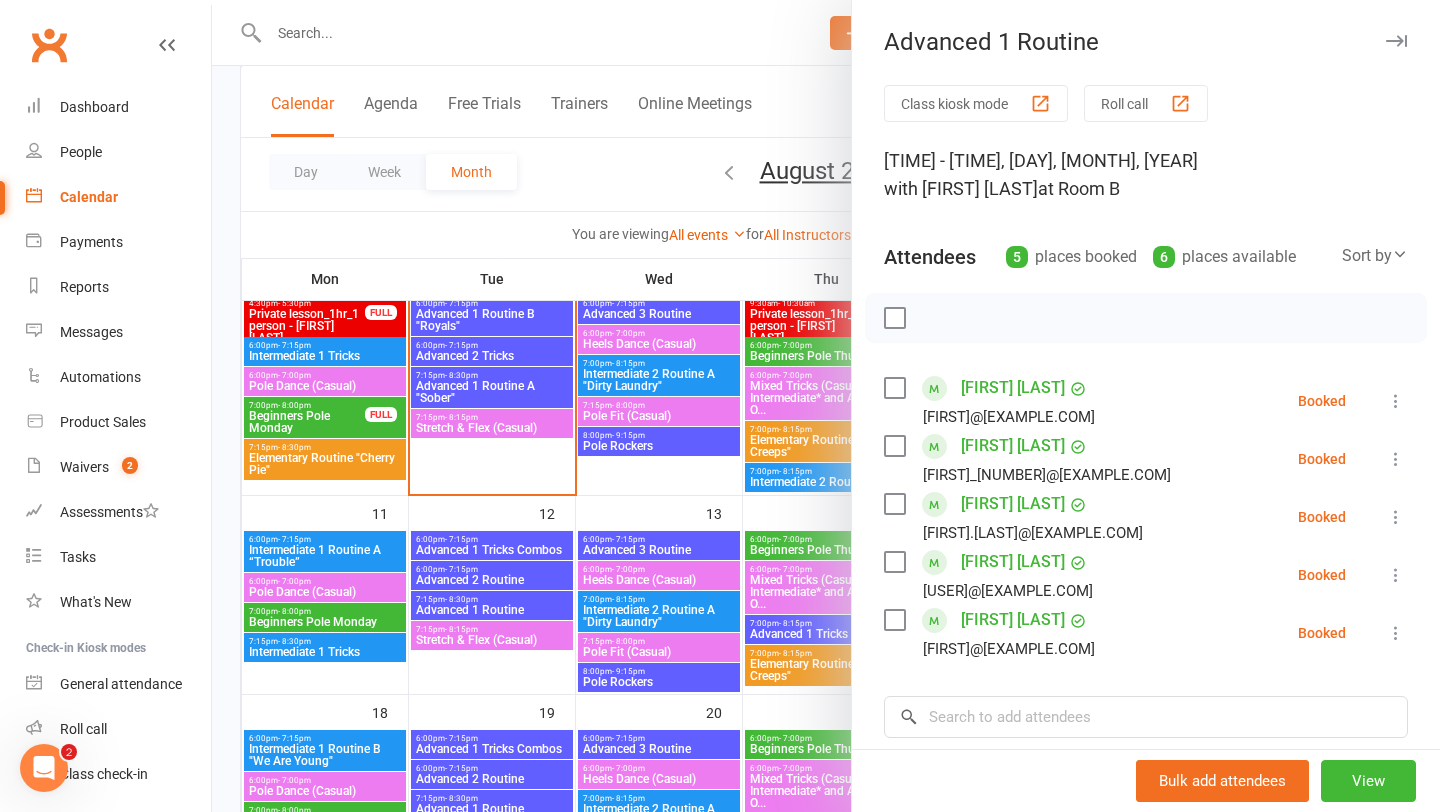 click at bounding box center [826, 406] 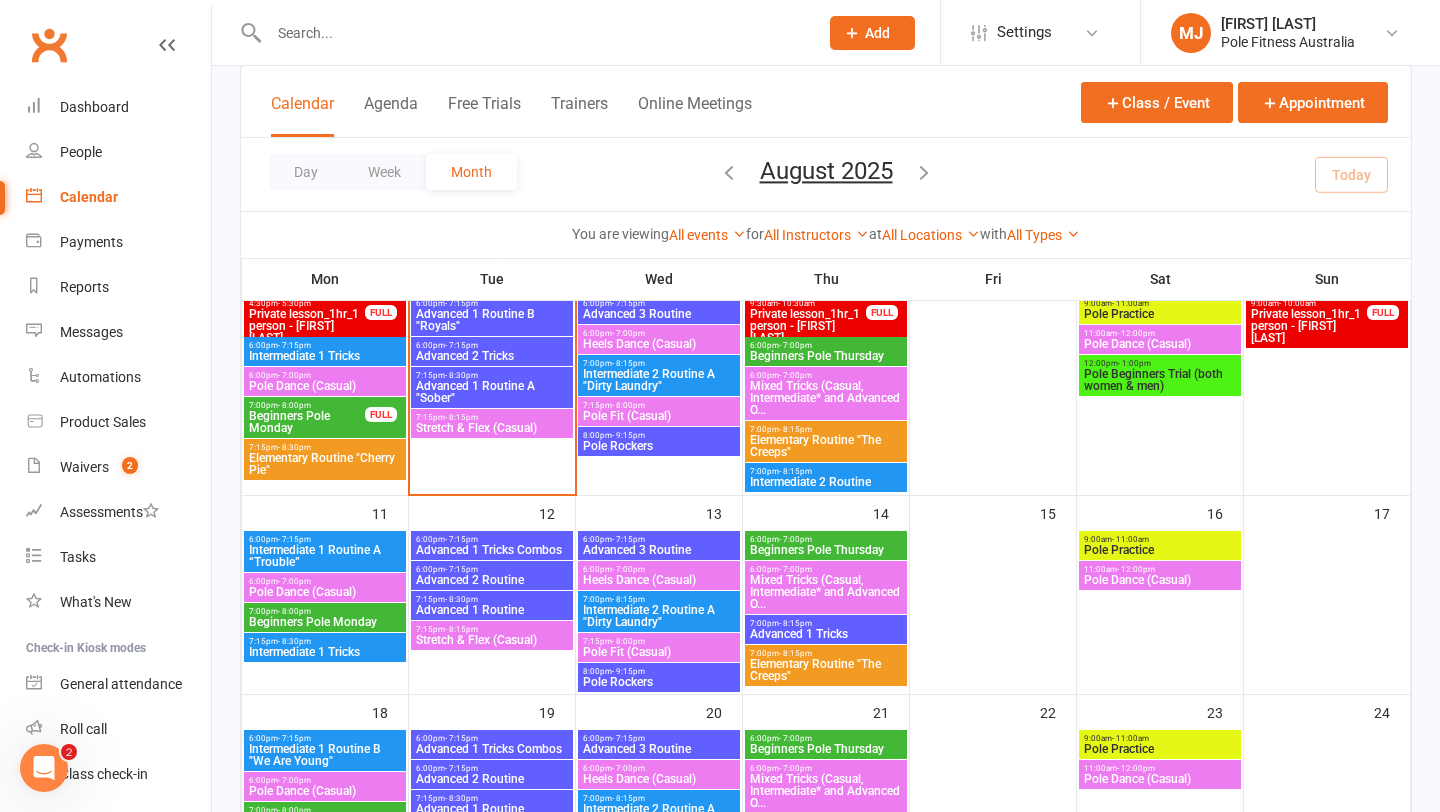 click on "Intermediate 2 Routine A "Dirty Laundry"" at bounding box center (659, 616) 